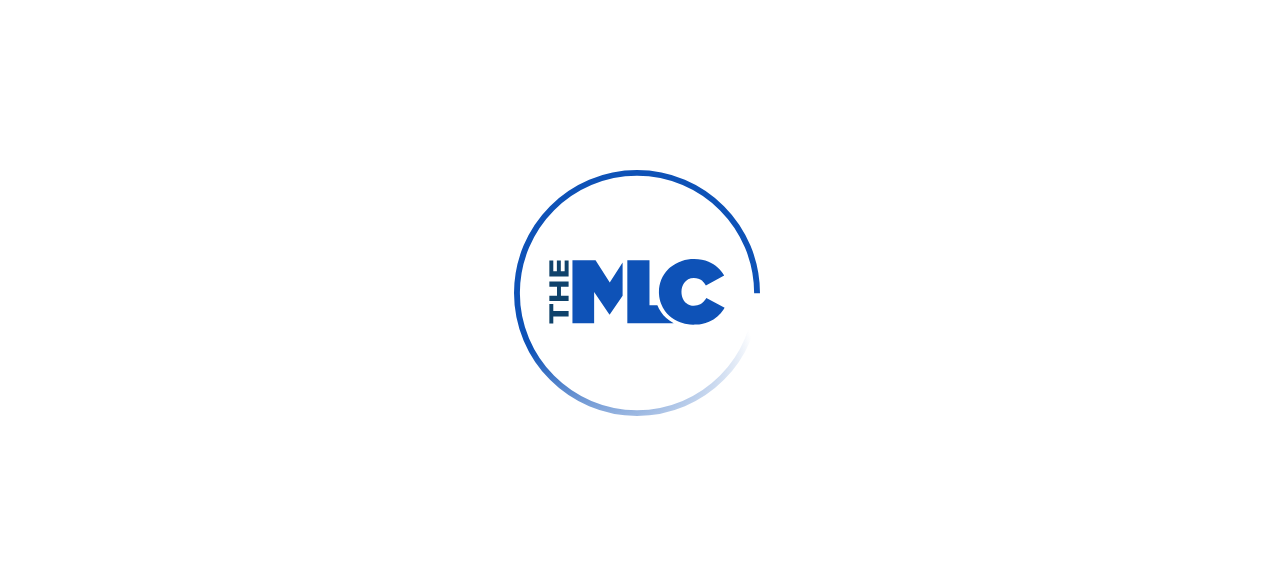 scroll, scrollTop: 0, scrollLeft: 0, axis: both 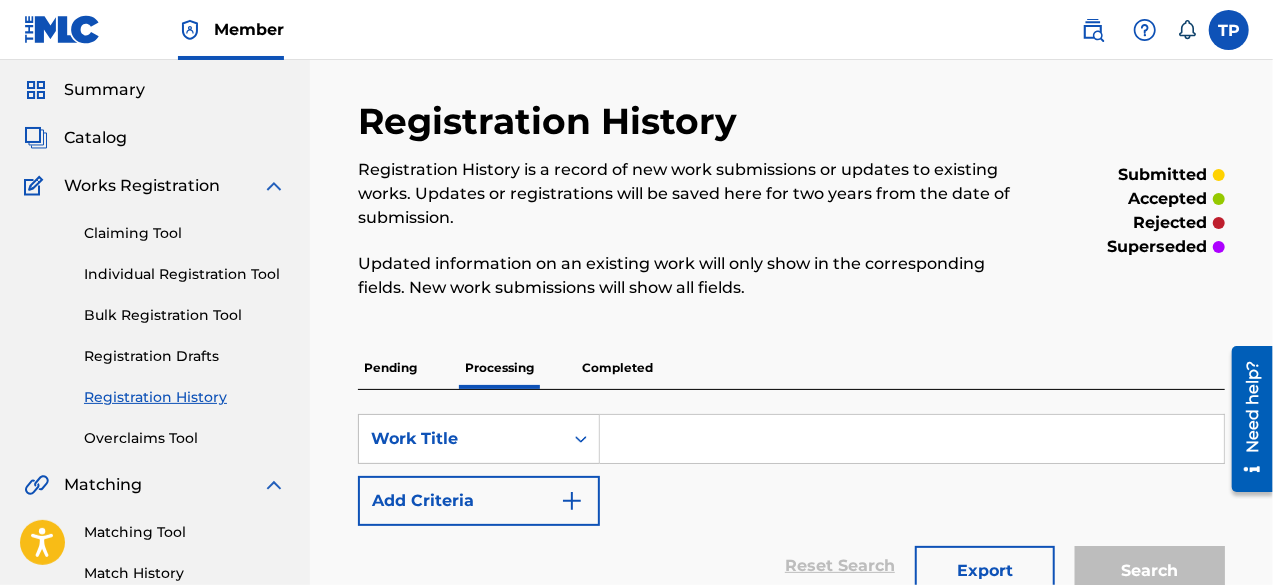 click on "Catalog" at bounding box center [95, 138] 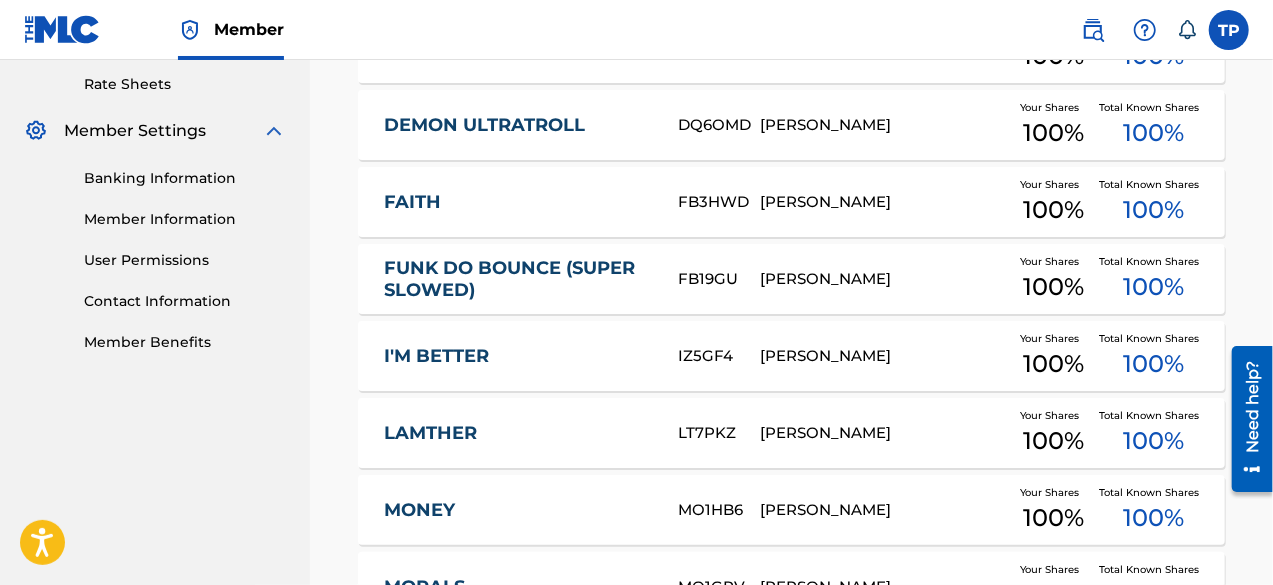scroll, scrollTop: 1002, scrollLeft: 0, axis: vertical 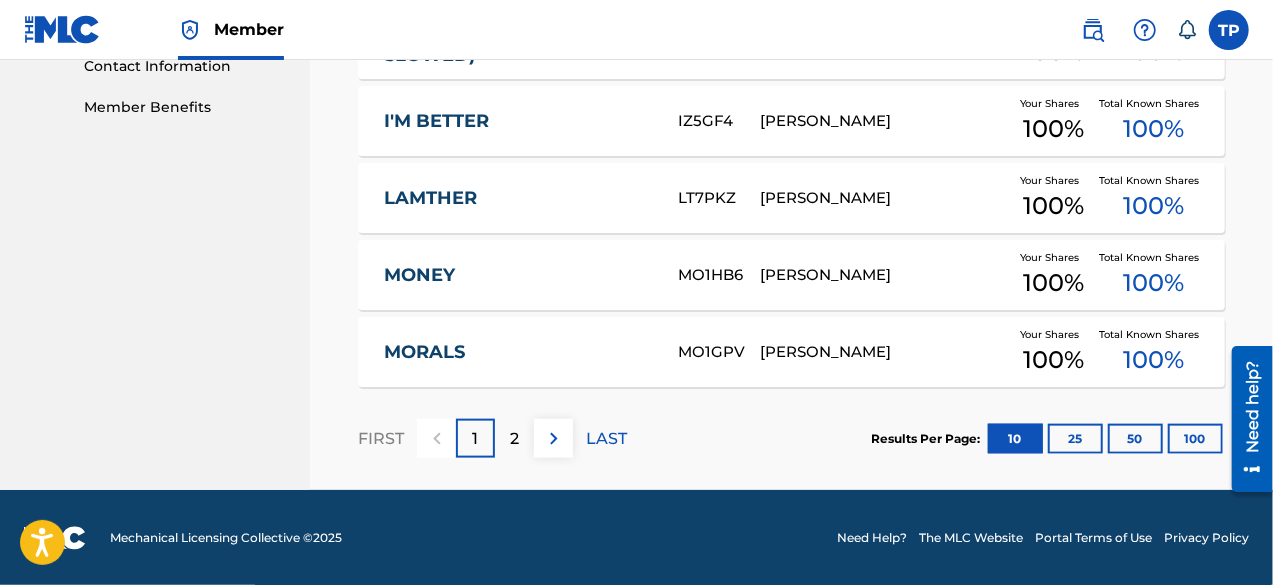 click on "2" at bounding box center [514, 439] 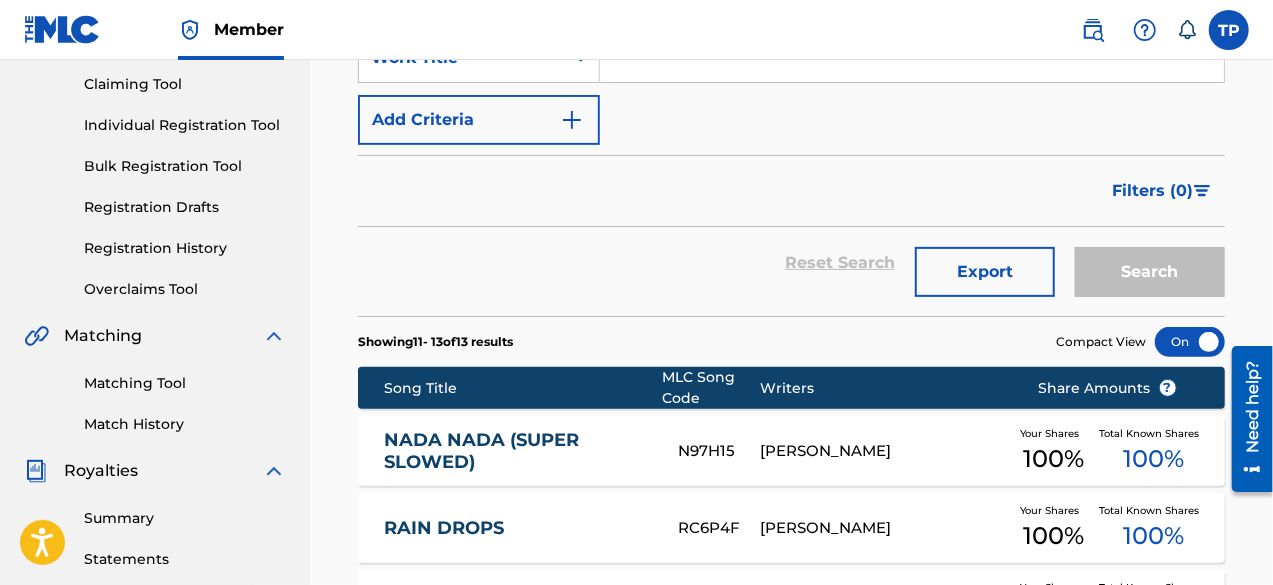 scroll, scrollTop: 208, scrollLeft: 0, axis: vertical 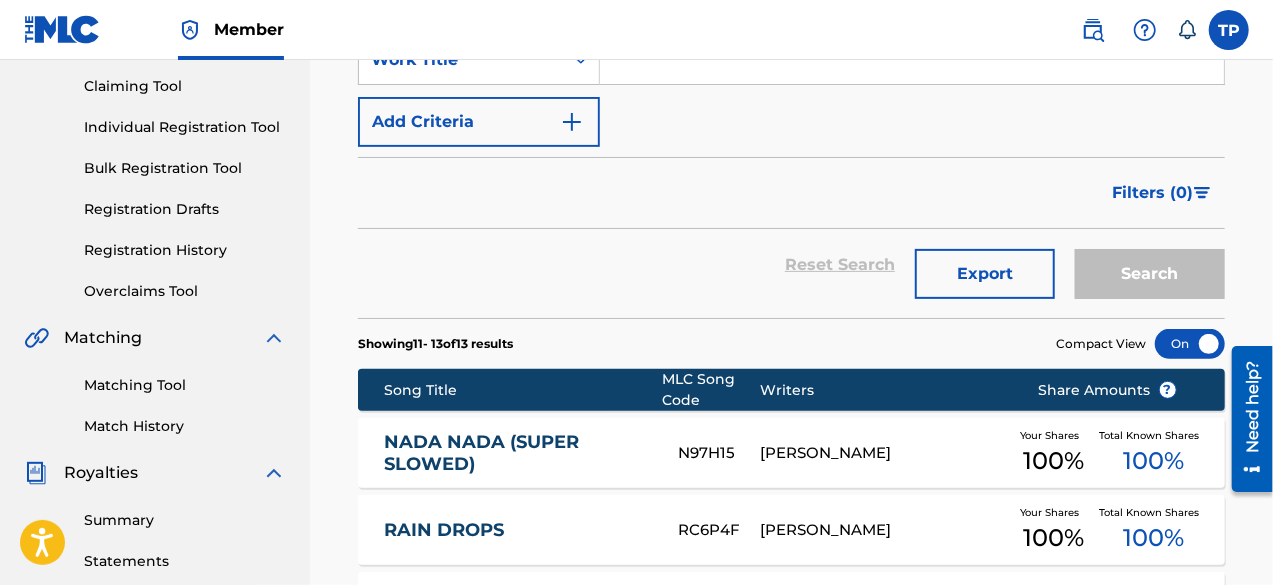 click at bounding box center (1229, 30) 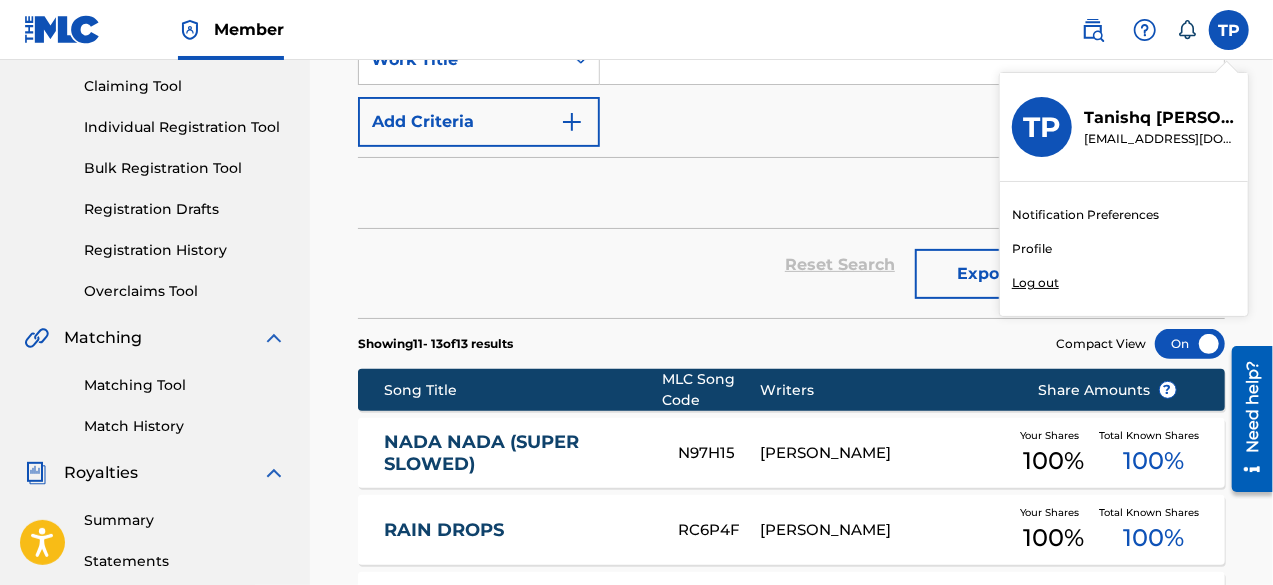 click on "Profile" at bounding box center (1032, 249) 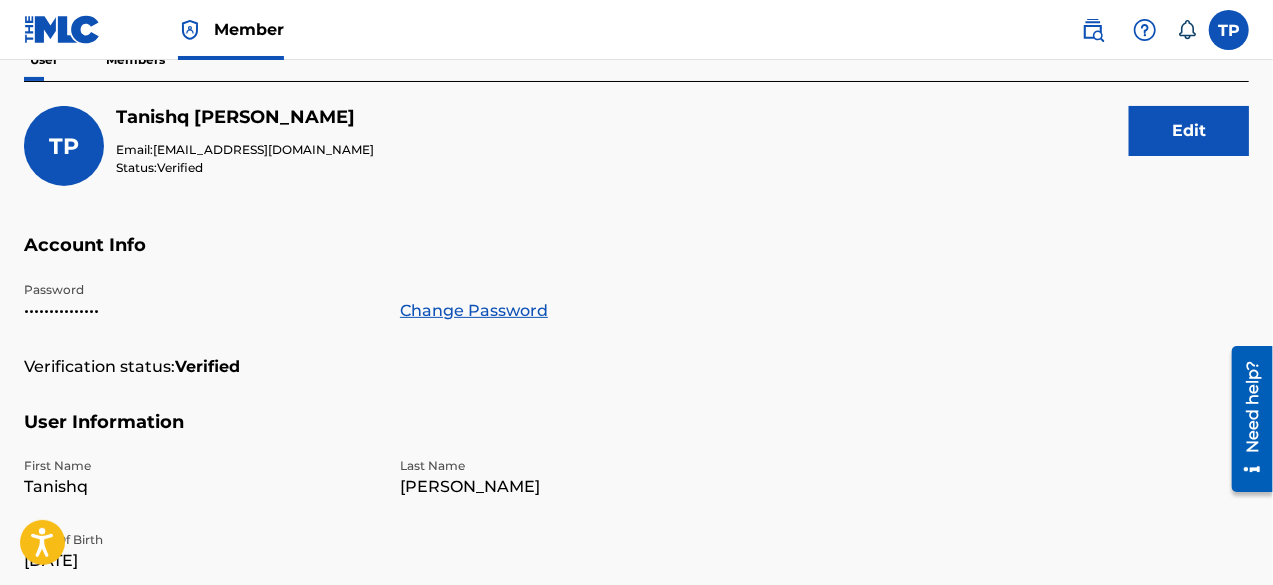 scroll, scrollTop: 0, scrollLeft: 0, axis: both 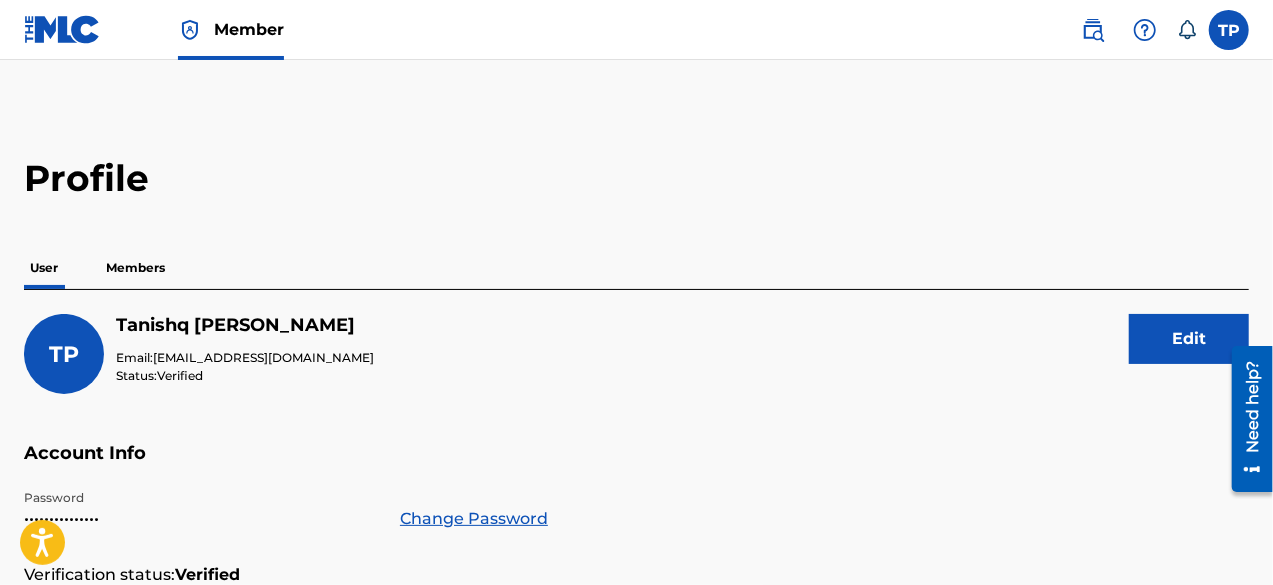 click on "Members" at bounding box center [135, 268] 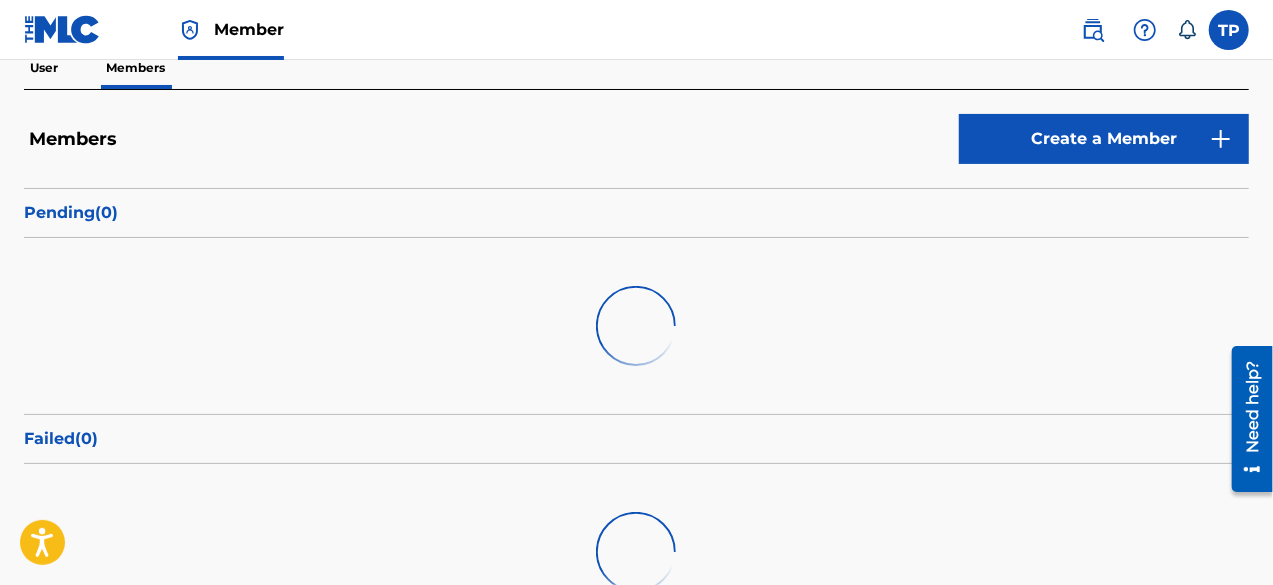 scroll, scrollTop: 206, scrollLeft: 0, axis: vertical 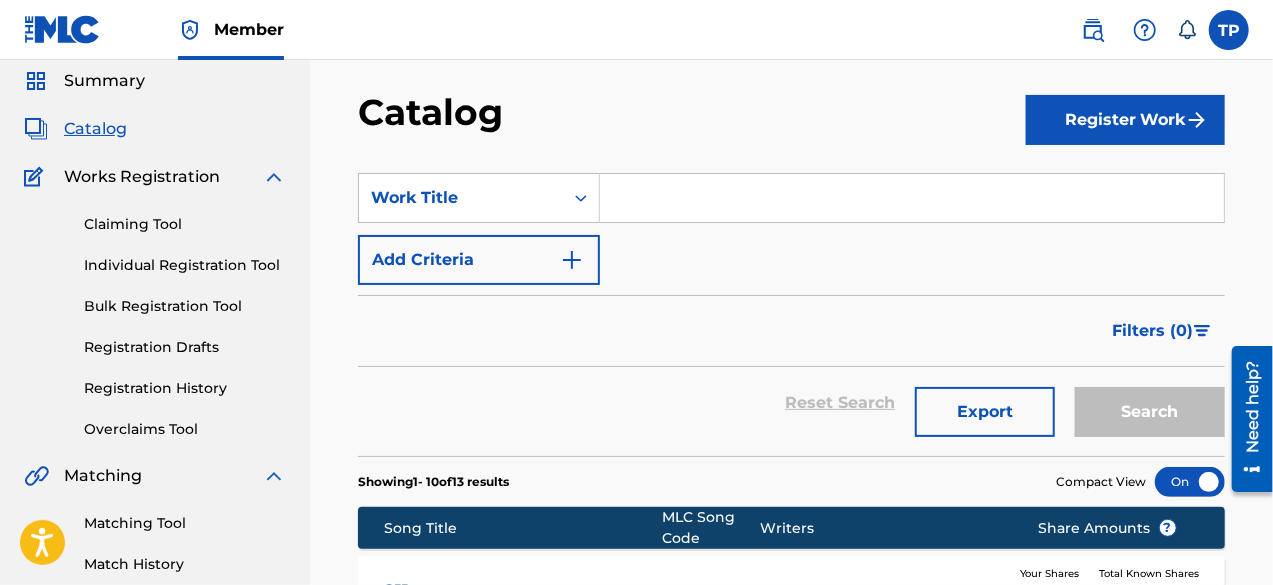 click on "Registration History" at bounding box center [185, 388] 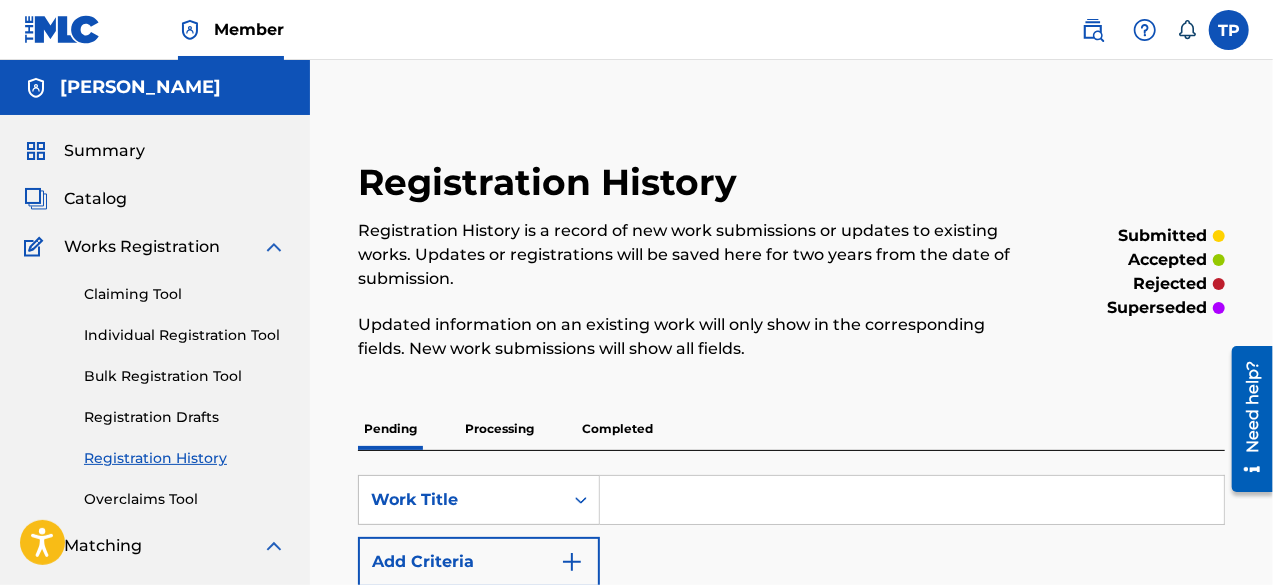 click on "Processing" at bounding box center (499, 429) 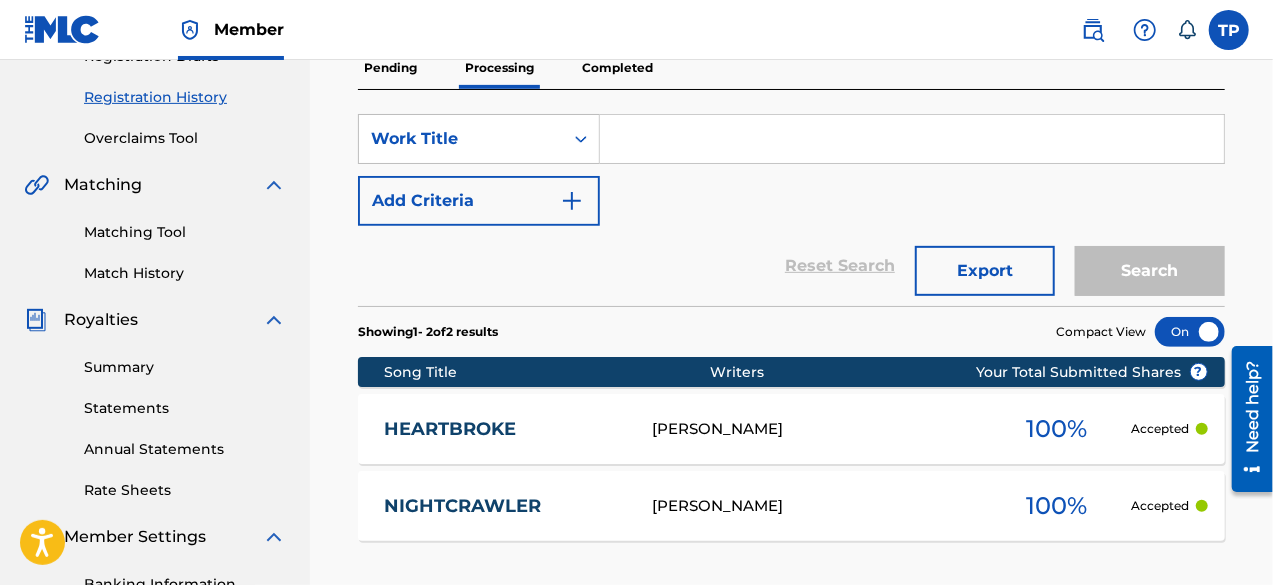 scroll, scrollTop: 364, scrollLeft: 0, axis: vertical 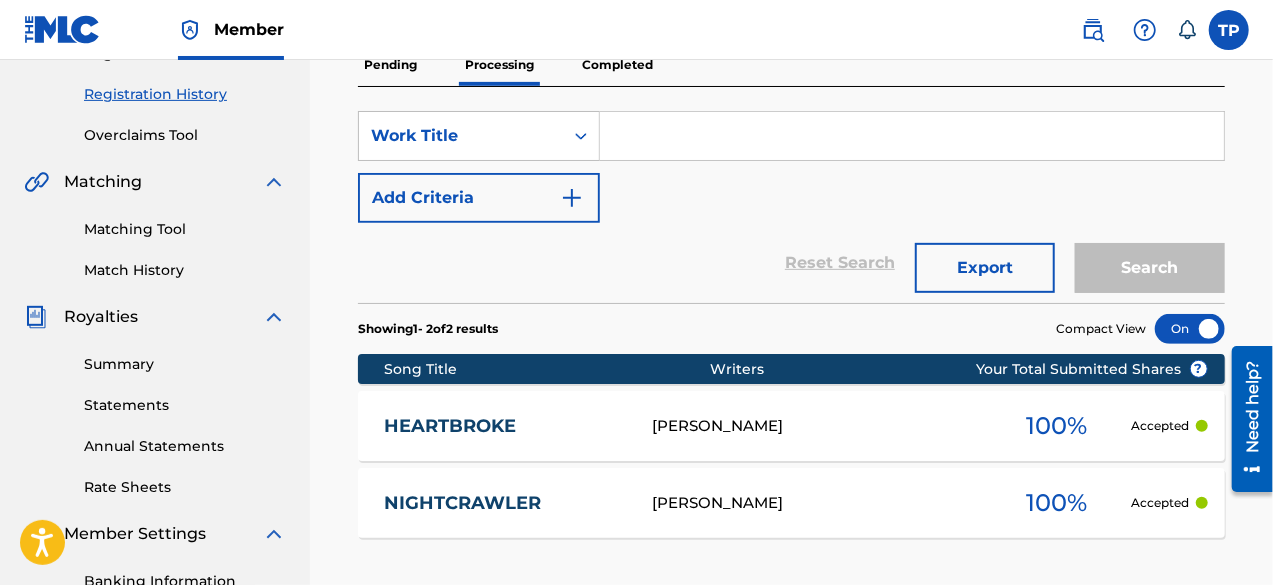 click on "HEARTBROKE" at bounding box center [504, 426] 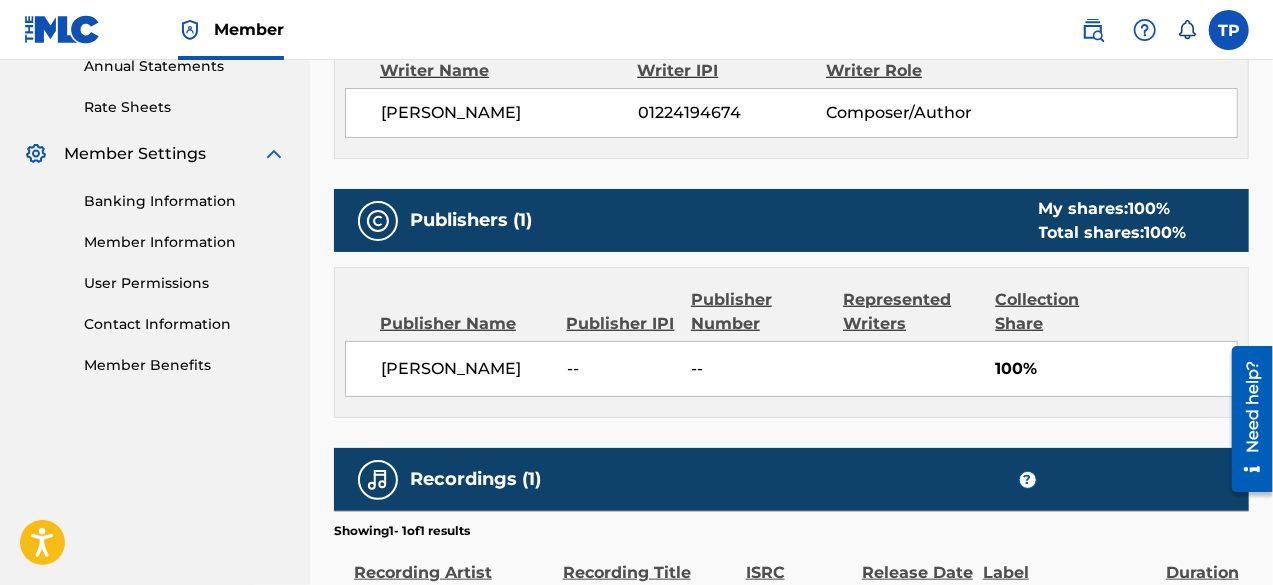scroll, scrollTop: 996, scrollLeft: 0, axis: vertical 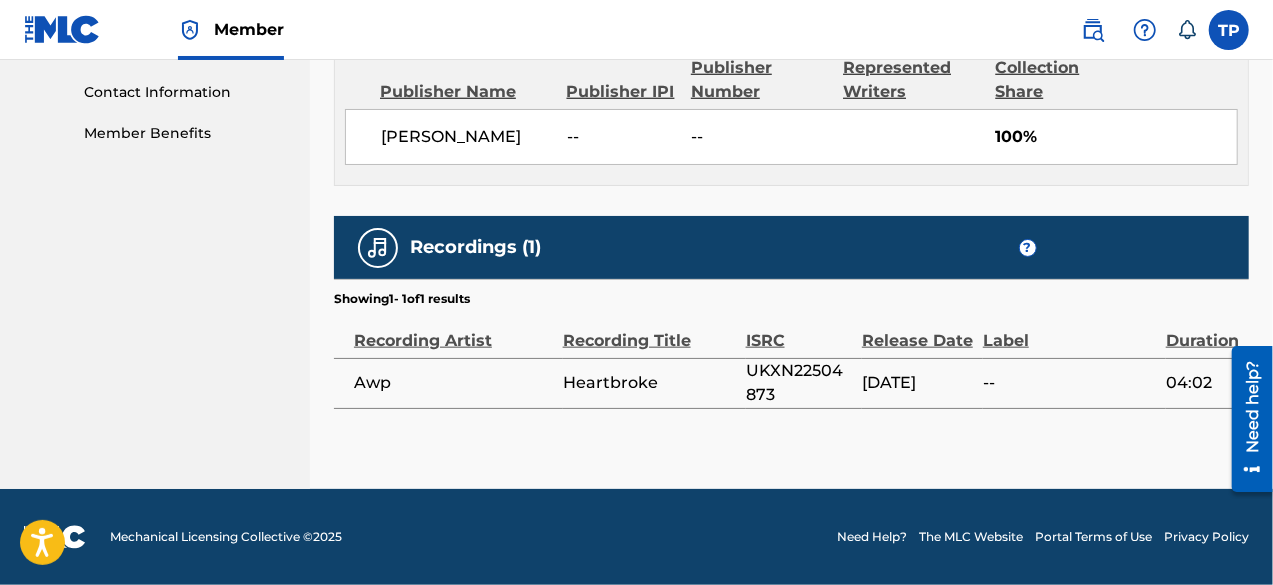 click on "UKXN22504873" at bounding box center (799, 383) 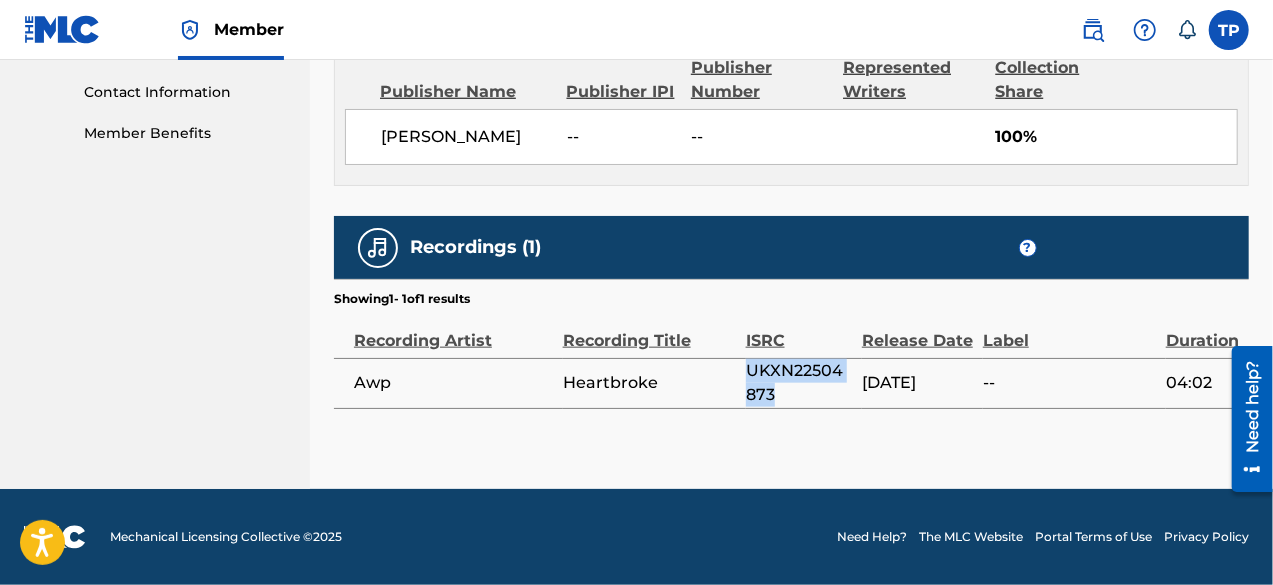 click on "UKXN22504873" at bounding box center [799, 383] 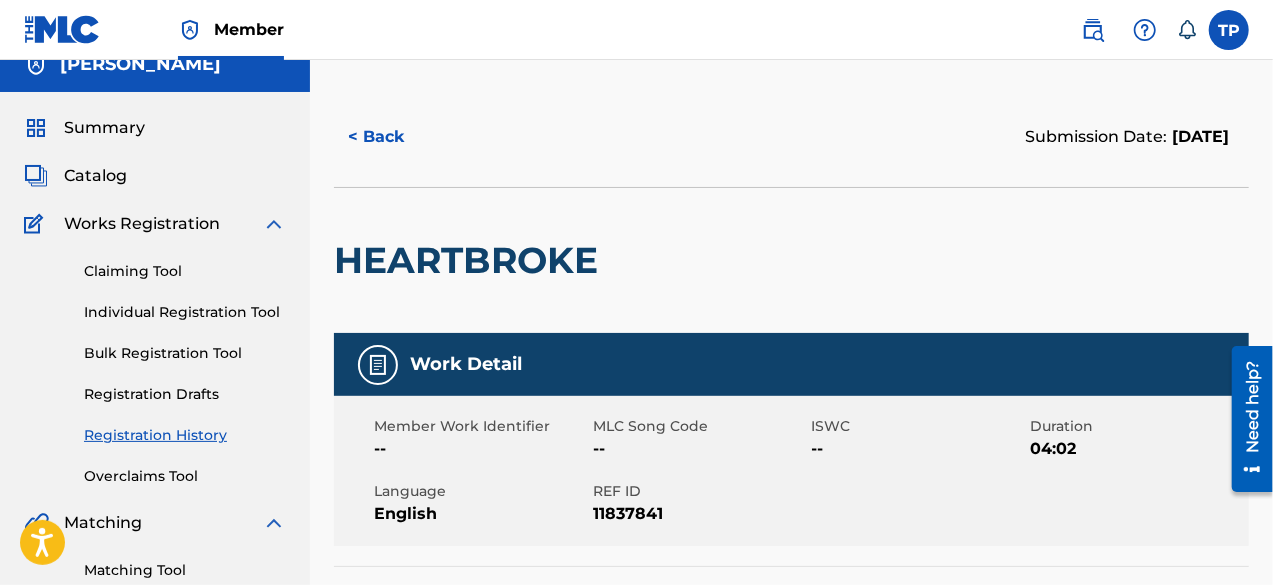 scroll, scrollTop: 171, scrollLeft: 0, axis: vertical 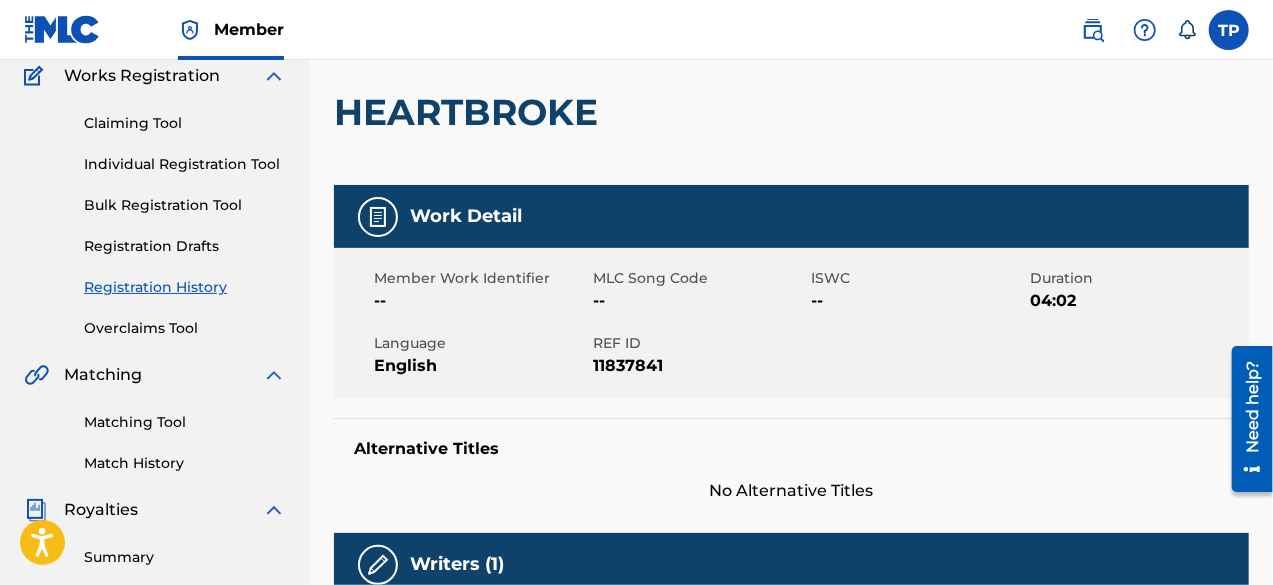 click on "Match History" at bounding box center (185, 463) 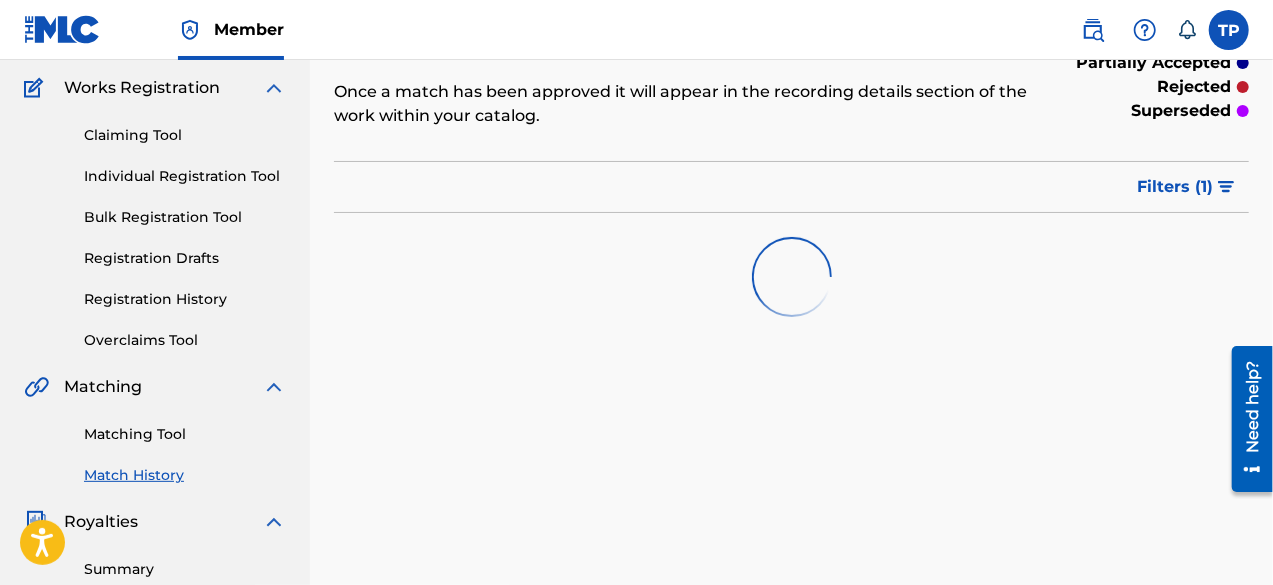 scroll, scrollTop: 160, scrollLeft: 0, axis: vertical 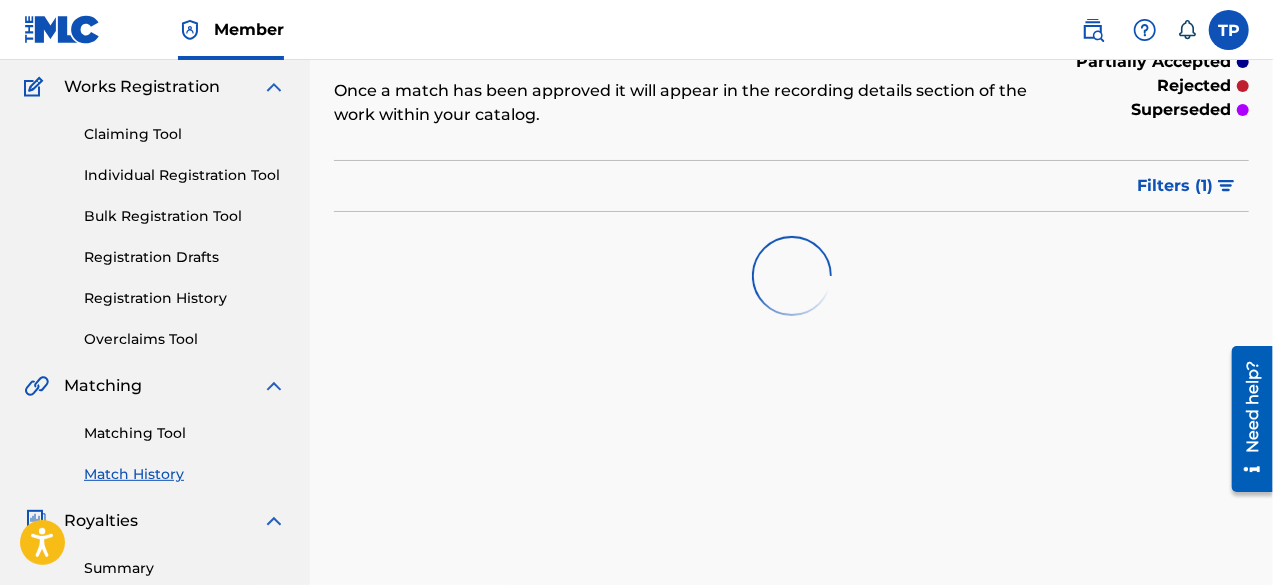 click on "Matching Tool" at bounding box center [185, 433] 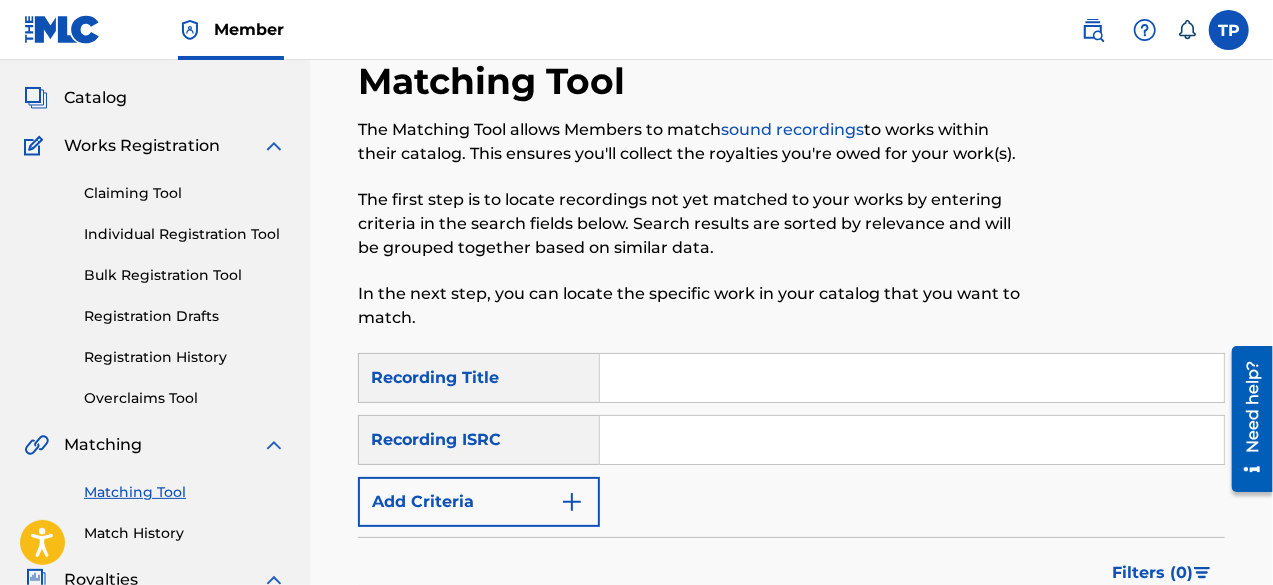 scroll, scrollTop: 102, scrollLeft: 0, axis: vertical 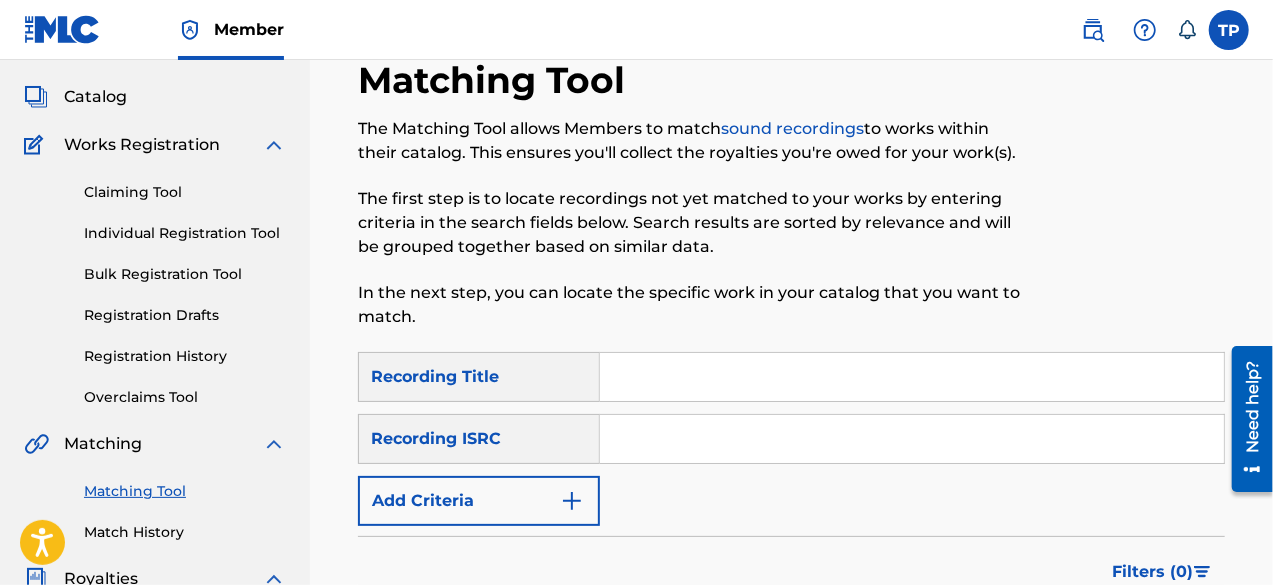 drag, startPoint x: 638, startPoint y: 407, endPoint x: 664, endPoint y: 441, distance: 42.80187 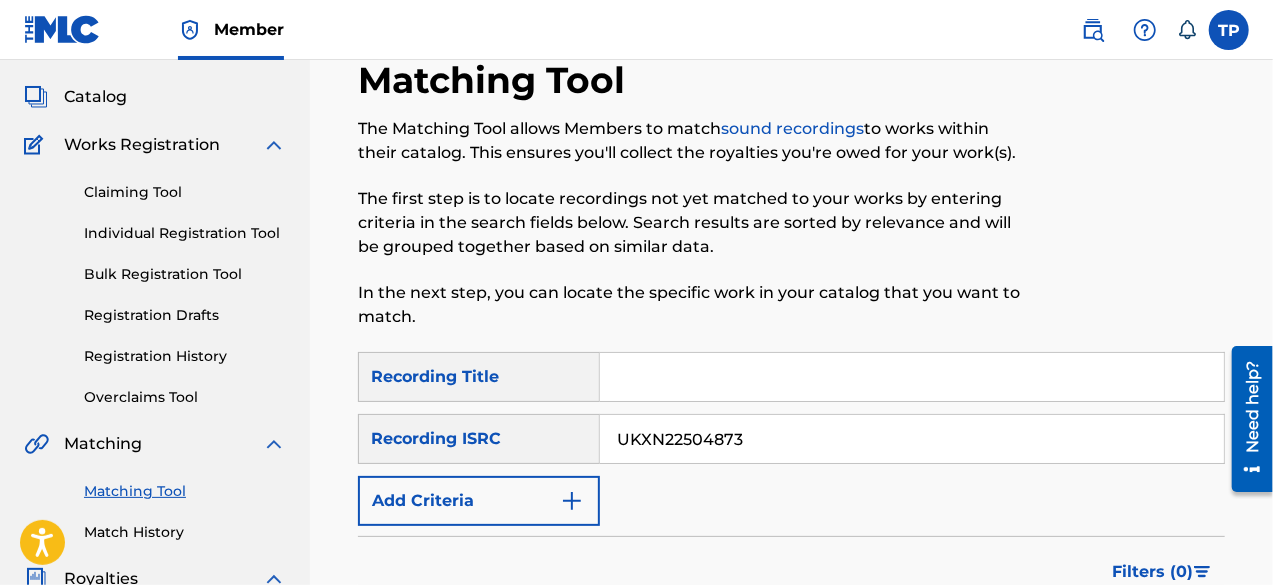 type on "UKXN22504873" 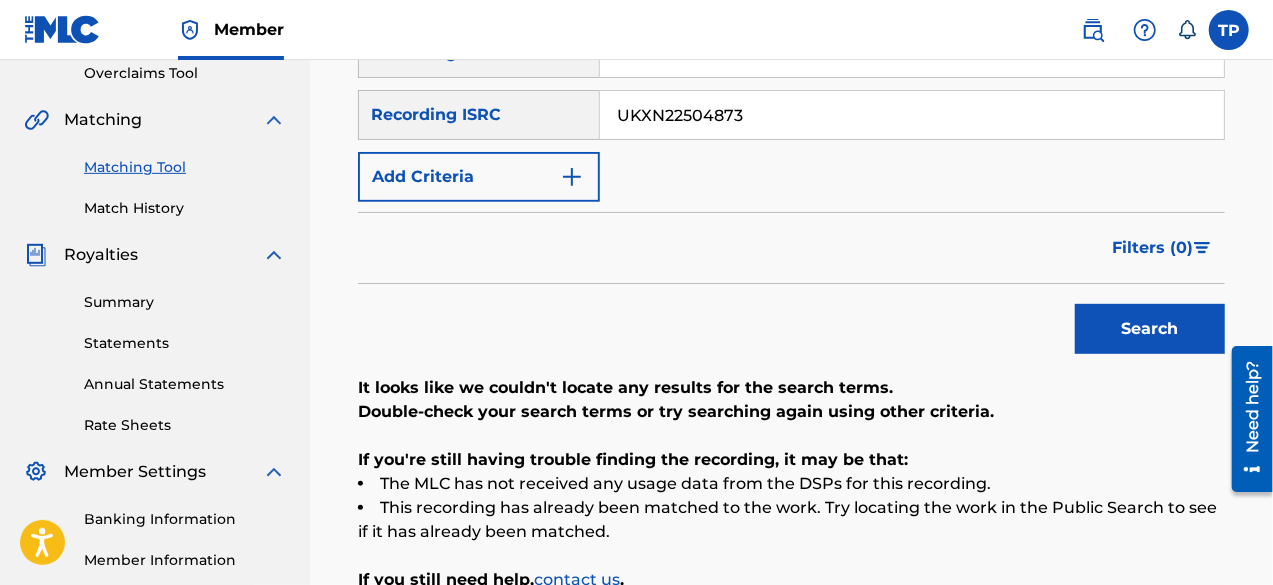 scroll, scrollTop: 422, scrollLeft: 0, axis: vertical 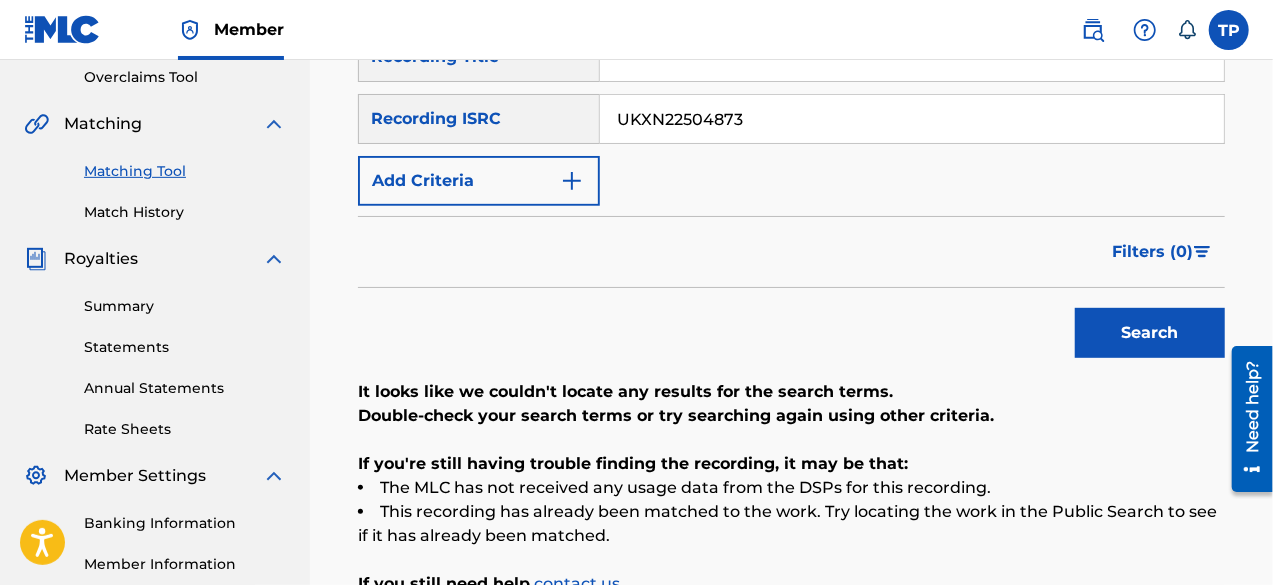 click on "UKXN22504873" at bounding box center (912, 119) 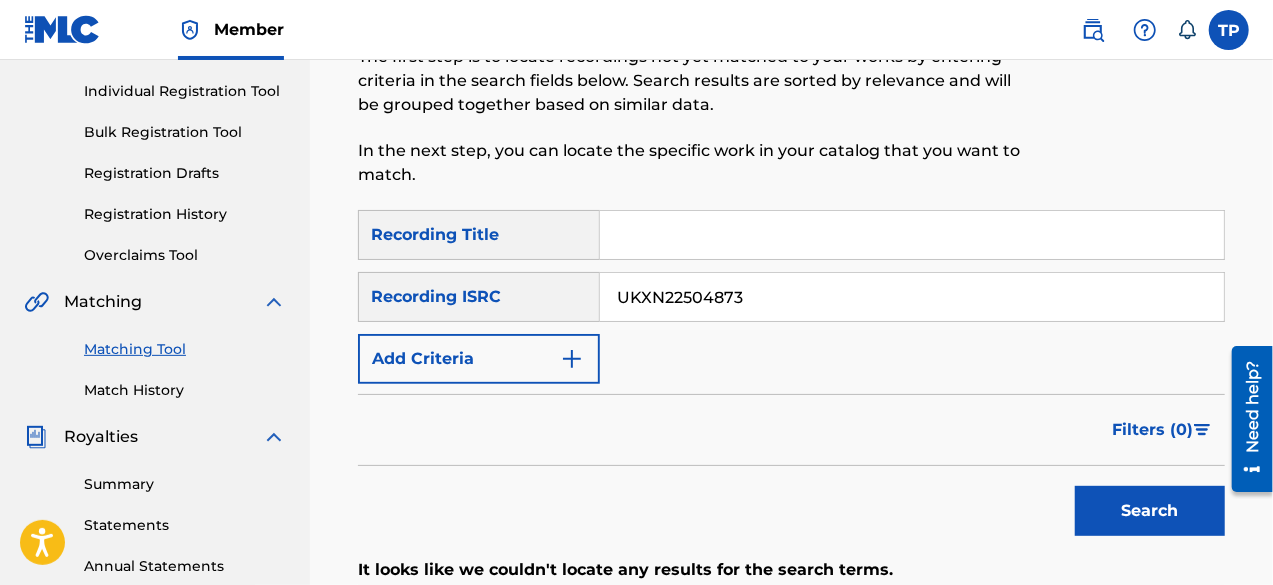 scroll, scrollTop: 77, scrollLeft: 0, axis: vertical 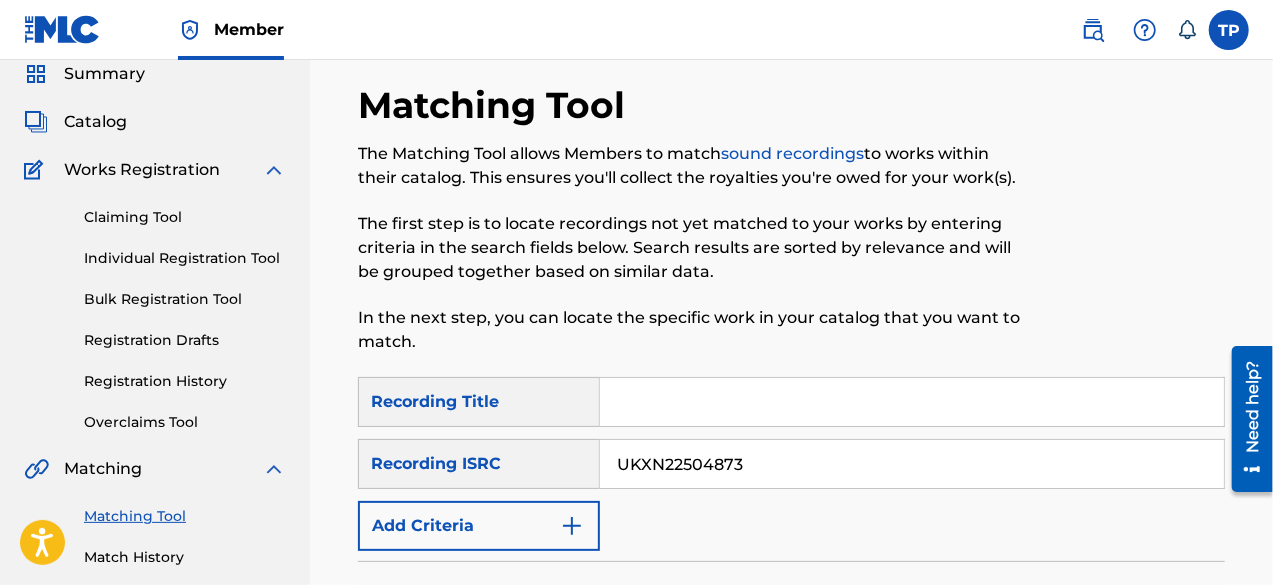 click on "Individual Registration Tool" at bounding box center (185, 258) 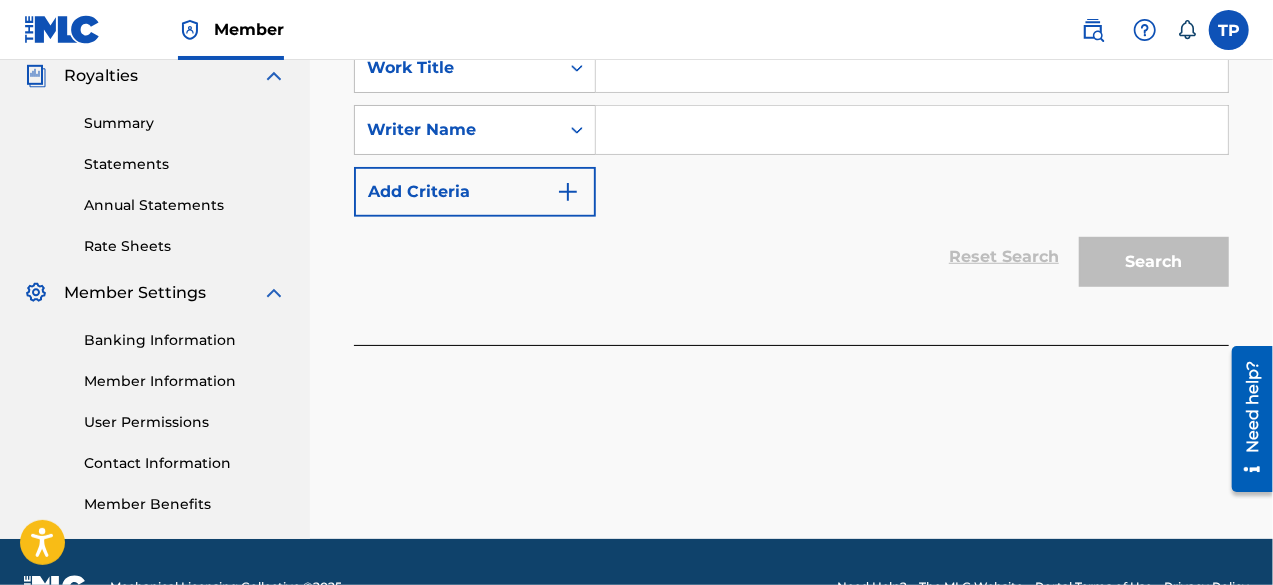 scroll, scrollTop: 606, scrollLeft: 0, axis: vertical 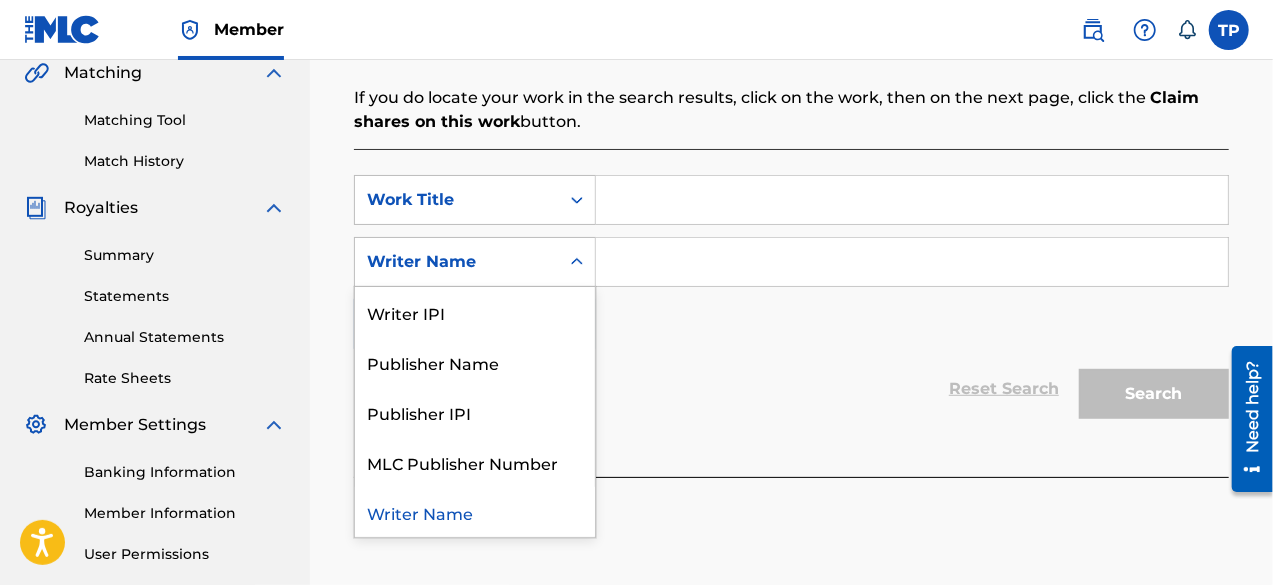 click on "Writer Name" at bounding box center [457, 262] 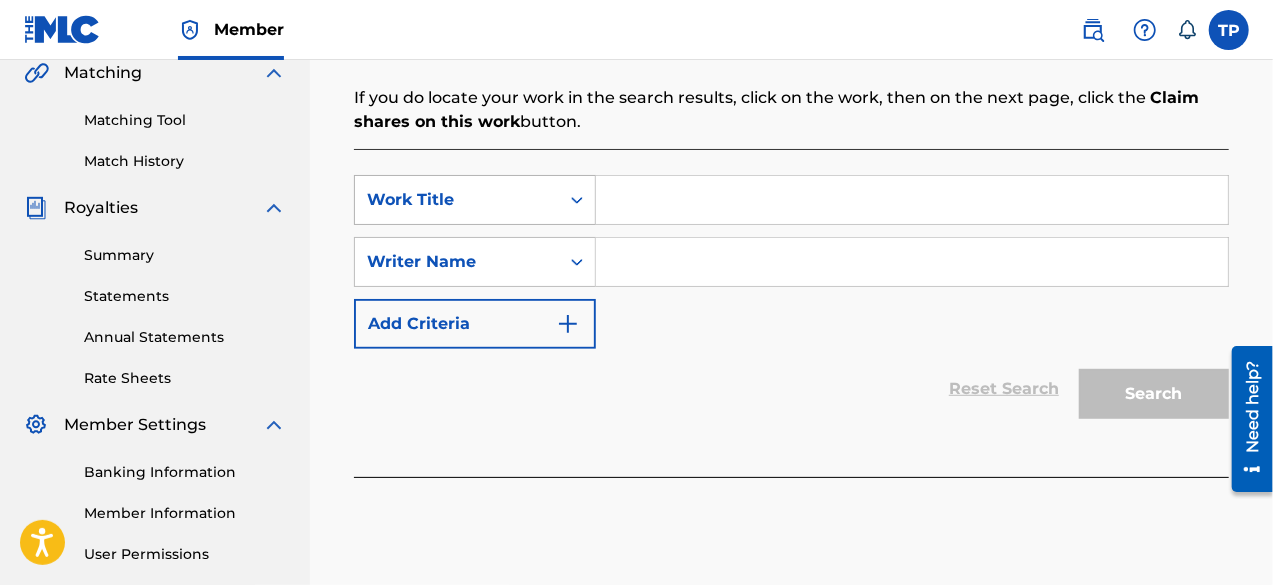 drag, startPoint x: 502, startPoint y: 274, endPoint x: 537, endPoint y: 190, distance: 91 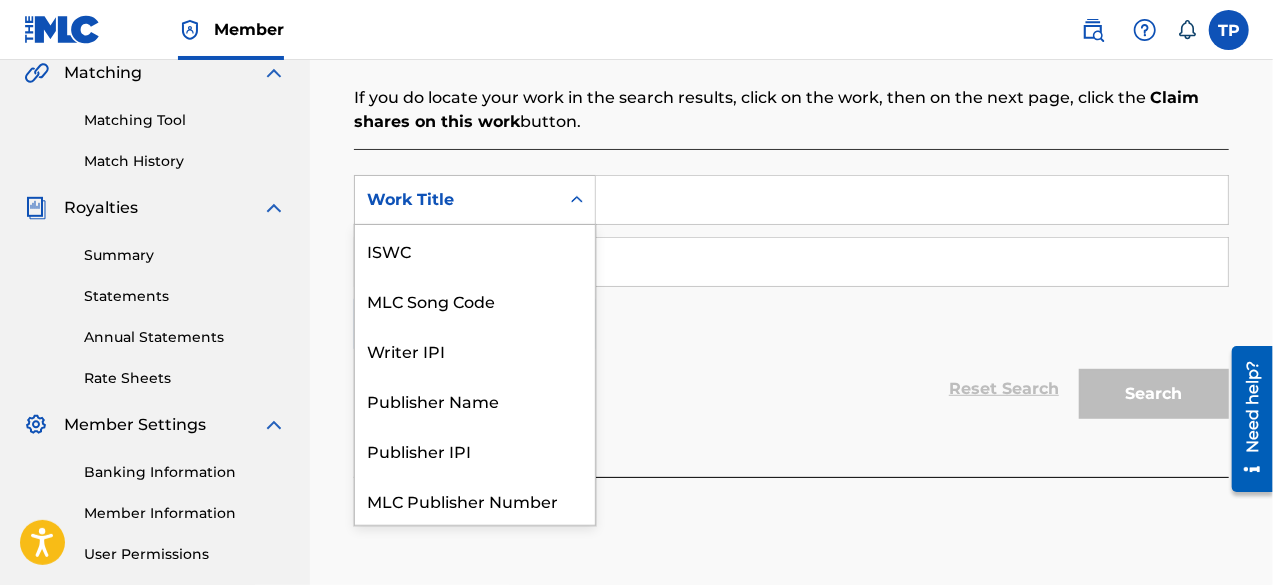 click on "Work Title" at bounding box center [457, 200] 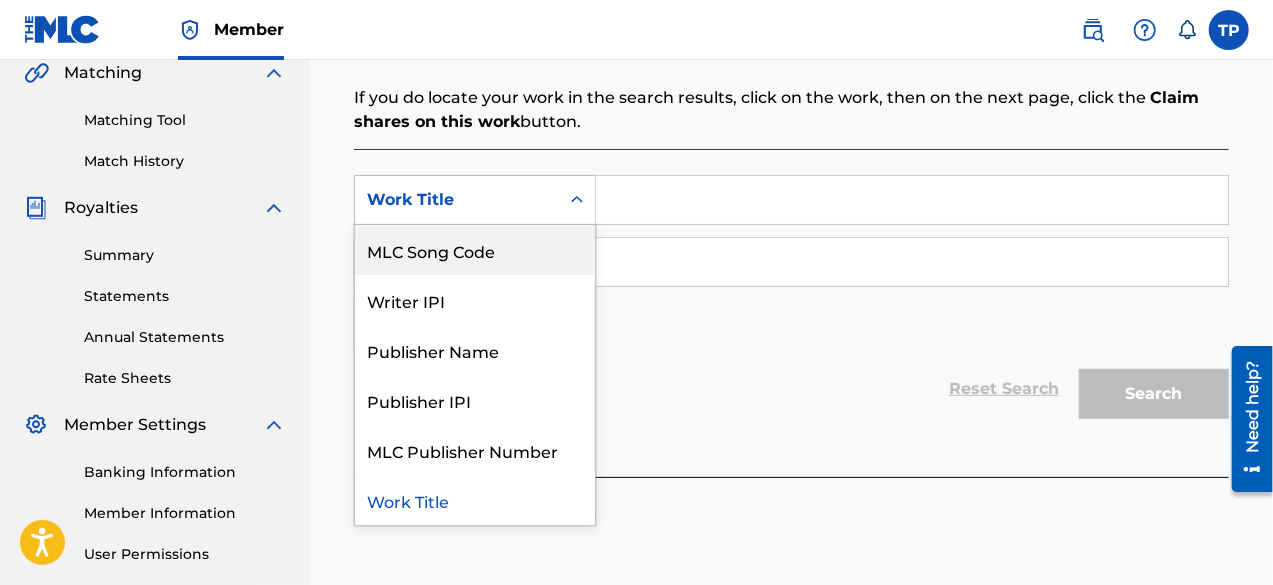 click on "MLC Song Code" at bounding box center [475, 250] 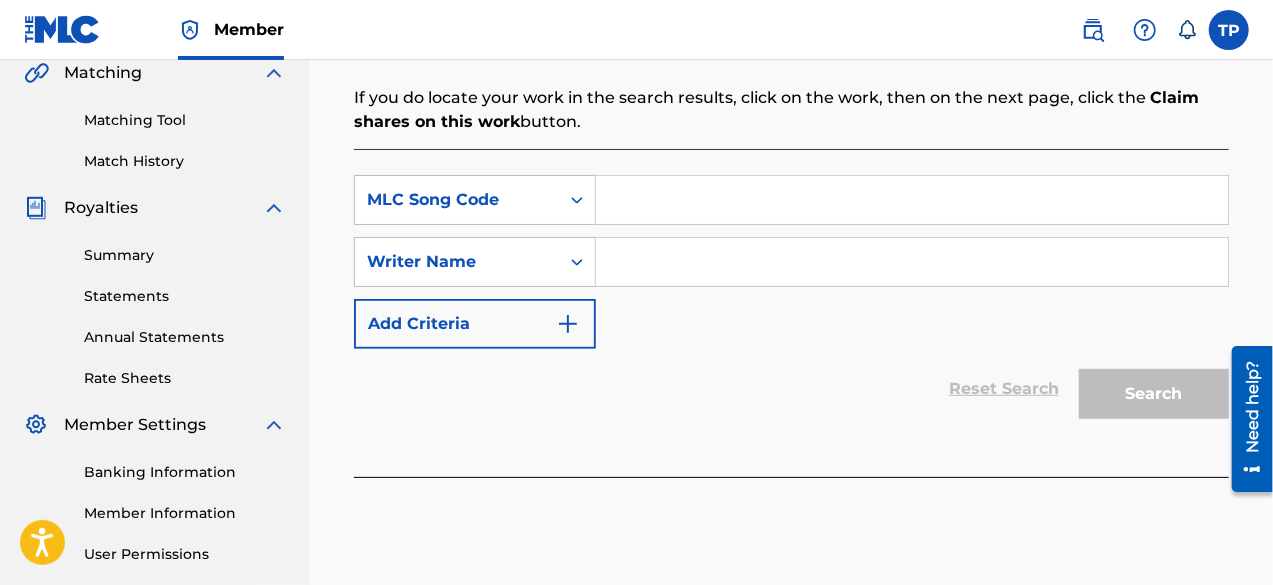 paste on "CK69NZ" 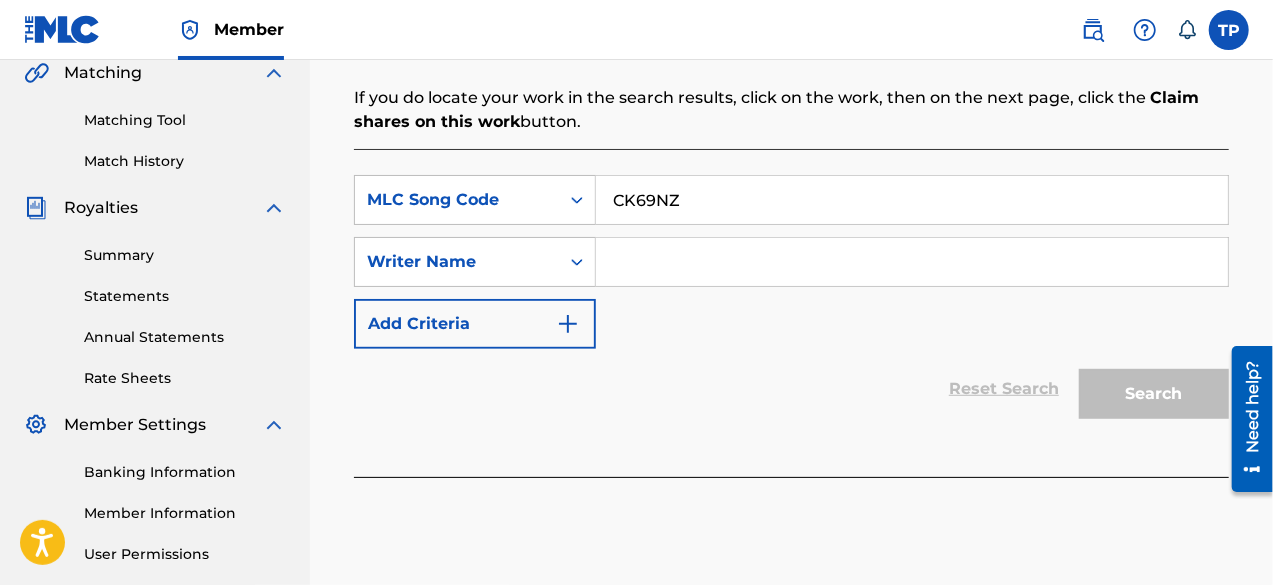 click on "CK69NZ" at bounding box center (912, 200) 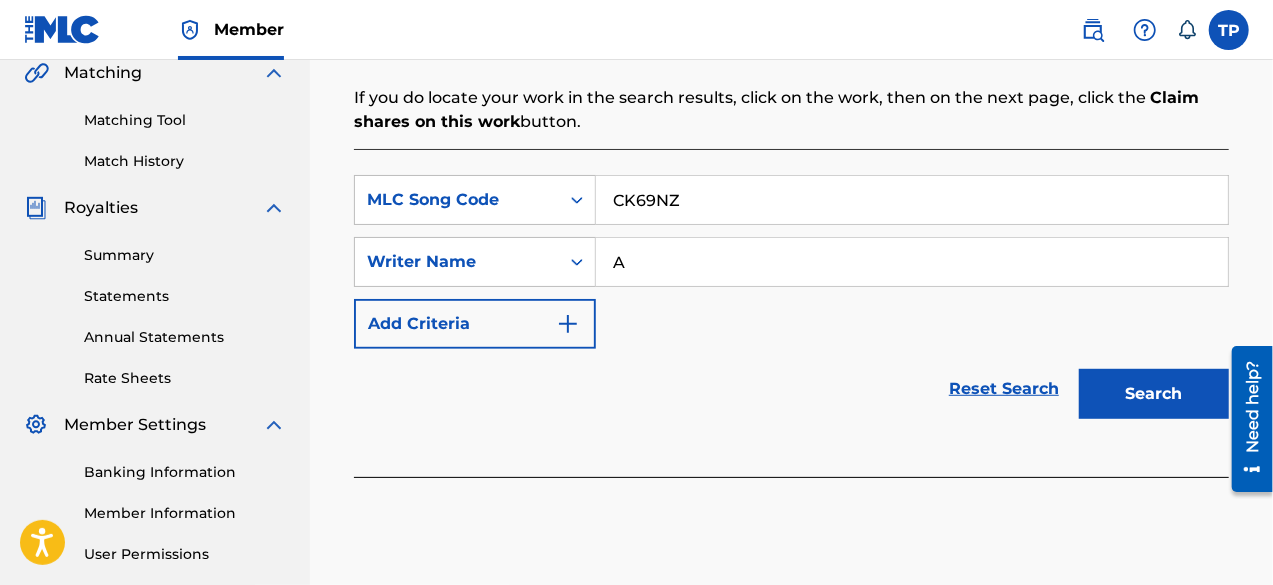 type on "ABRESS" 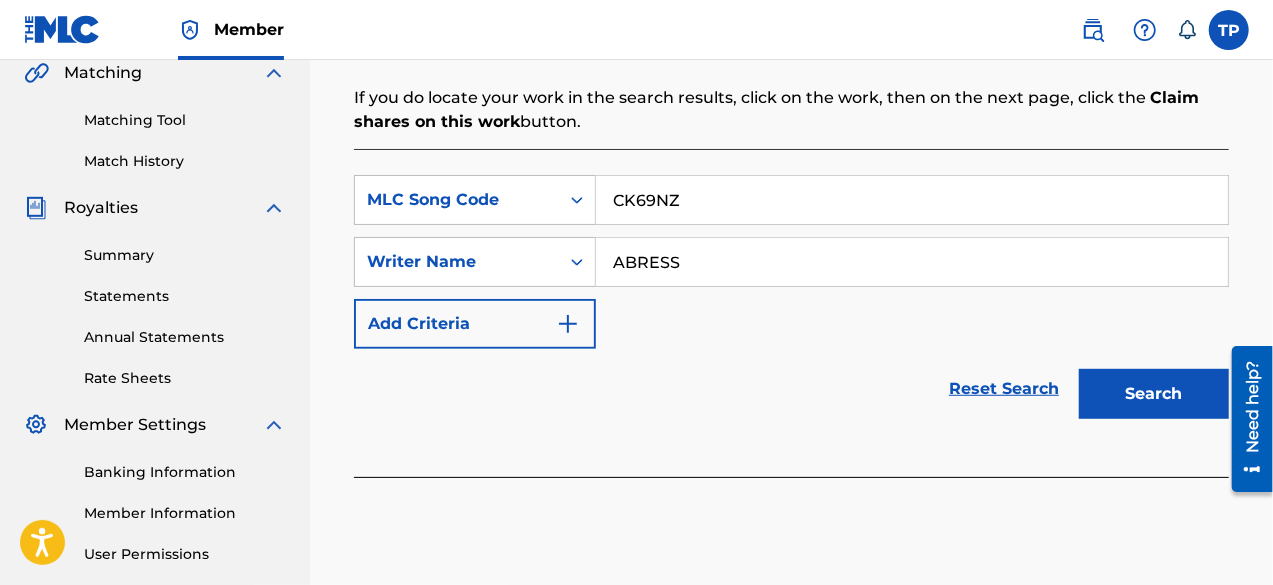 click on "Search" at bounding box center (1154, 394) 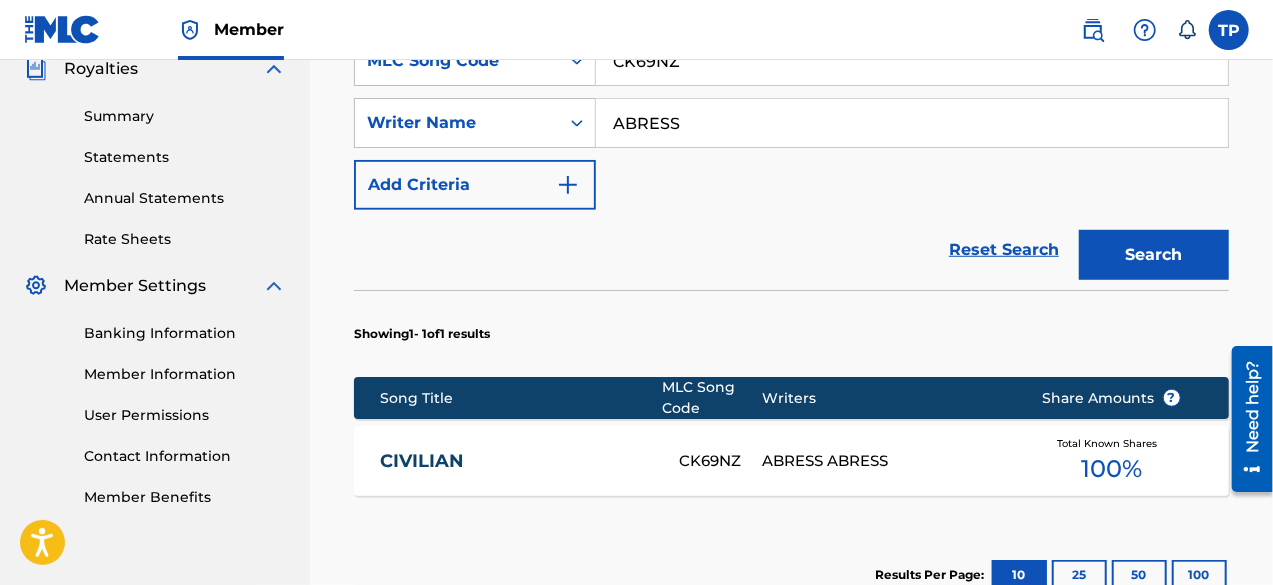 scroll, scrollTop: 613, scrollLeft: 0, axis: vertical 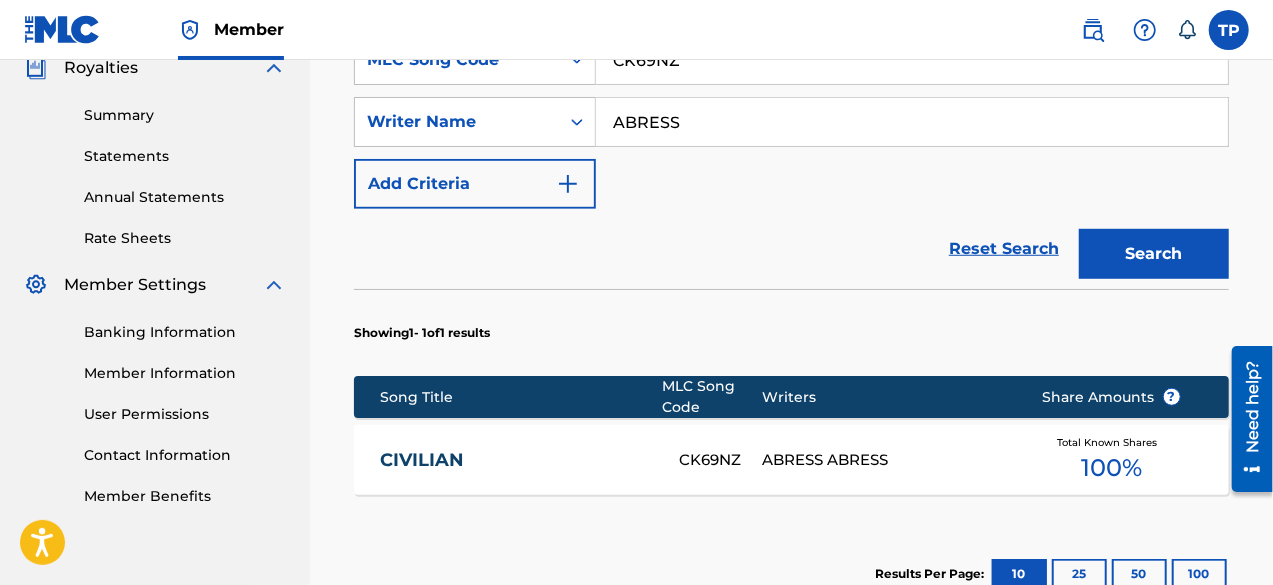 click on "CIVILIAN" at bounding box center [516, 460] 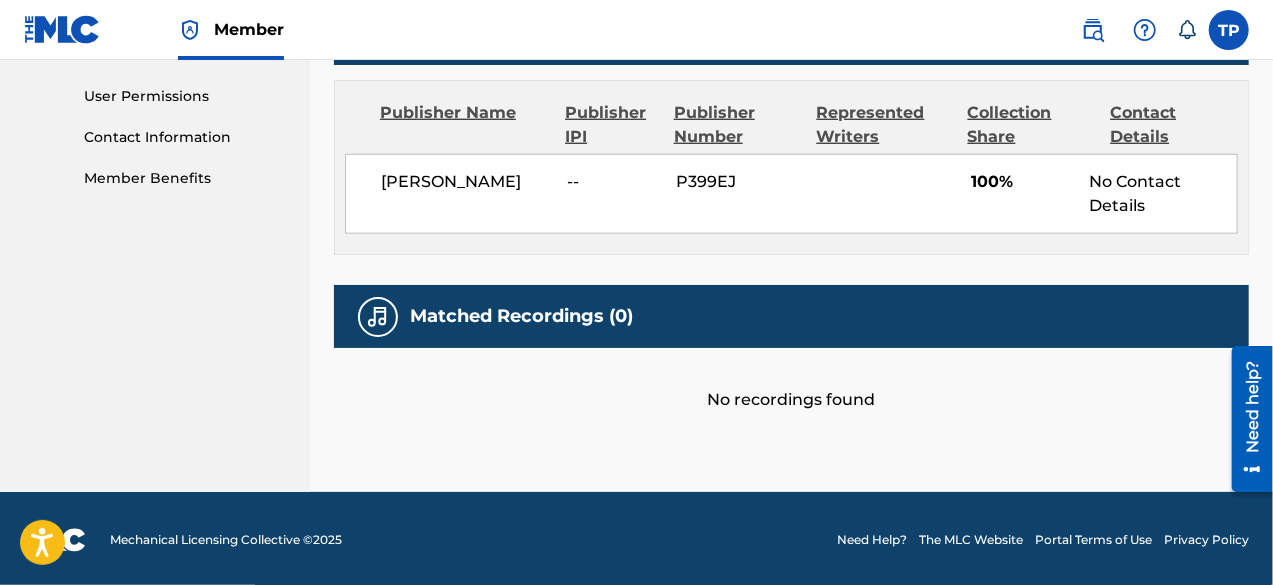 scroll, scrollTop: 0, scrollLeft: 0, axis: both 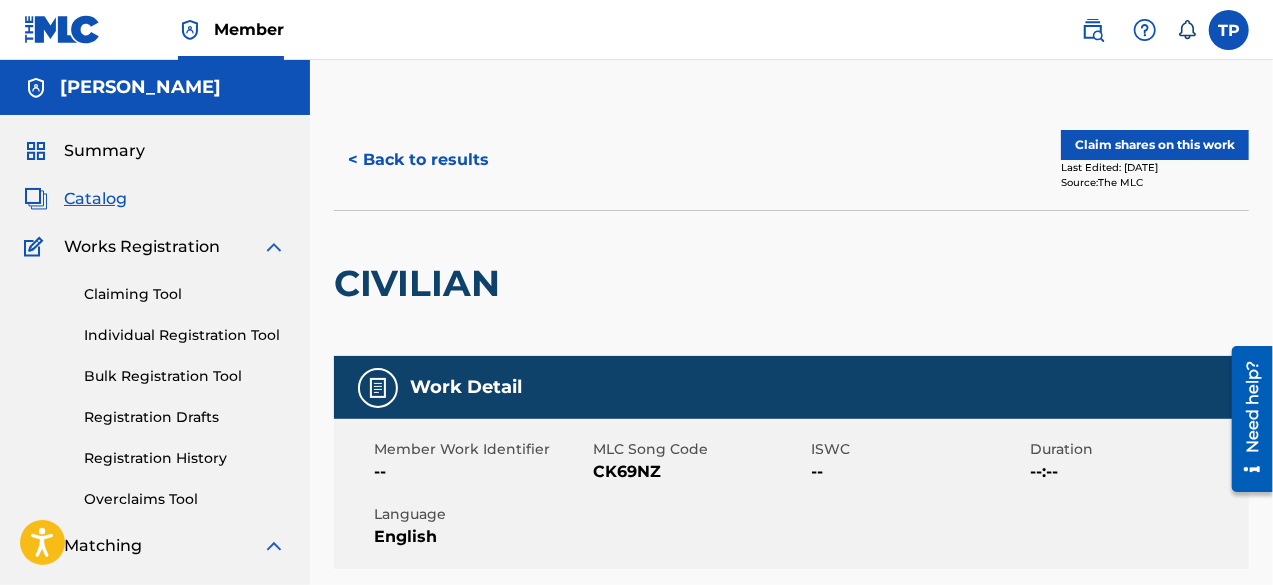 click on "< Back to results Claim shares on this work Last Edited:   [DATE] Source:  The MLC" at bounding box center [791, 160] 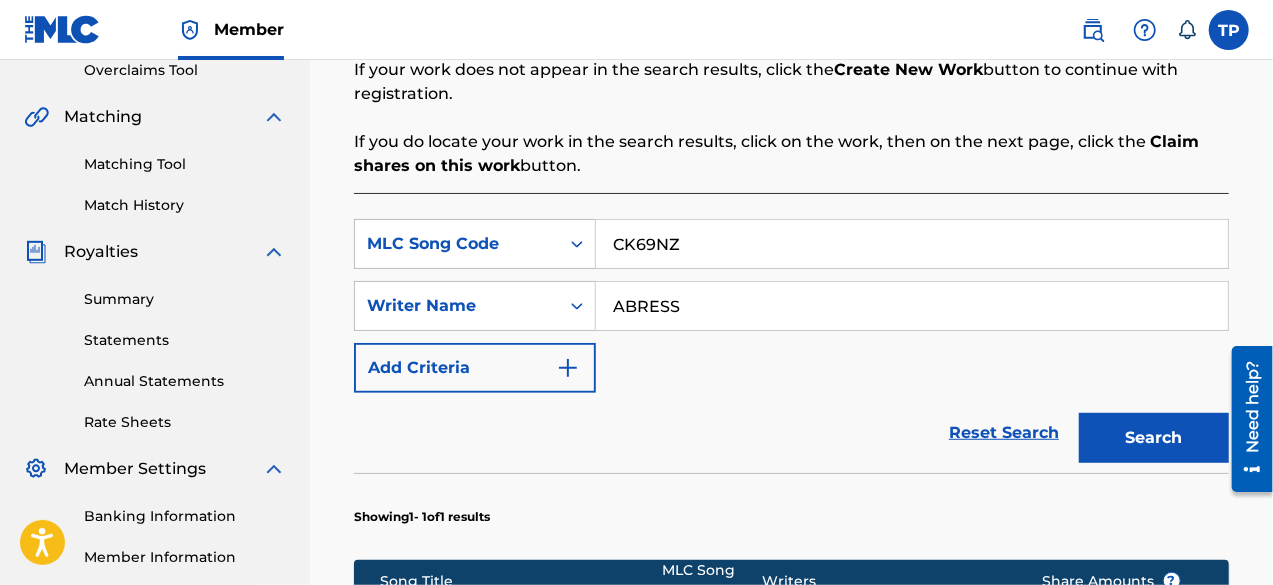 scroll, scrollTop: 423, scrollLeft: 0, axis: vertical 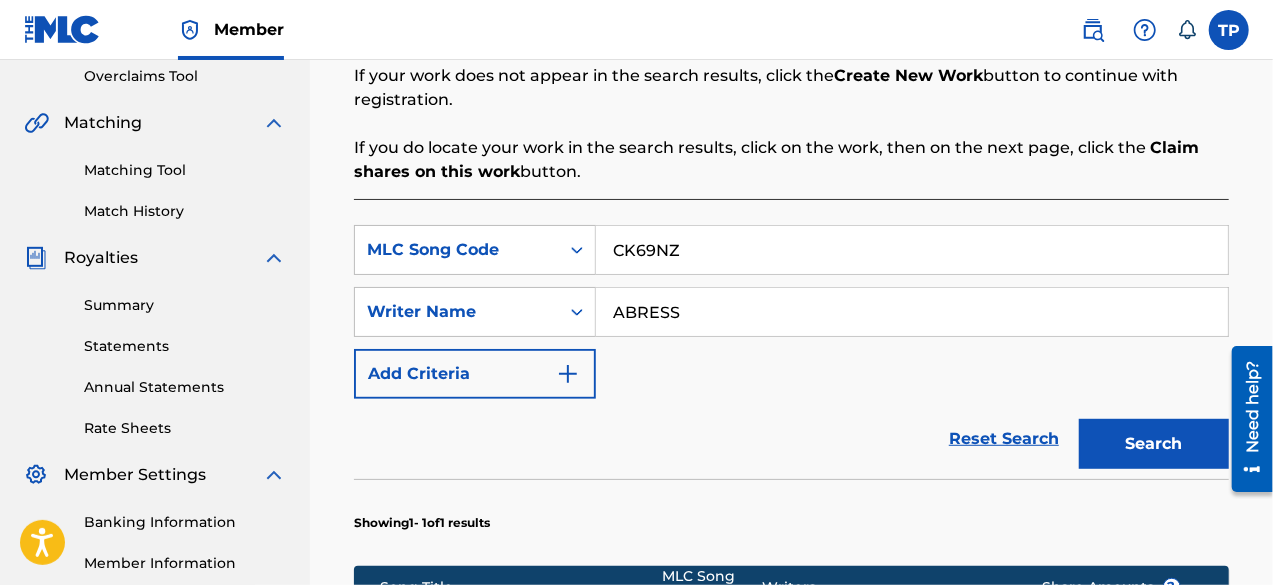 click on "CK69NZ" at bounding box center (912, 250) 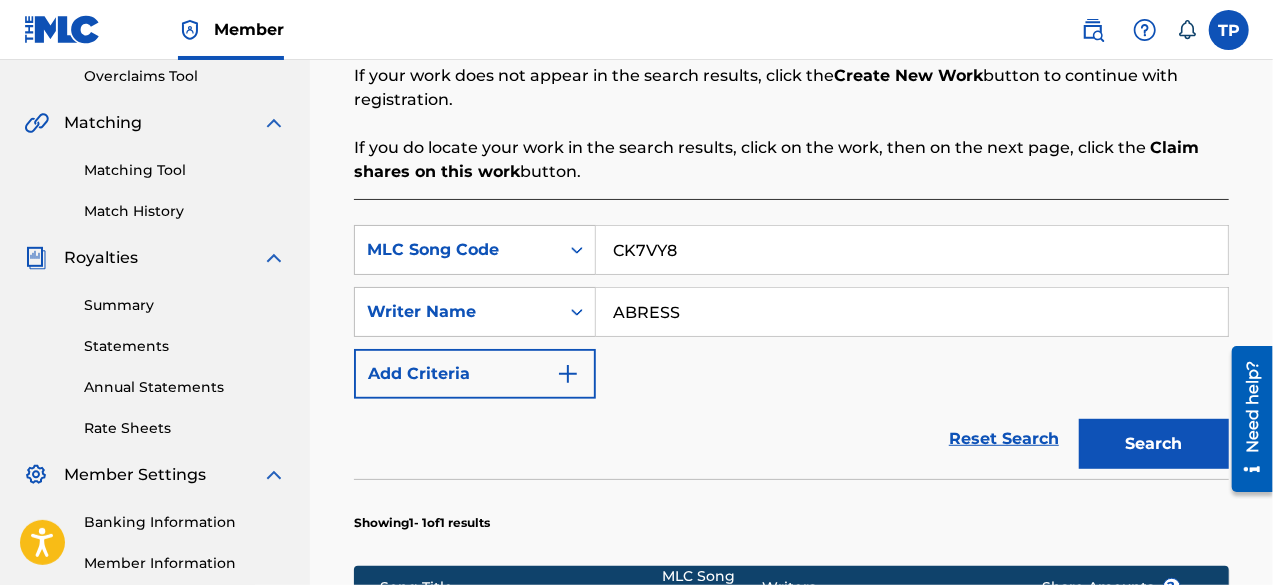 type on "CK7VY8" 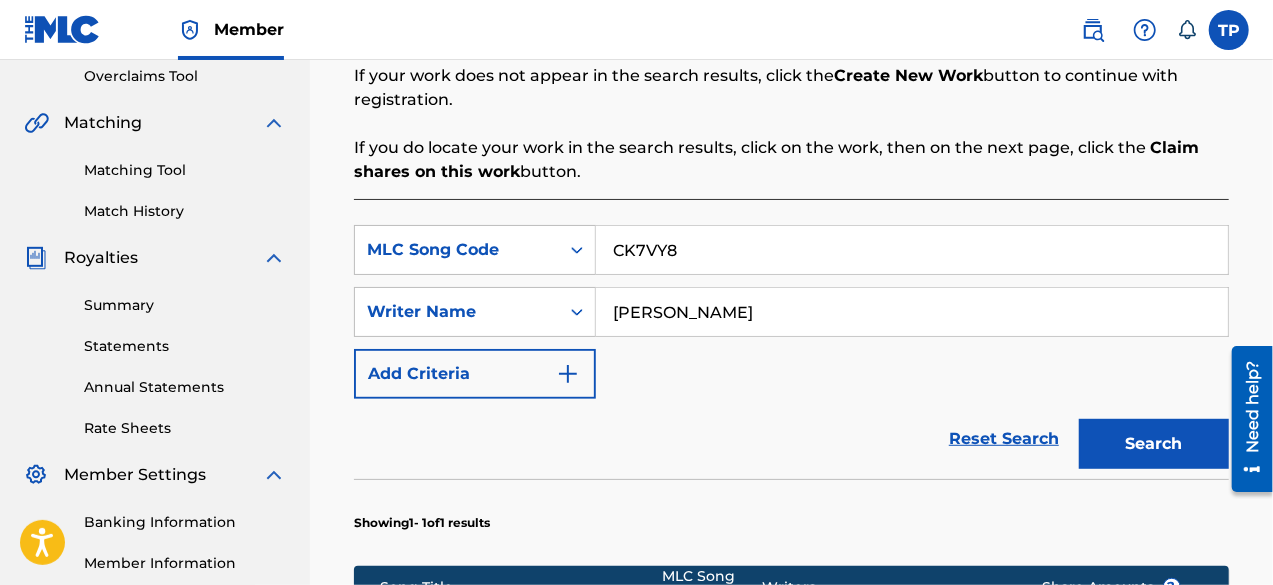 type on "[PERSON_NAME]" 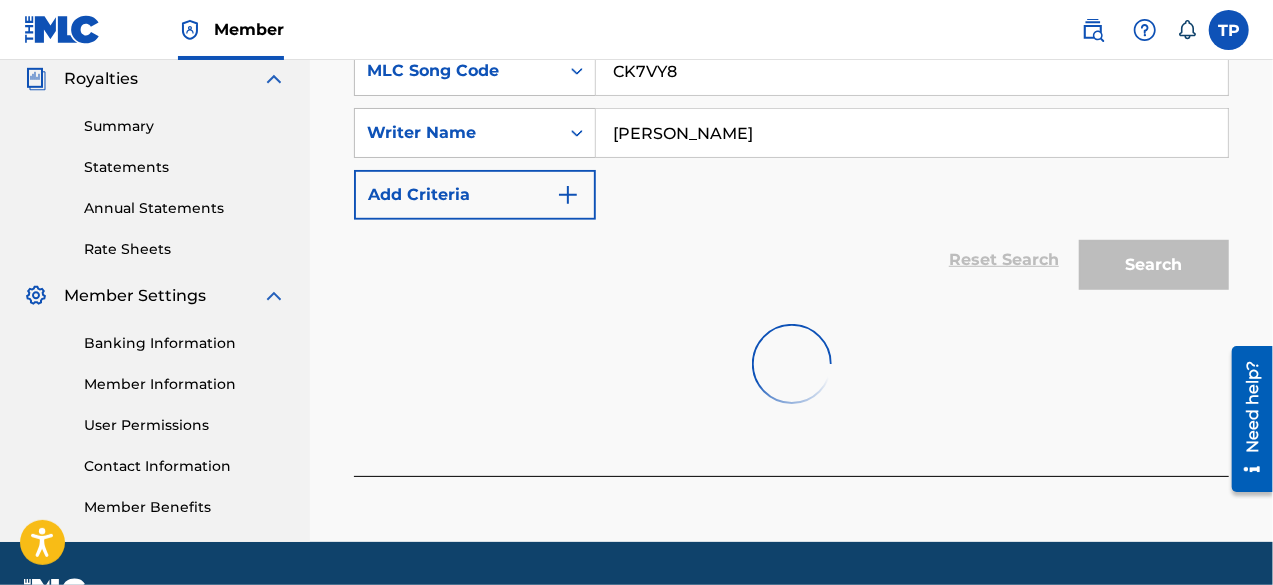scroll, scrollTop: 654, scrollLeft: 0, axis: vertical 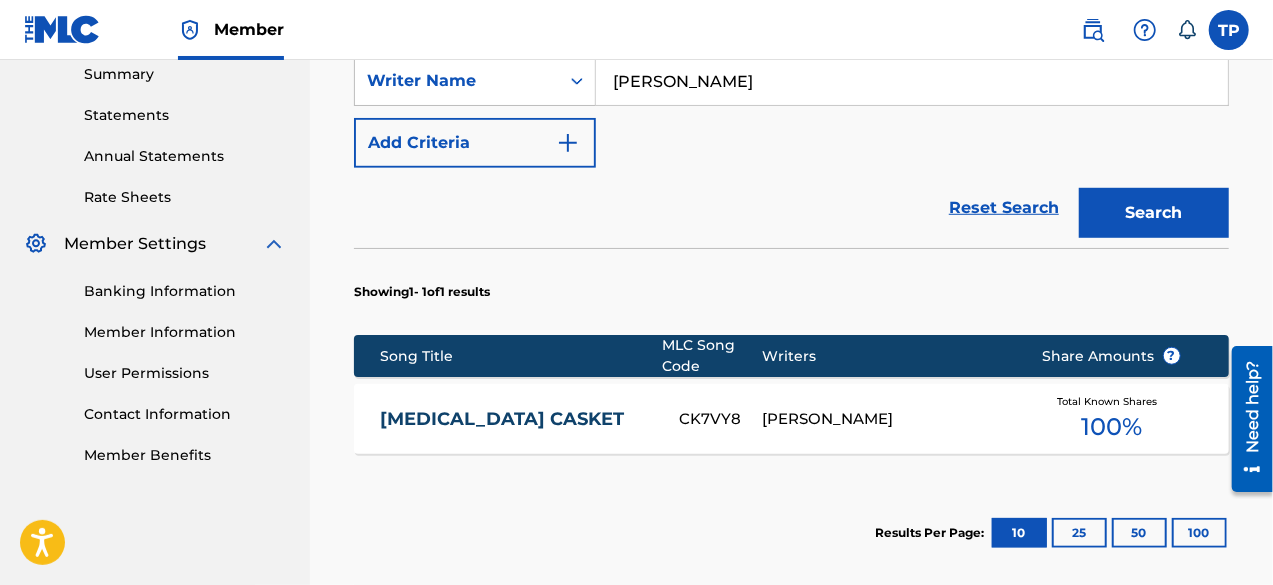 click on "[MEDICAL_DATA] CASKET" at bounding box center (529, 419) 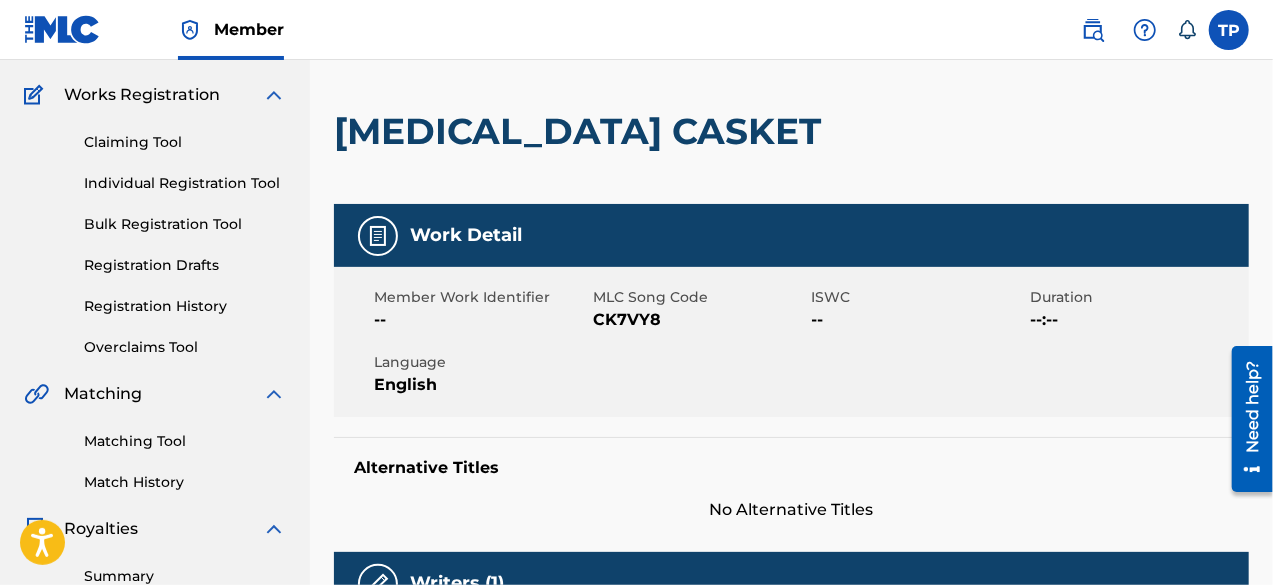 scroll, scrollTop: 129, scrollLeft: 0, axis: vertical 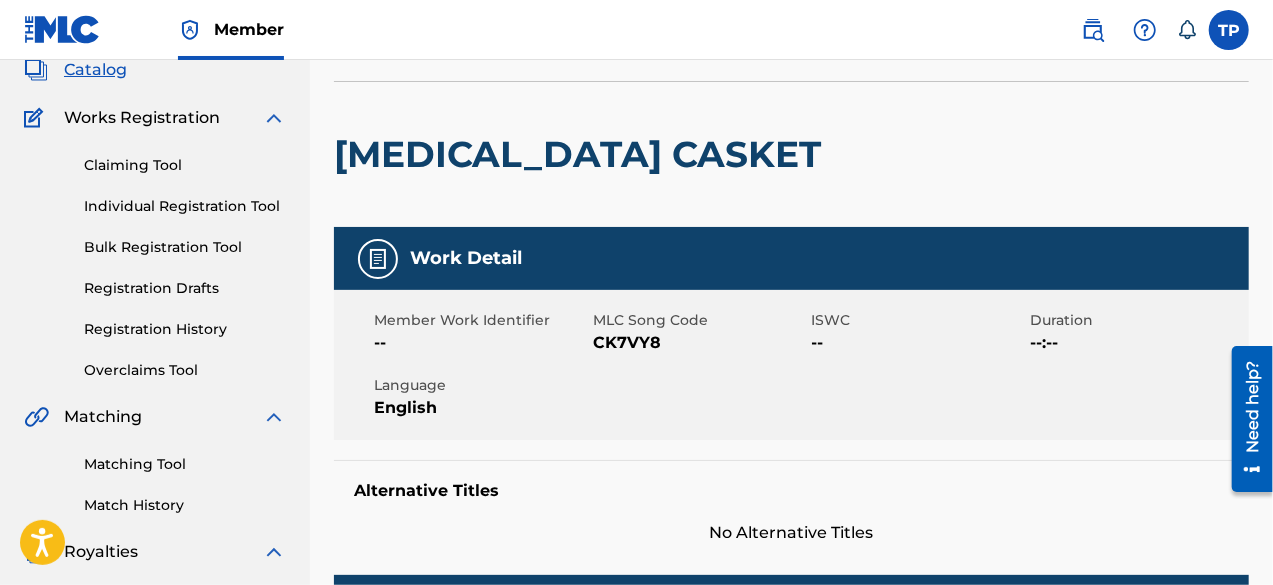 click on "Individual Registration Tool" at bounding box center [185, 206] 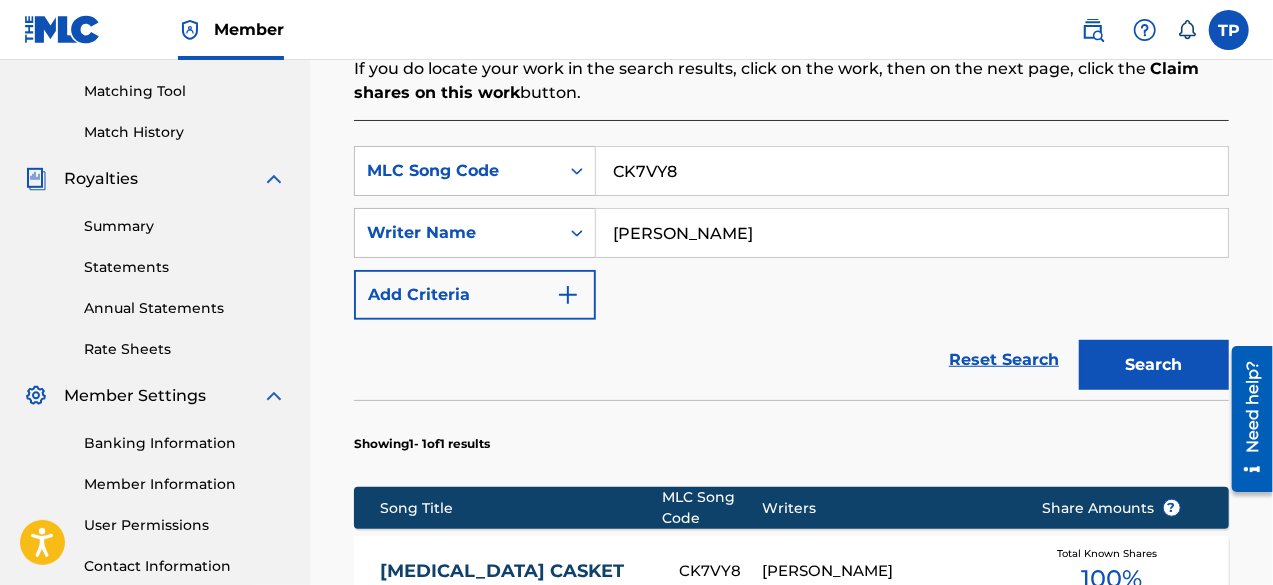 scroll, scrollTop: 498, scrollLeft: 0, axis: vertical 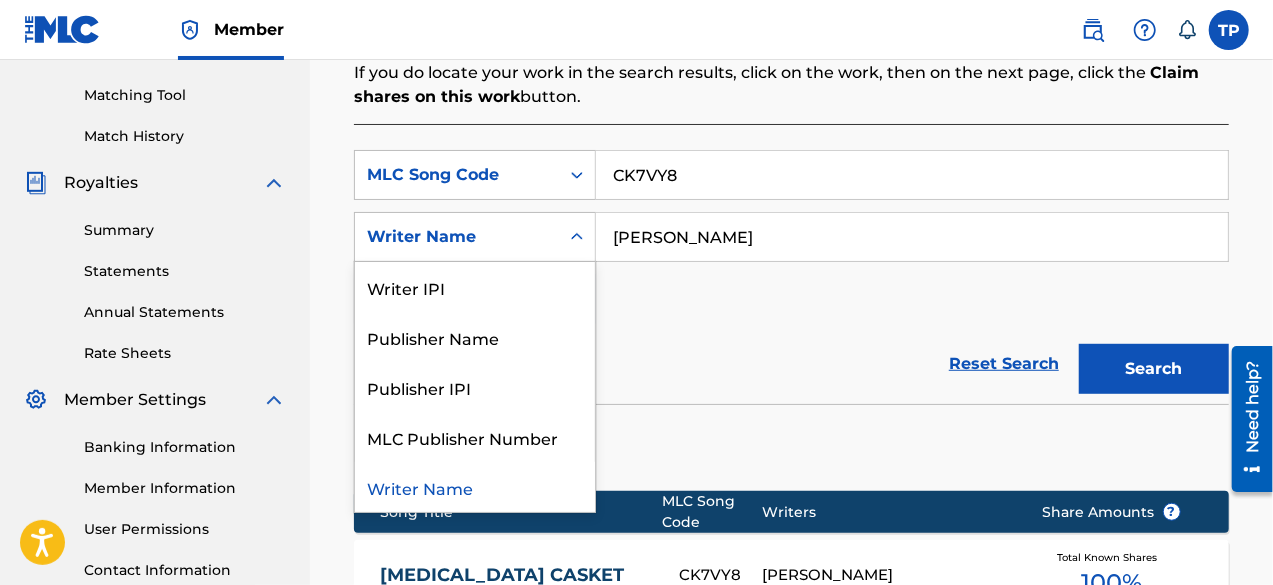 click at bounding box center (577, 237) 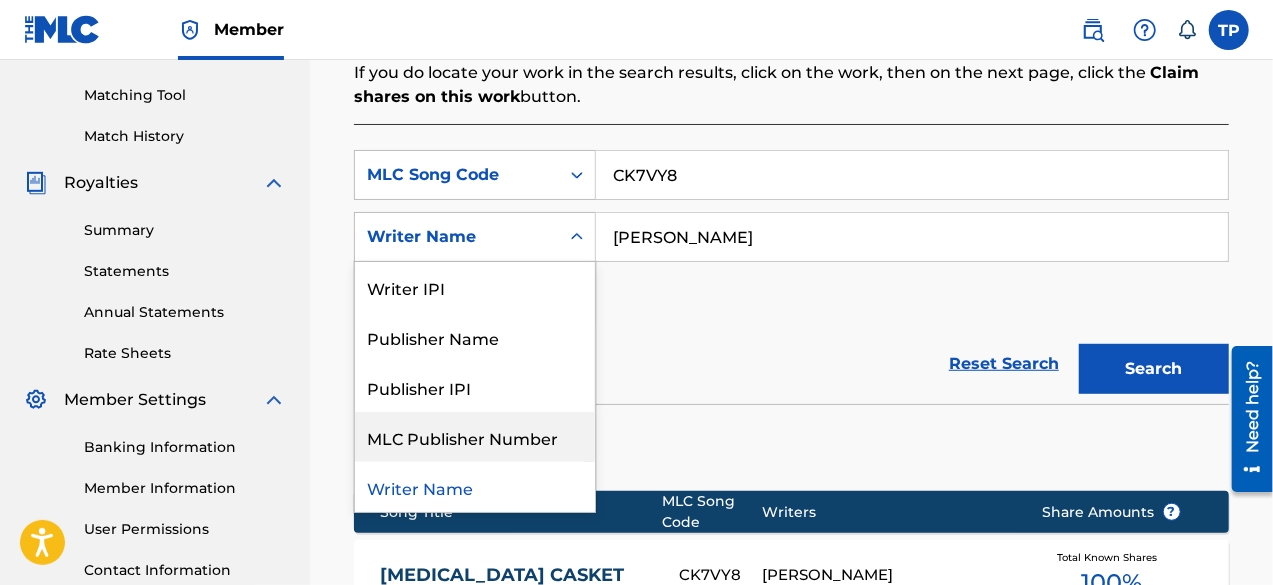 click on "MLC Publisher Number" at bounding box center (475, 437) 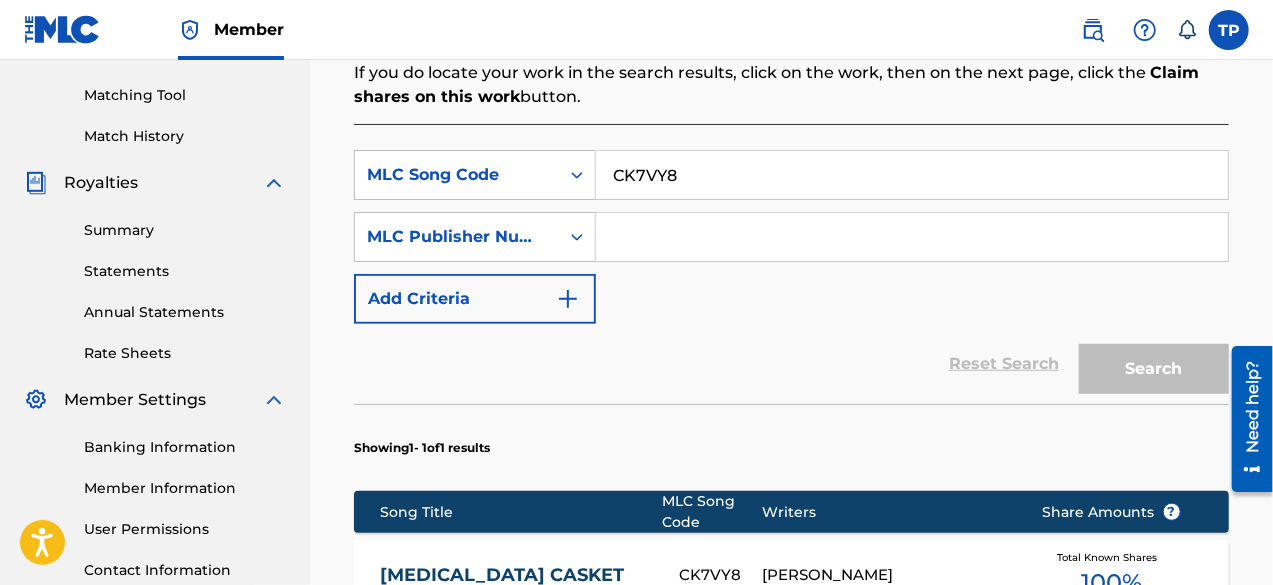 paste on "P399EJ" 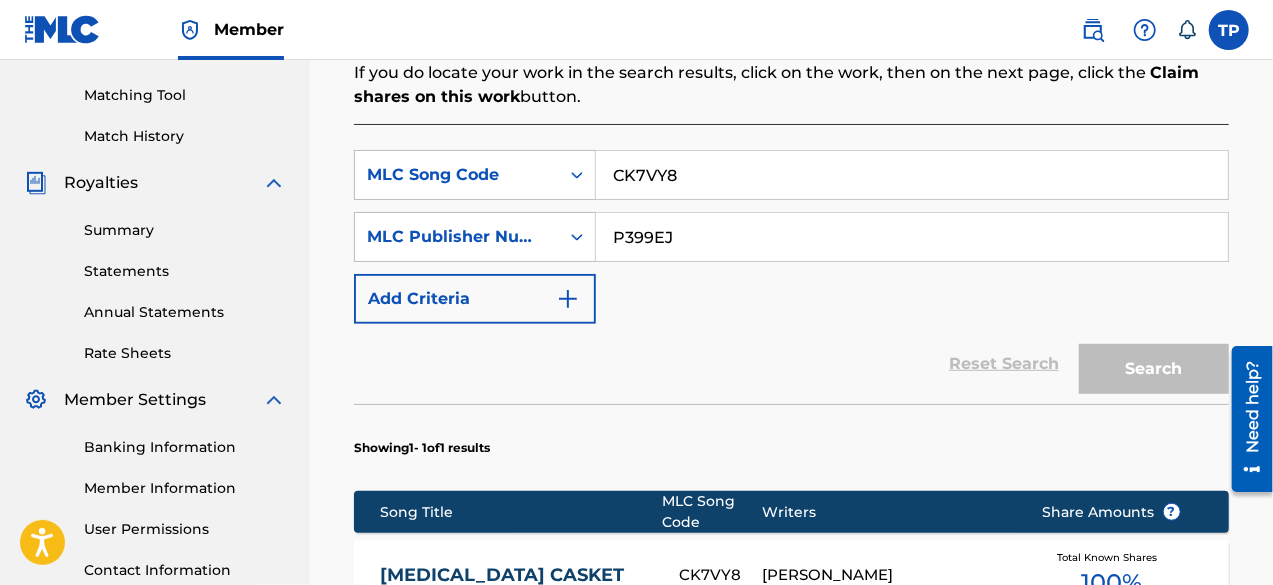 click on "P399EJ" at bounding box center (912, 237) 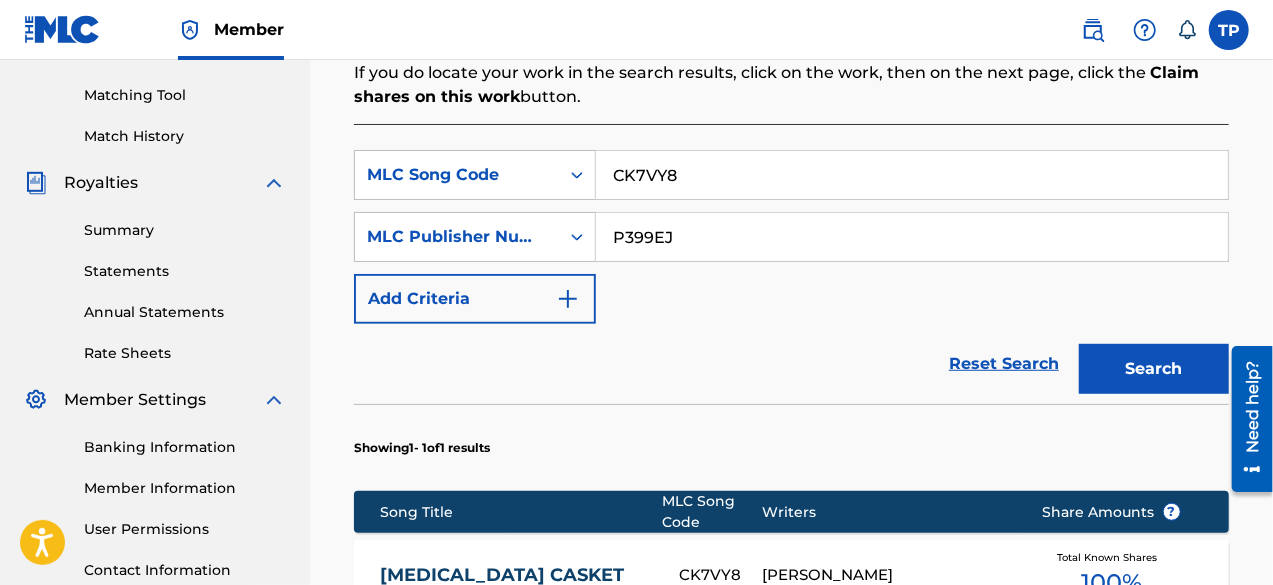 type on "P399EJ" 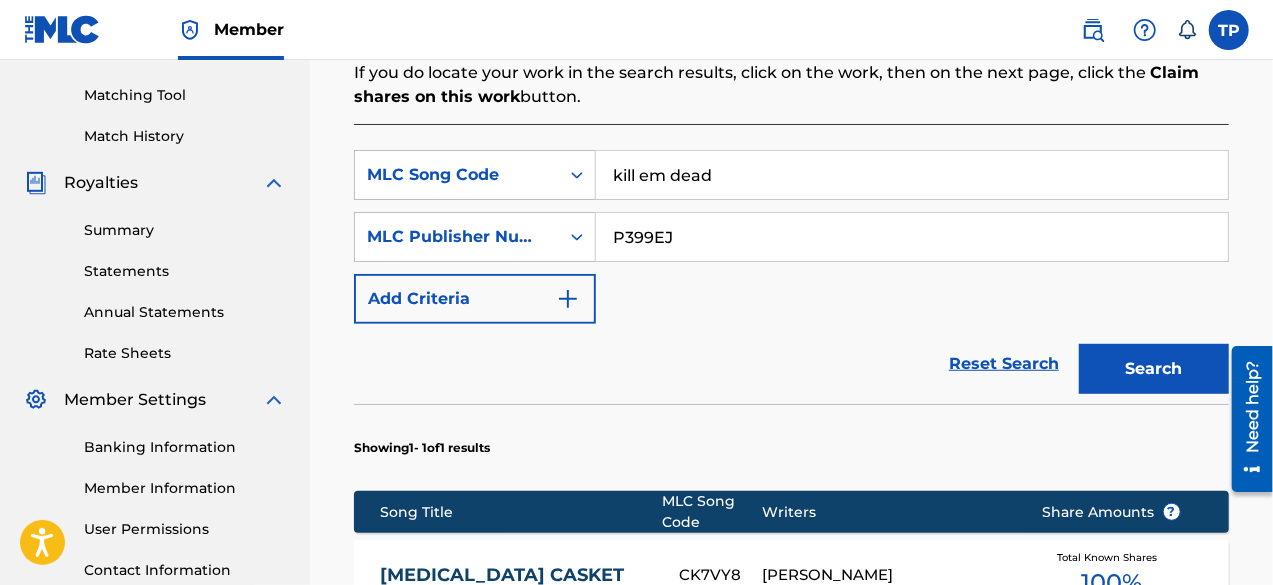 click on "Search" at bounding box center (1154, 369) 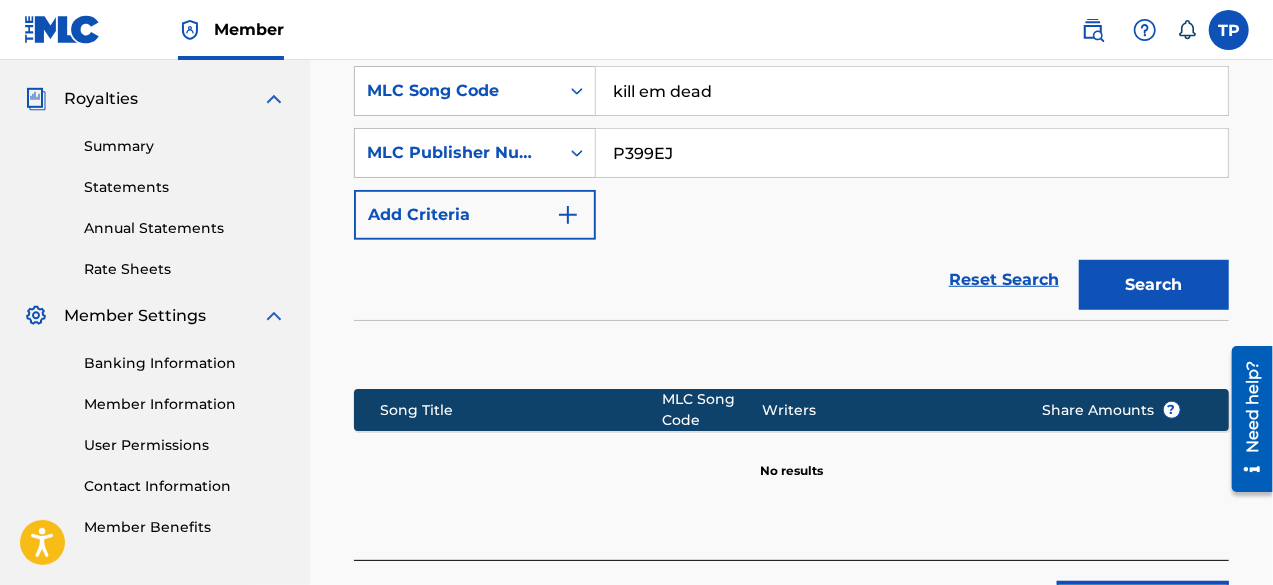 scroll, scrollTop: 516, scrollLeft: 0, axis: vertical 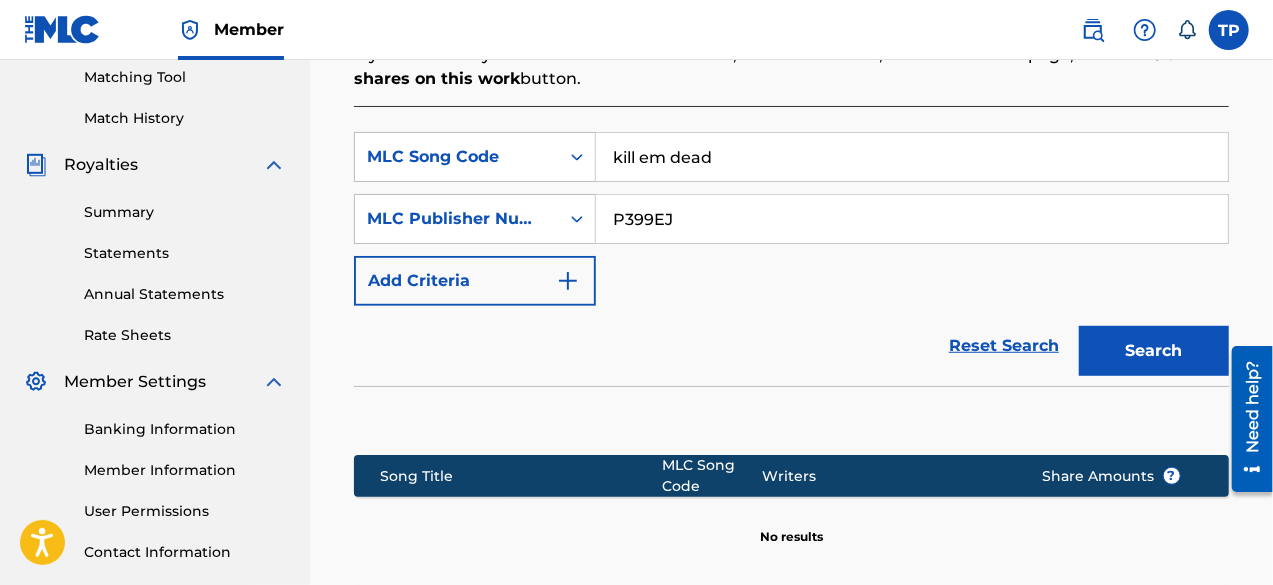 click on "kill em dead" at bounding box center (912, 157) 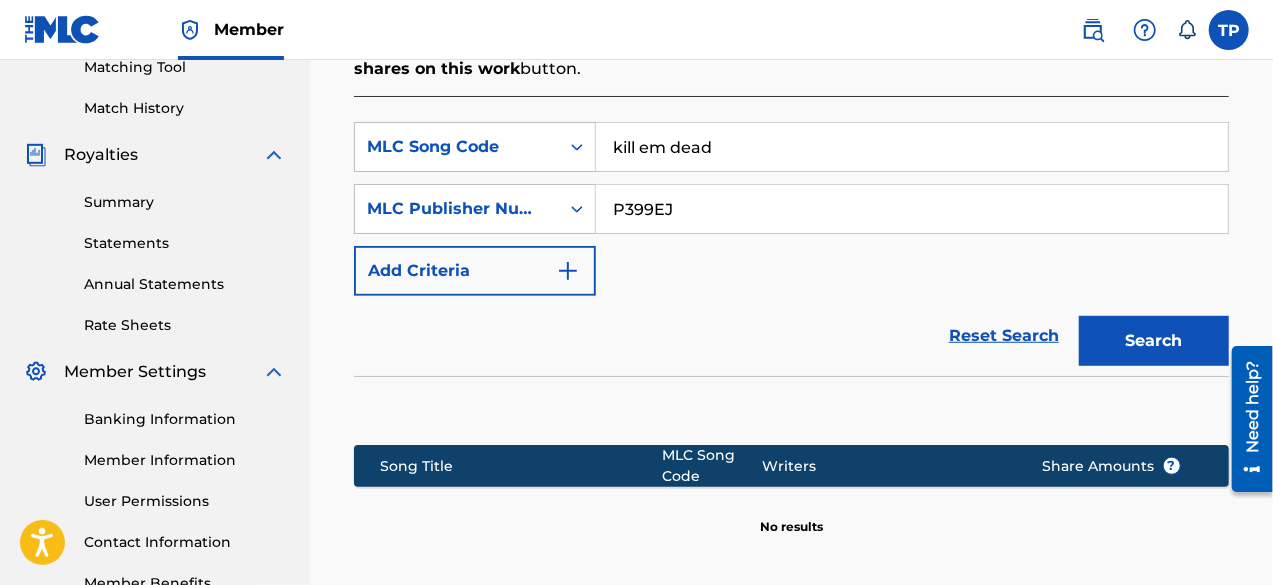scroll, scrollTop: 510, scrollLeft: 0, axis: vertical 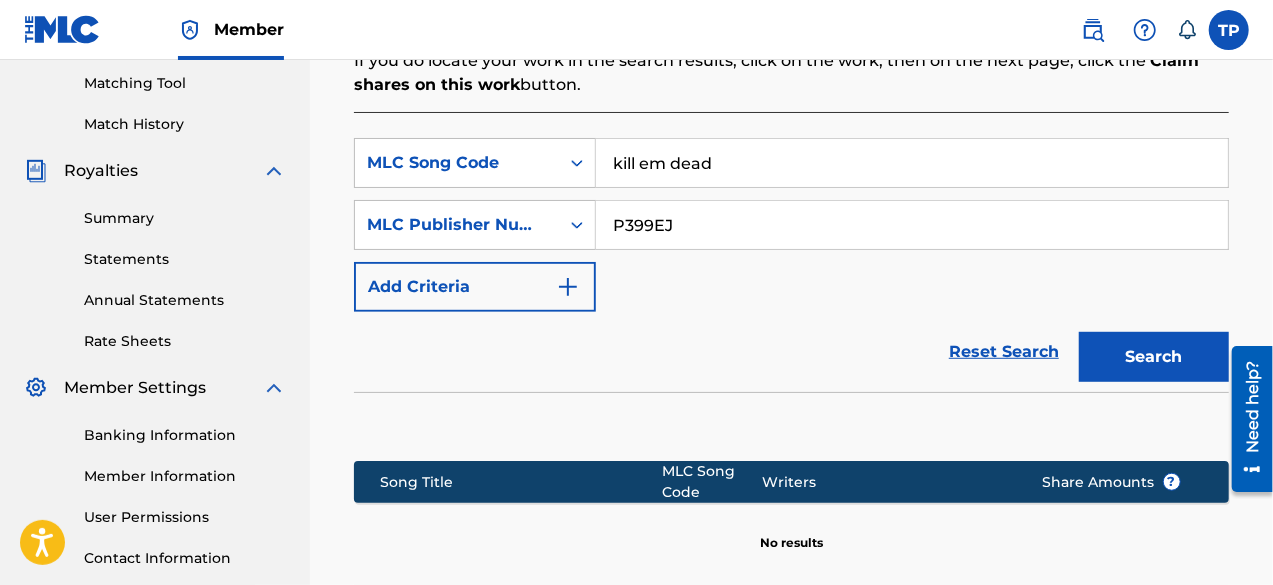click on "kill em dead" at bounding box center [912, 163] 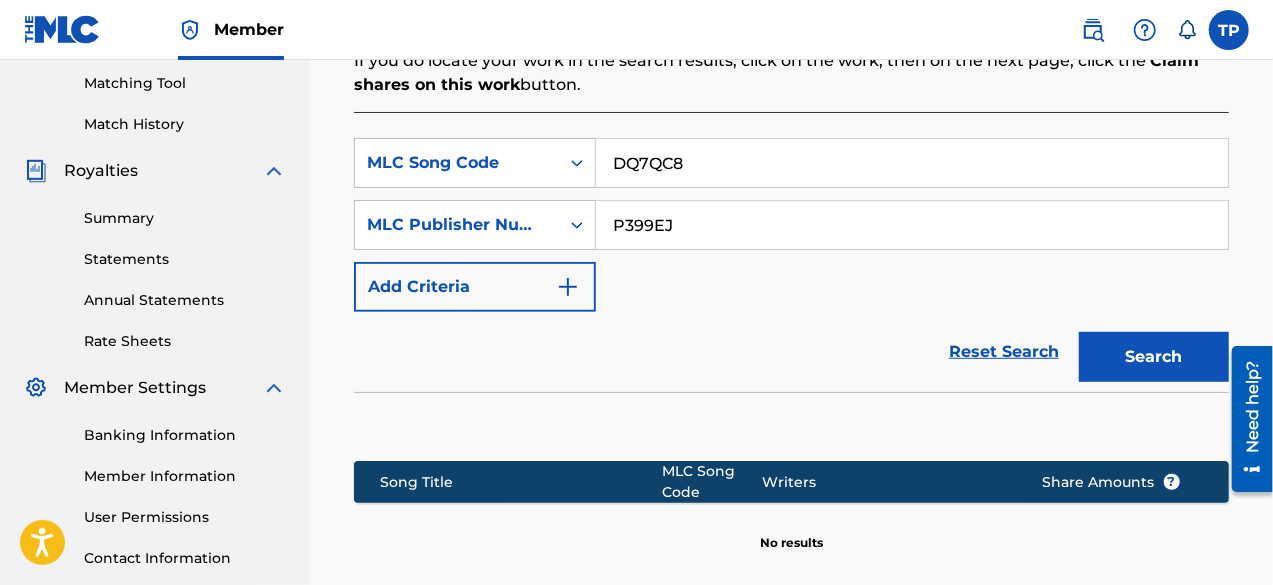 type on "DQ7QC8" 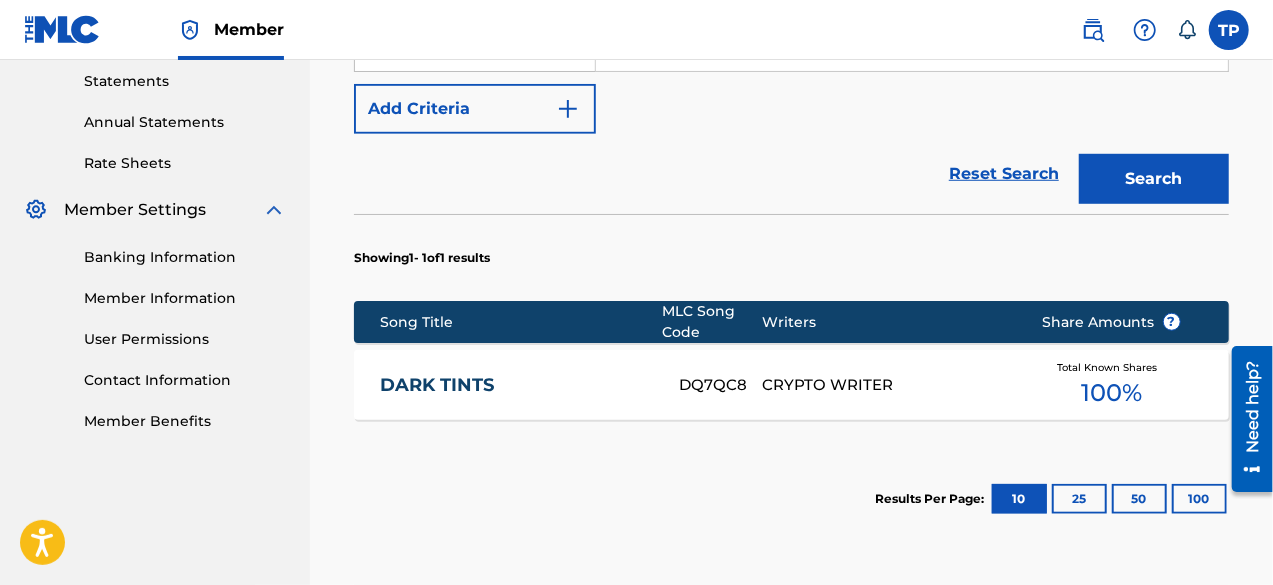 scroll, scrollTop: 694, scrollLeft: 0, axis: vertical 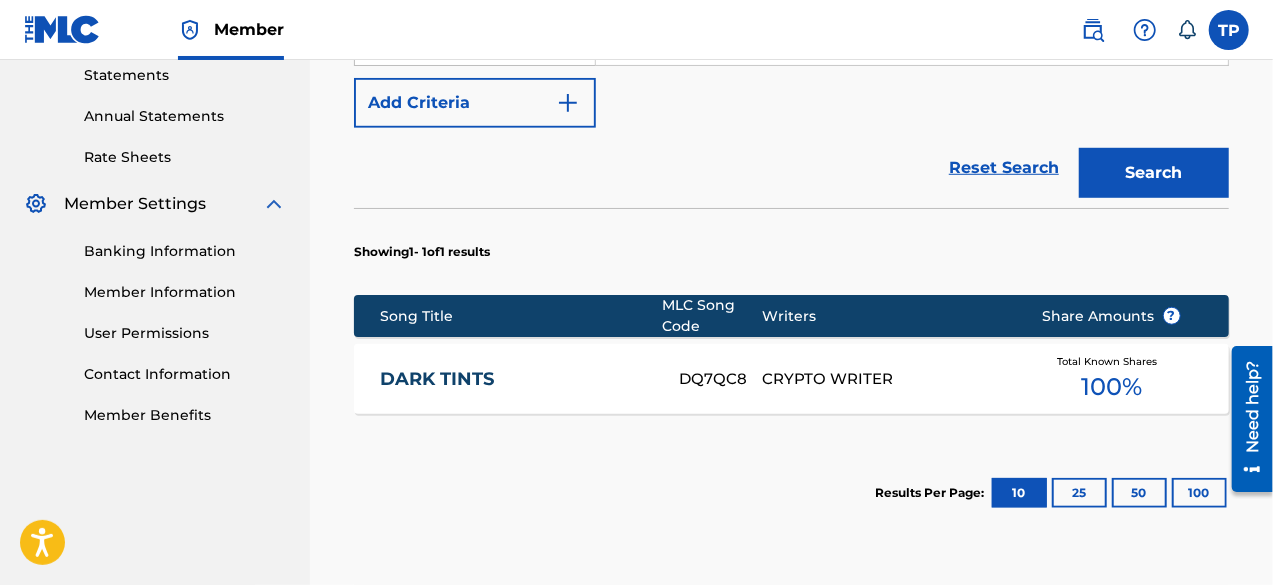 click on "DARK TINTS" at bounding box center [516, 379] 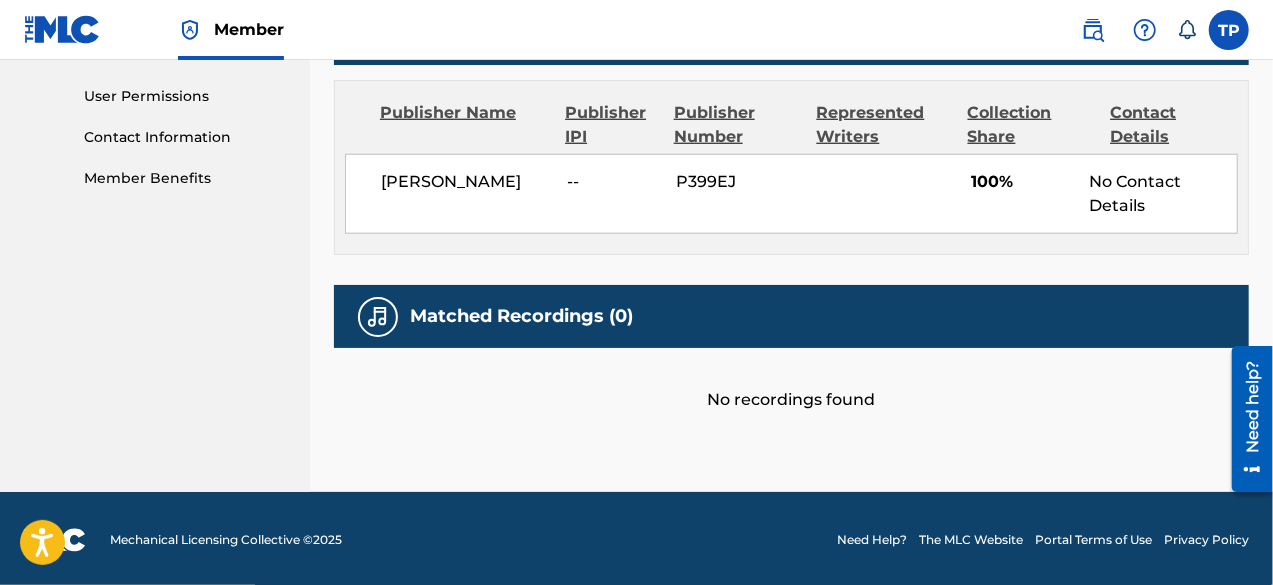 scroll, scrollTop: 0, scrollLeft: 0, axis: both 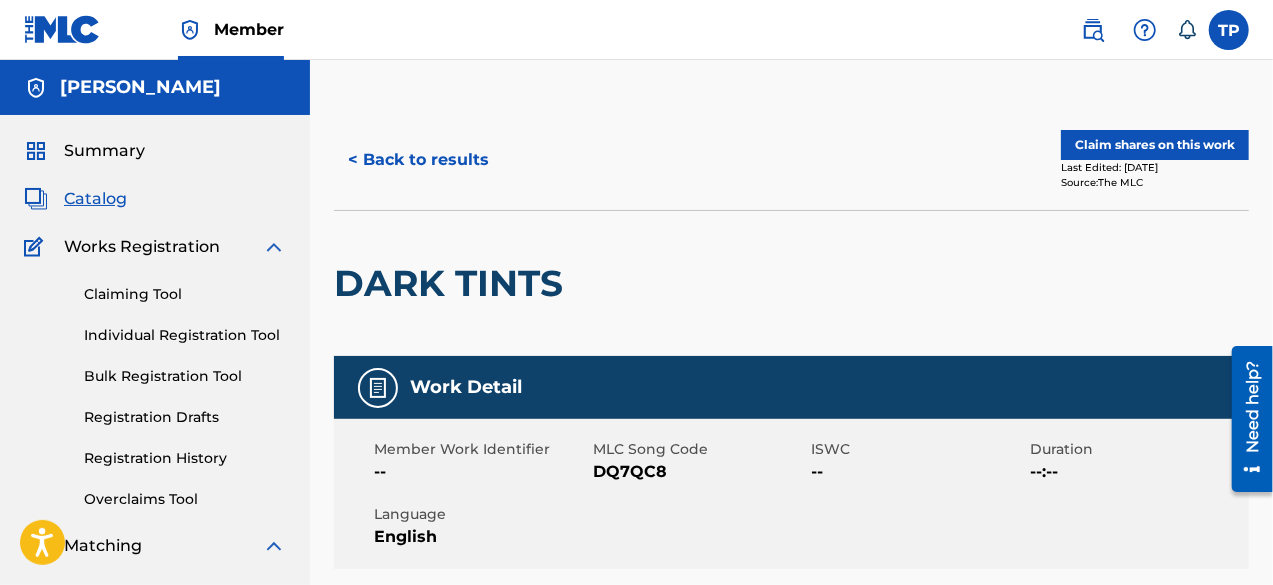 click on "< Back to results" at bounding box center [418, 160] 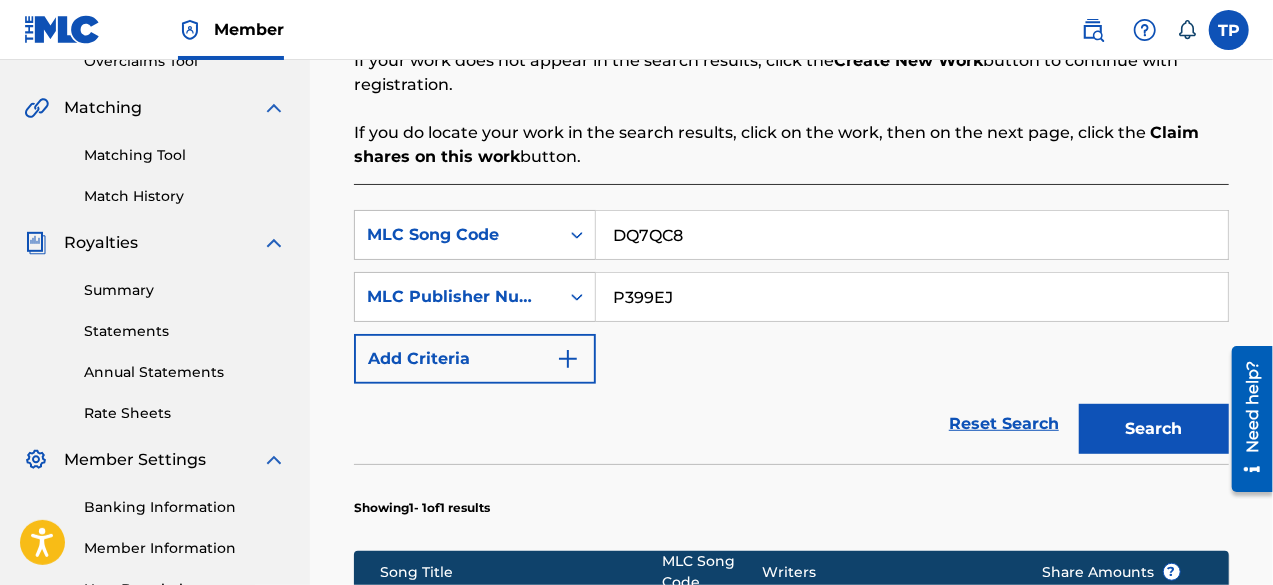 scroll, scrollTop: 438, scrollLeft: 0, axis: vertical 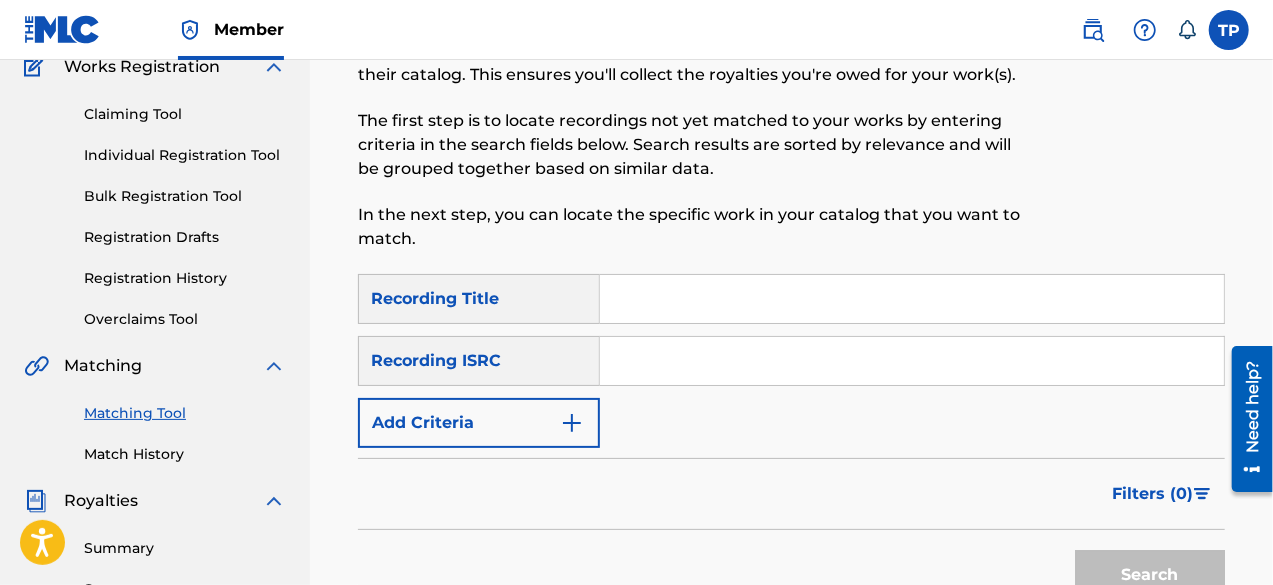 click at bounding box center (912, 299) 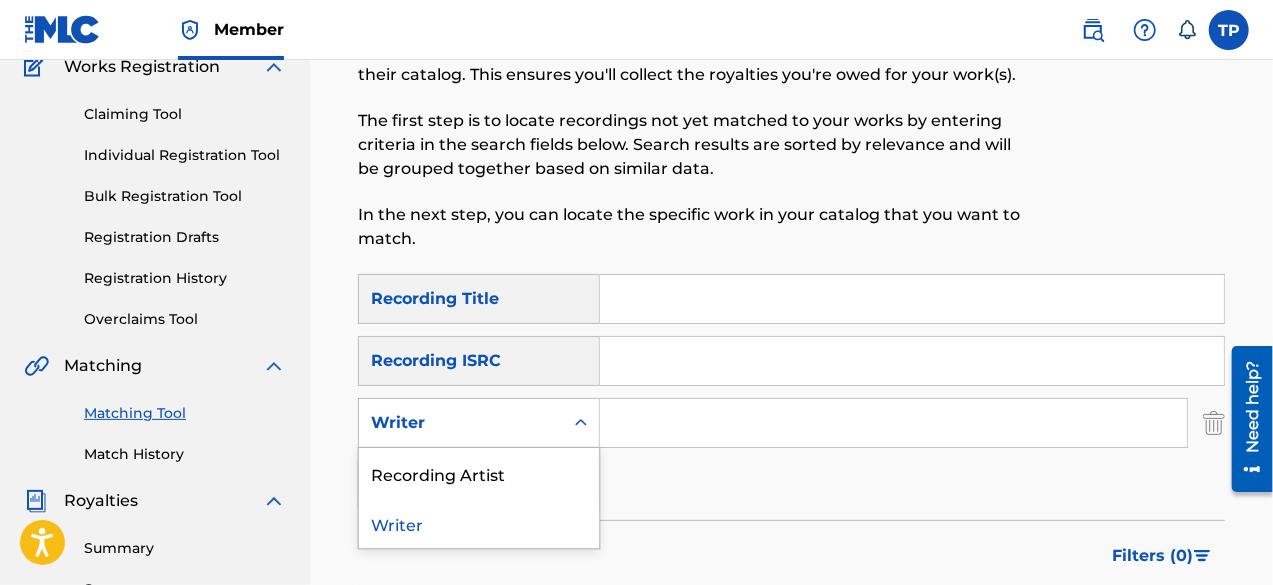 click on "Writer" at bounding box center (461, 423) 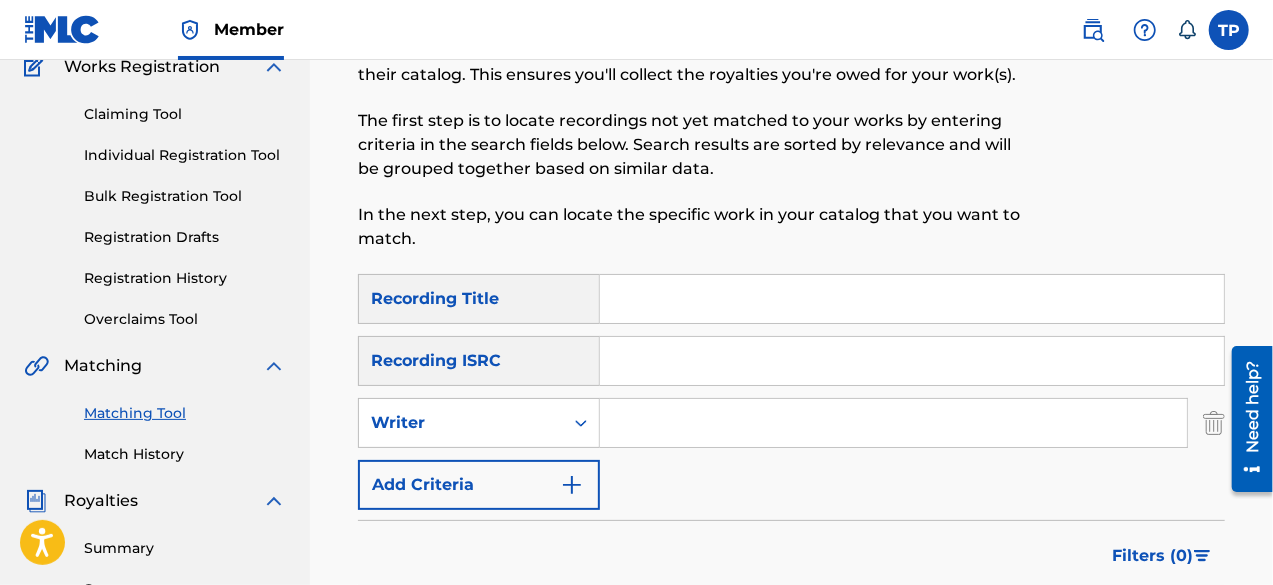 click on "Writer" at bounding box center [461, 423] 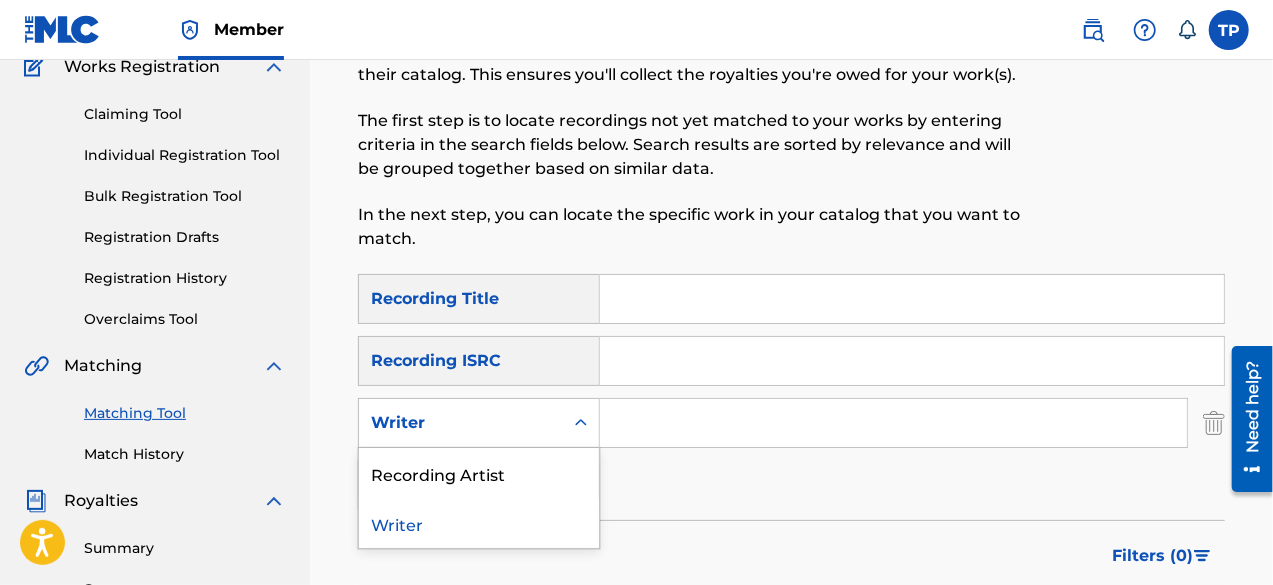 click on "Writer" at bounding box center [461, 423] 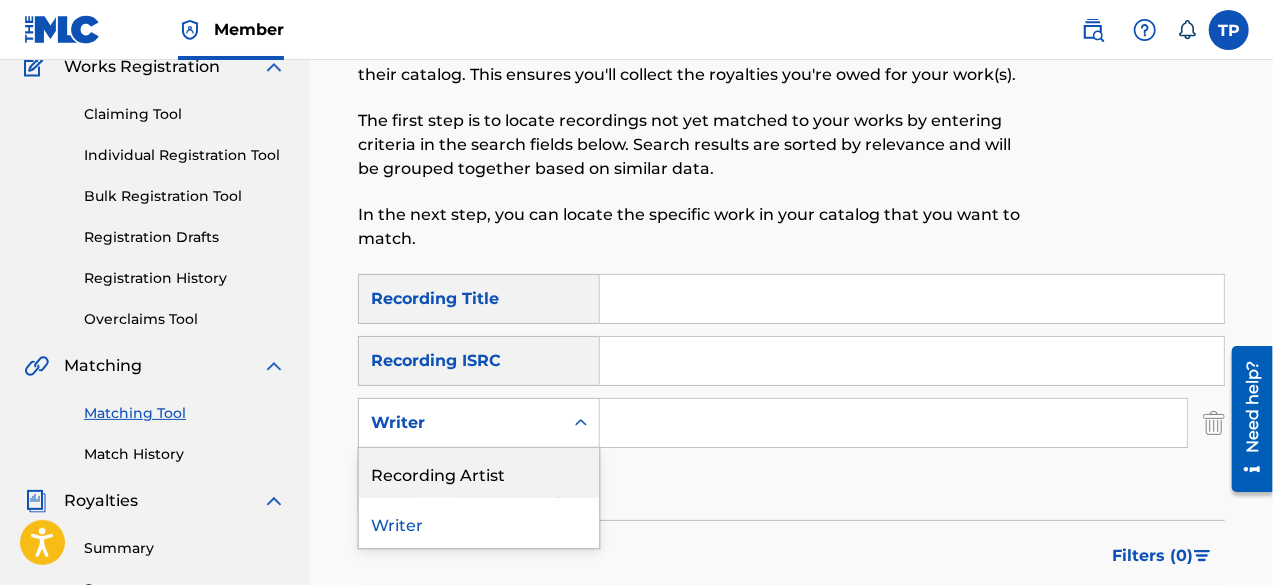 click on "Recording Artist" at bounding box center [479, 473] 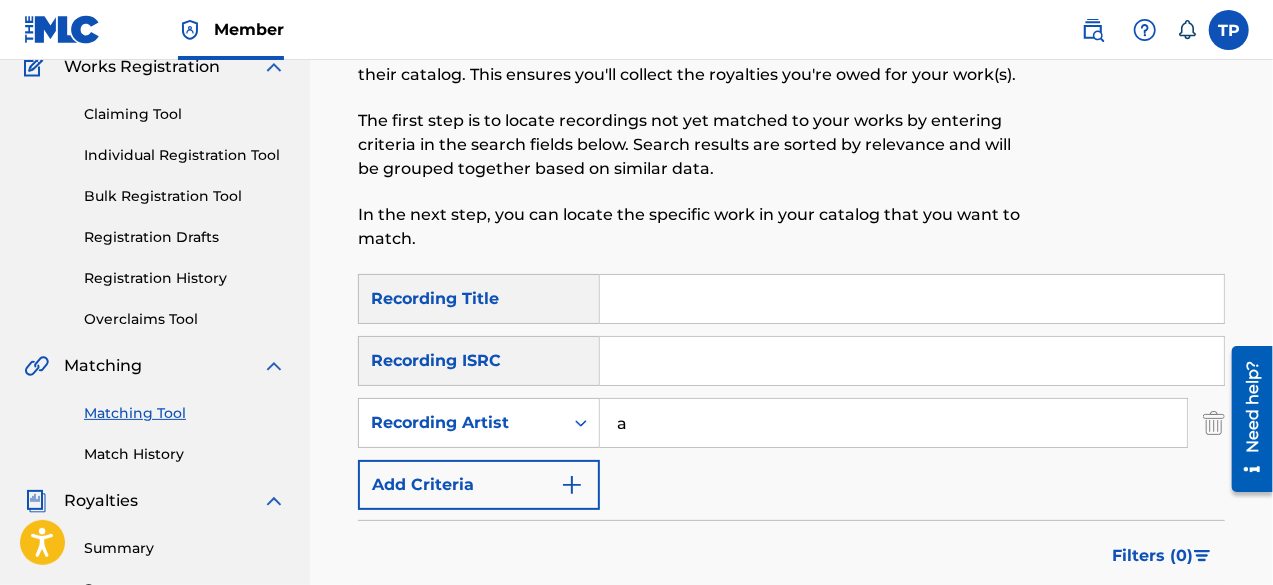 drag, startPoint x: 656, startPoint y: 437, endPoint x: 649, endPoint y: 368, distance: 69.354164 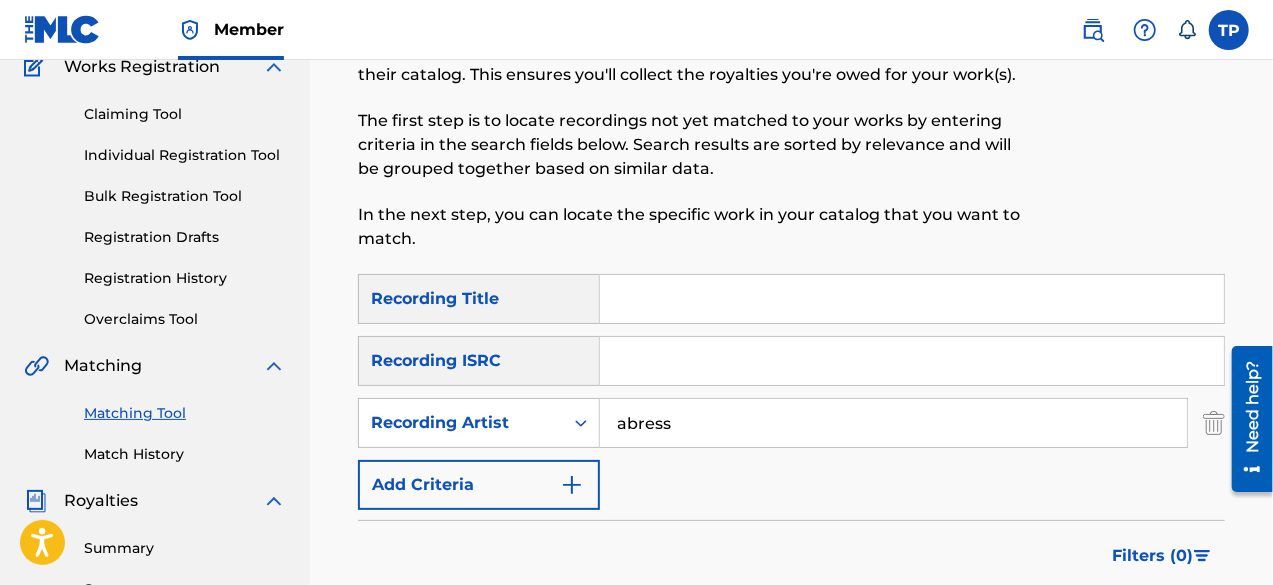 type on "abress" 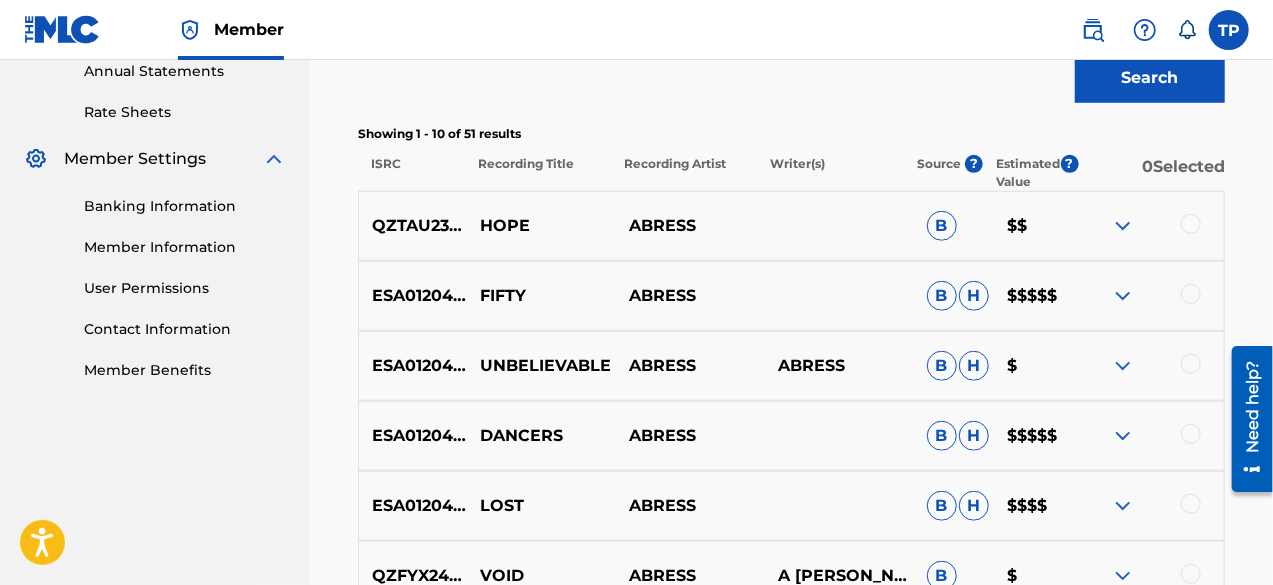 scroll, scrollTop: 740, scrollLeft: 0, axis: vertical 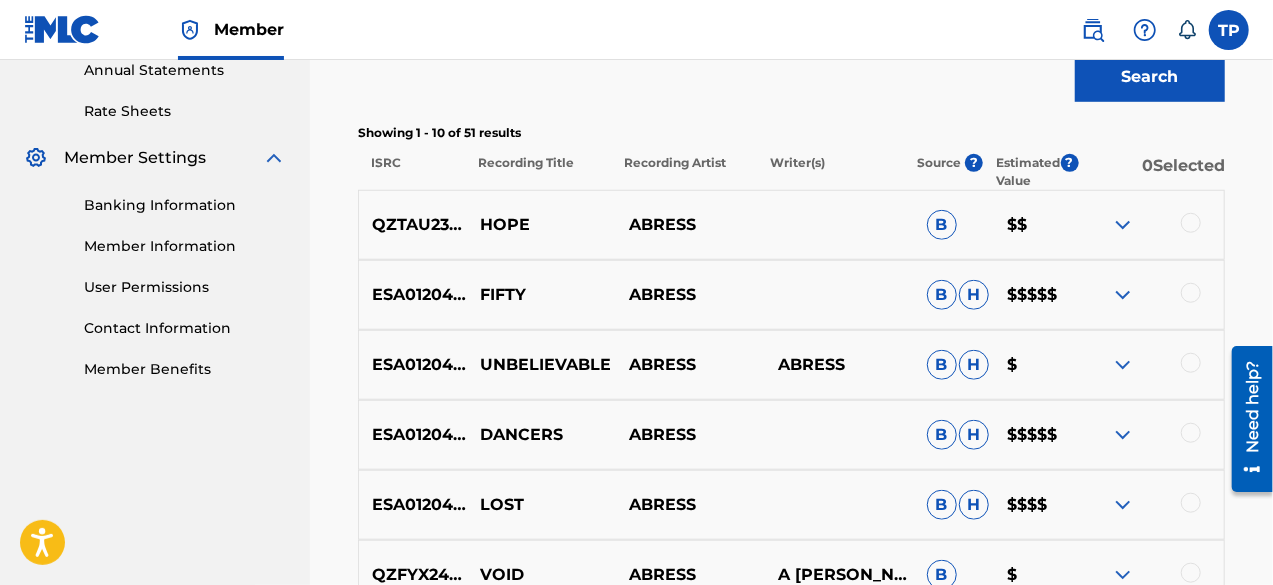 click at bounding box center [1123, 295] 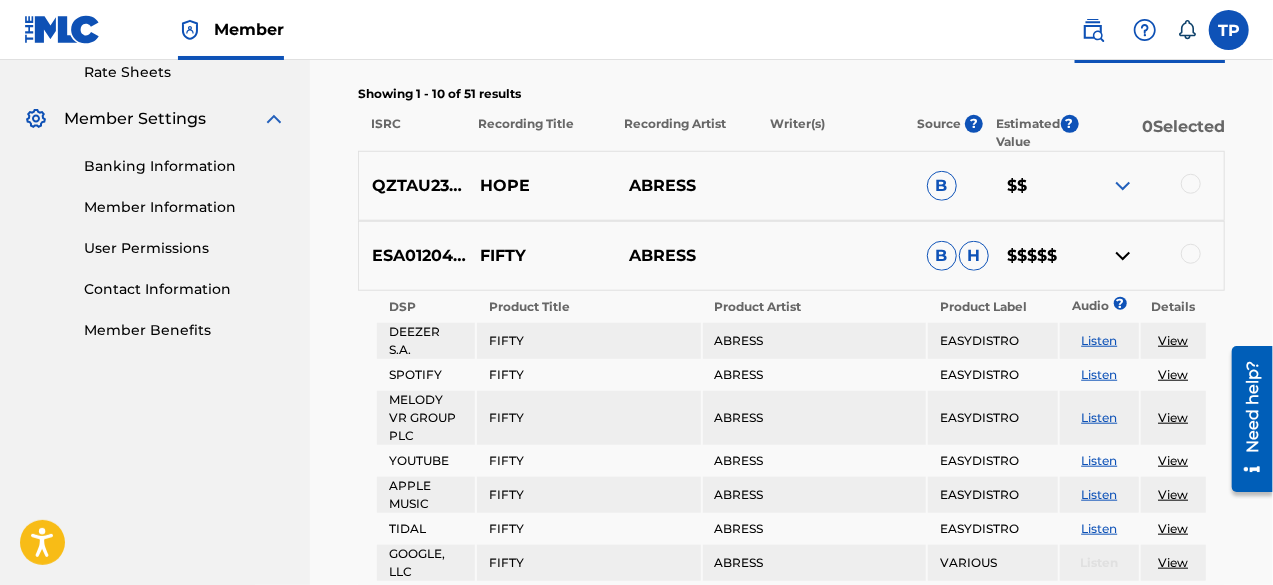 scroll, scrollTop: 778, scrollLeft: 0, axis: vertical 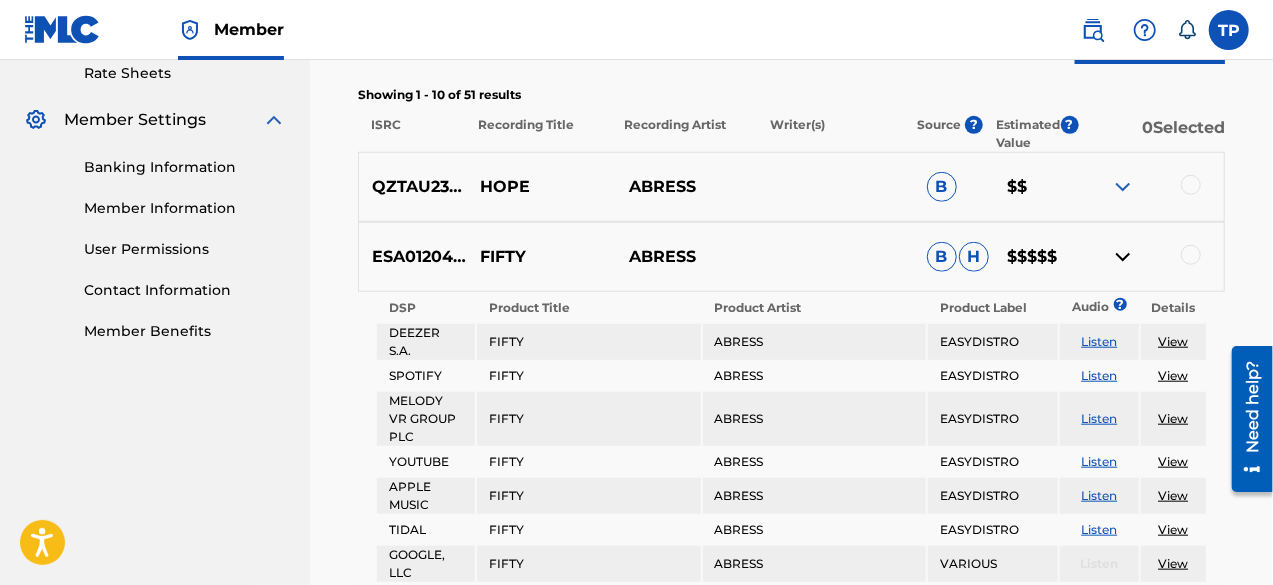 click at bounding box center (1191, 255) 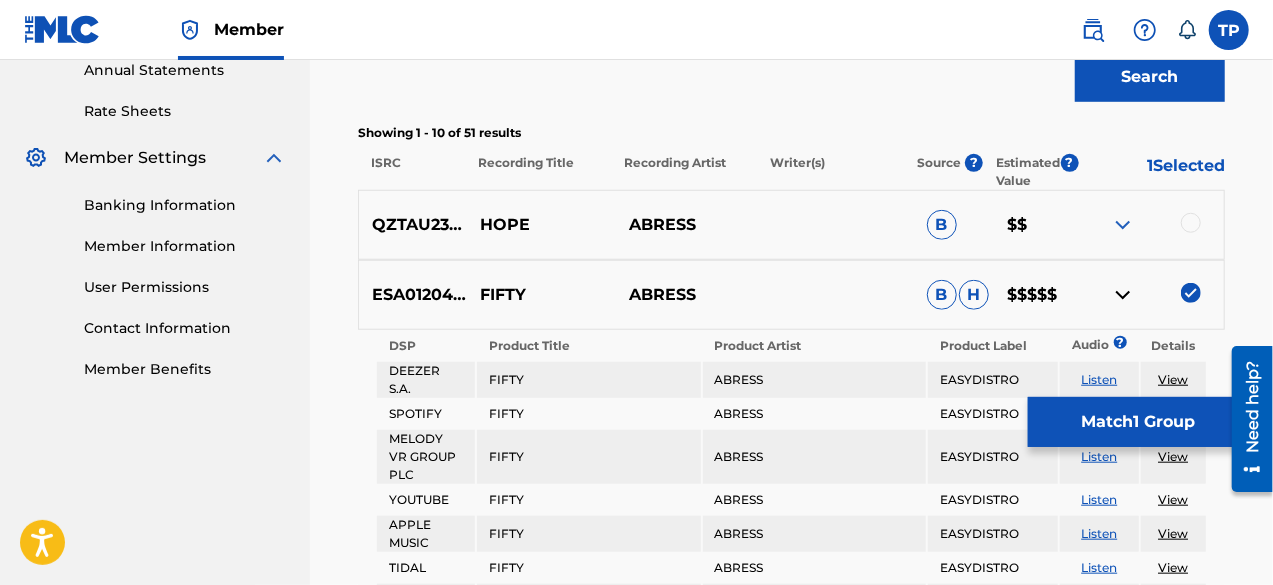 scroll, scrollTop: 738, scrollLeft: 0, axis: vertical 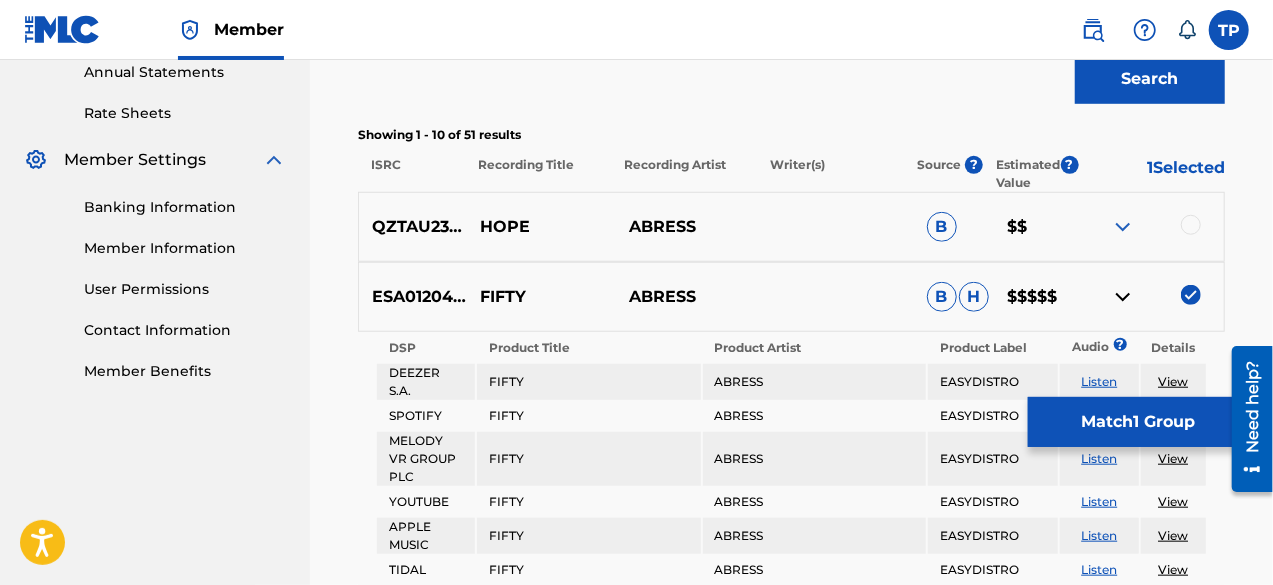 click on "Match  1 Group" at bounding box center (1138, 422) 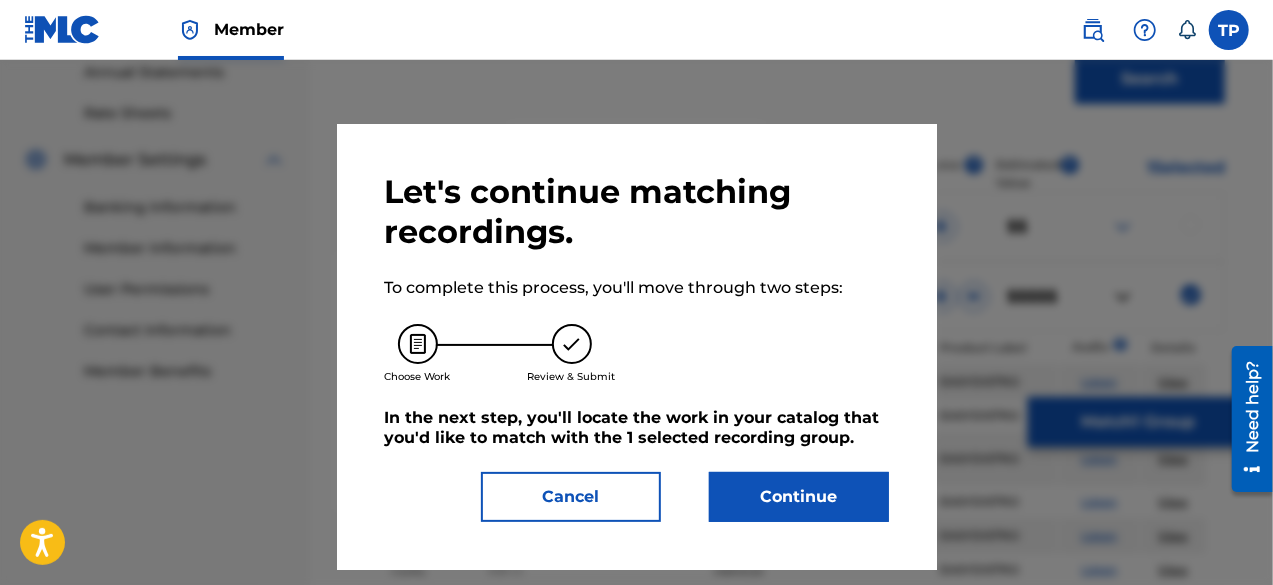 click on "Continue" at bounding box center (799, 497) 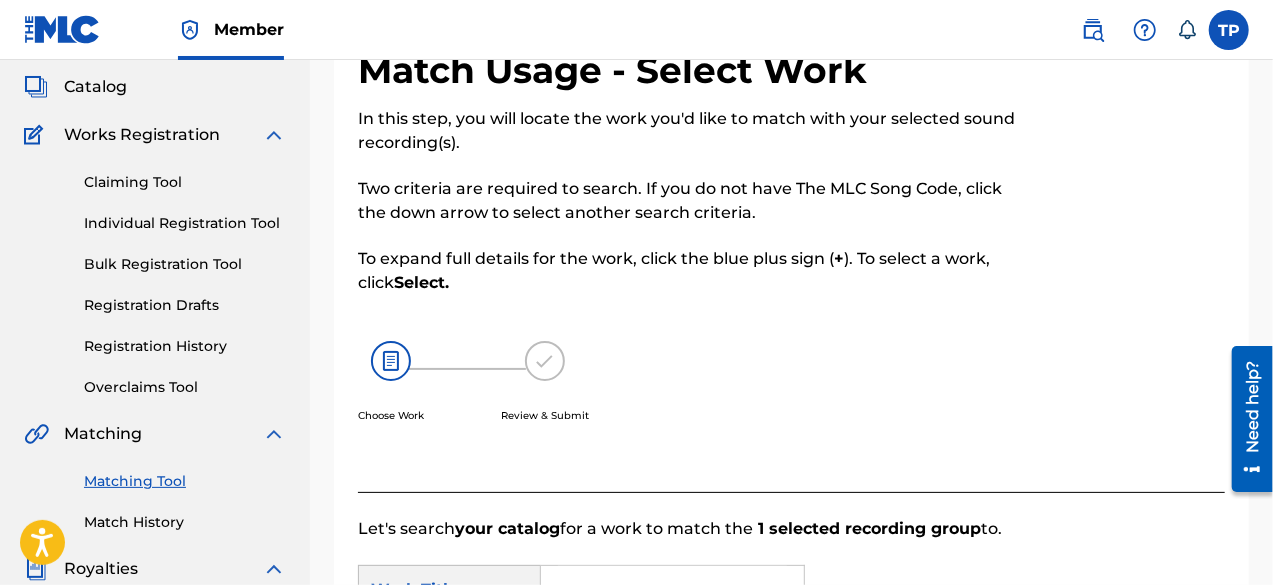 scroll, scrollTop: 111, scrollLeft: 0, axis: vertical 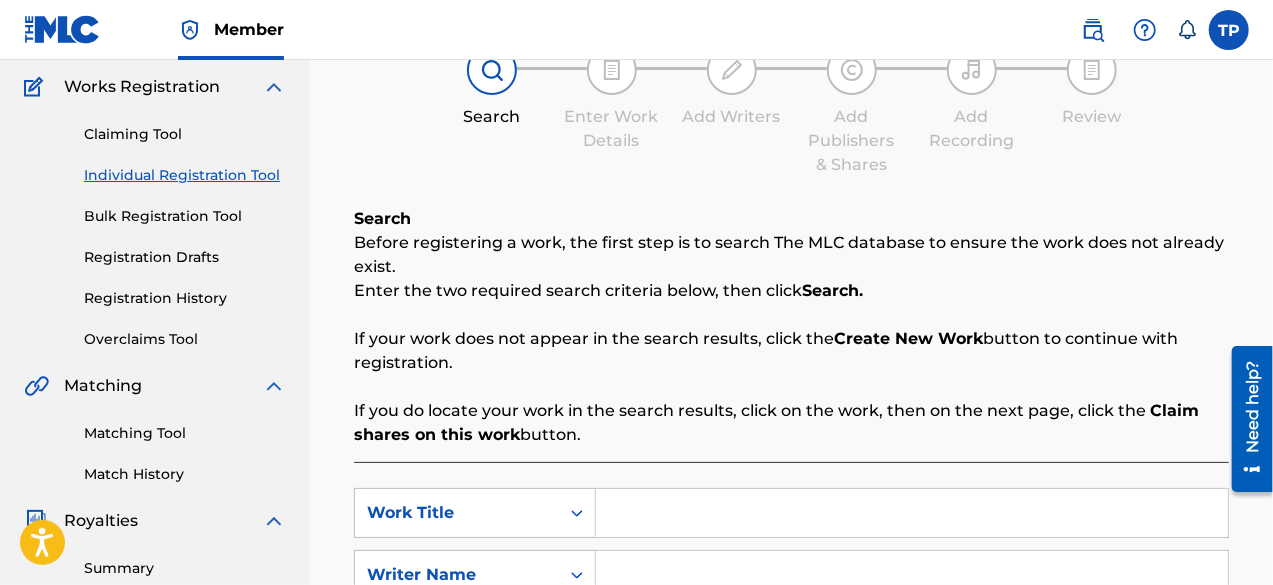 click on "Registration History" at bounding box center [185, 298] 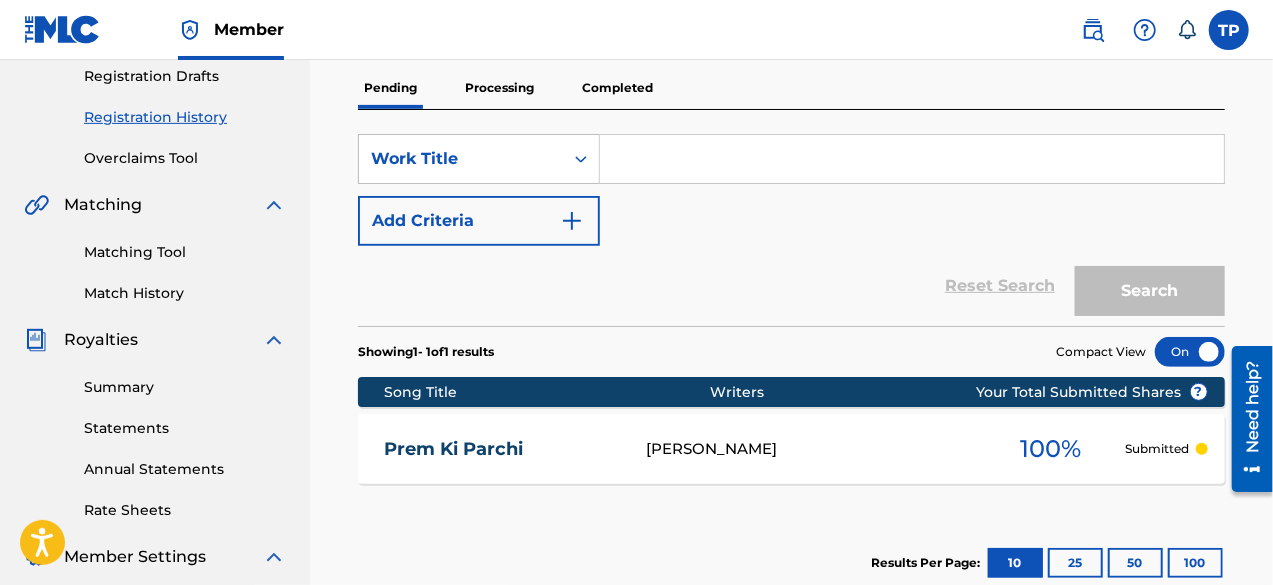 scroll, scrollTop: 348, scrollLeft: 0, axis: vertical 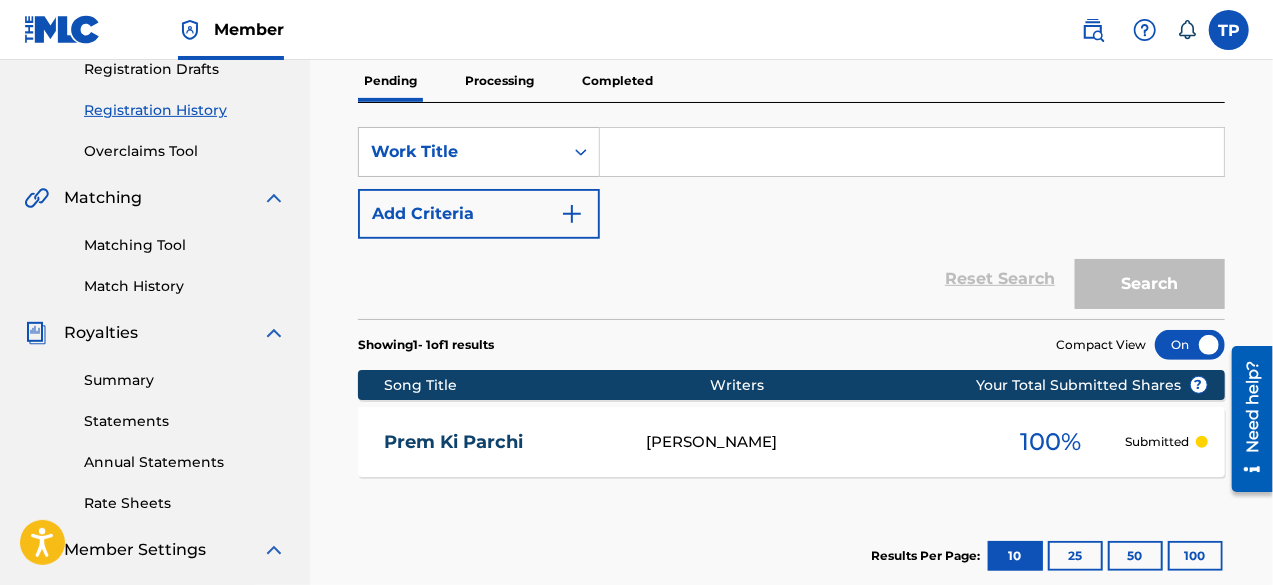 click on "Processing" at bounding box center (499, 81) 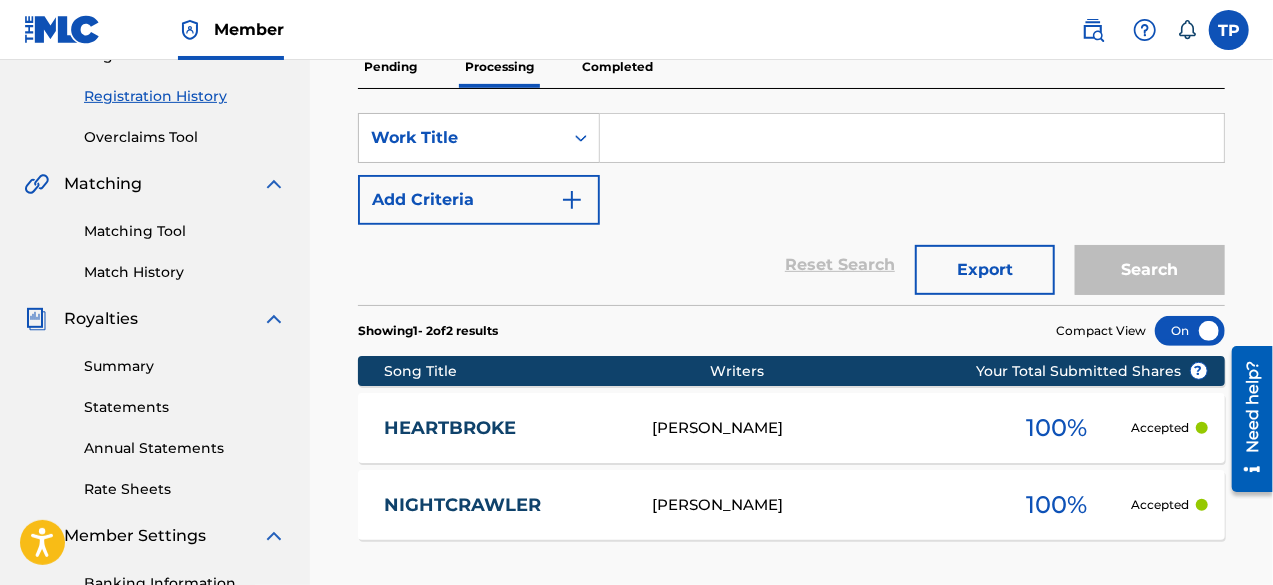 scroll, scrollTop: 363, scrollLeft: 0, axis: vertical 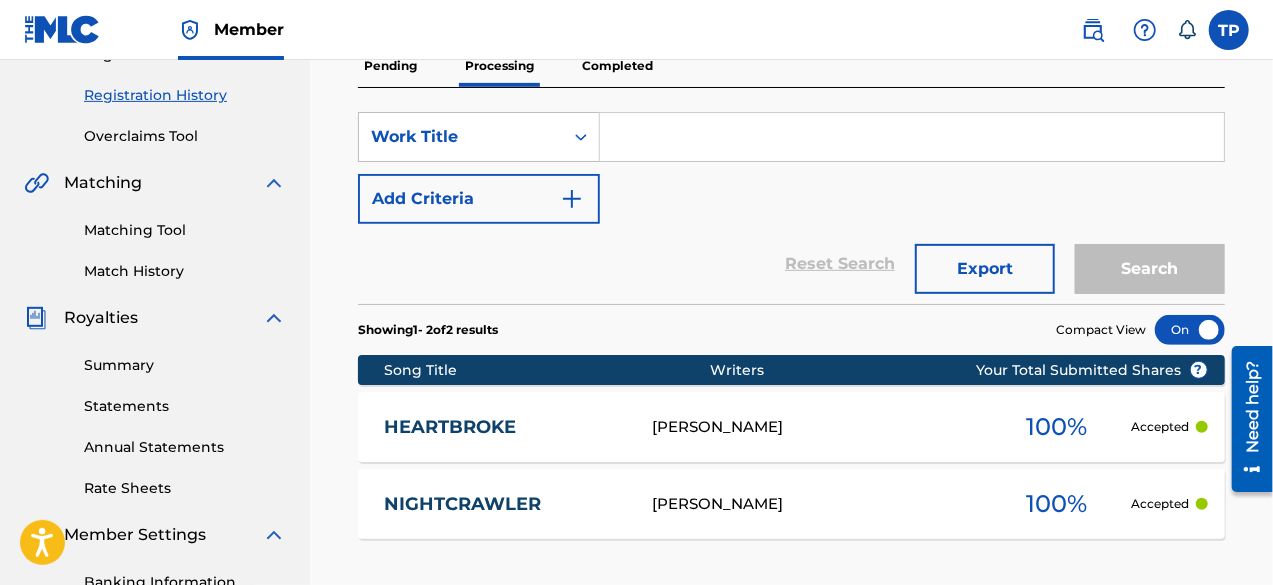 click on "[PERSON_NAME]" at bounding box center [816, 427] 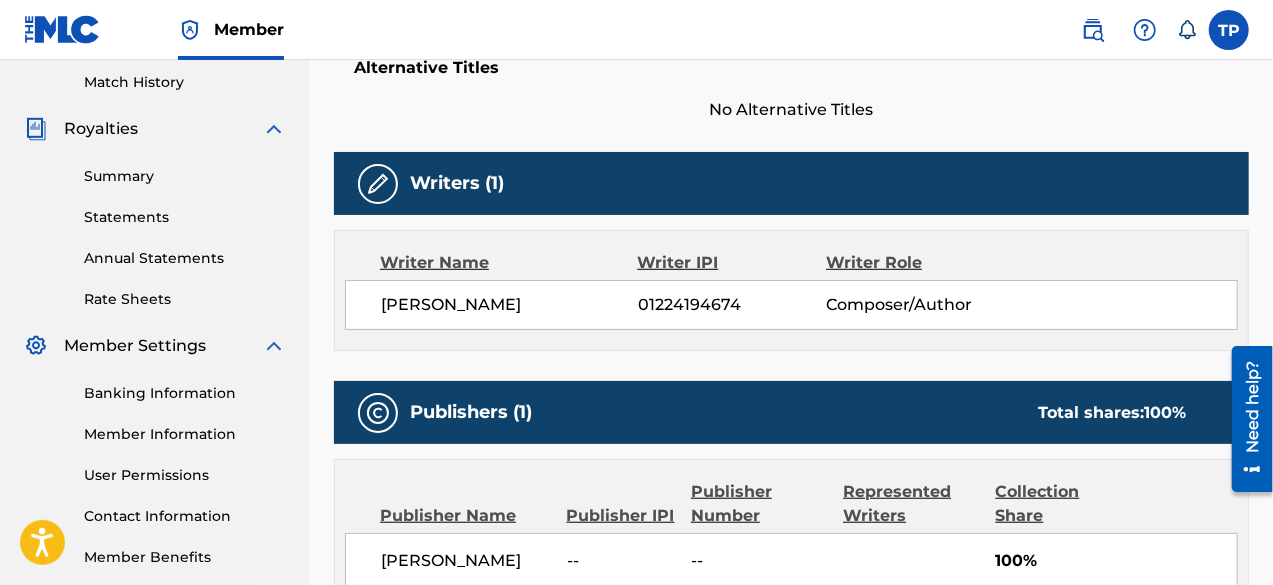 scroll, scrollTop: 546, scrollLeft: 0, axis: vertical 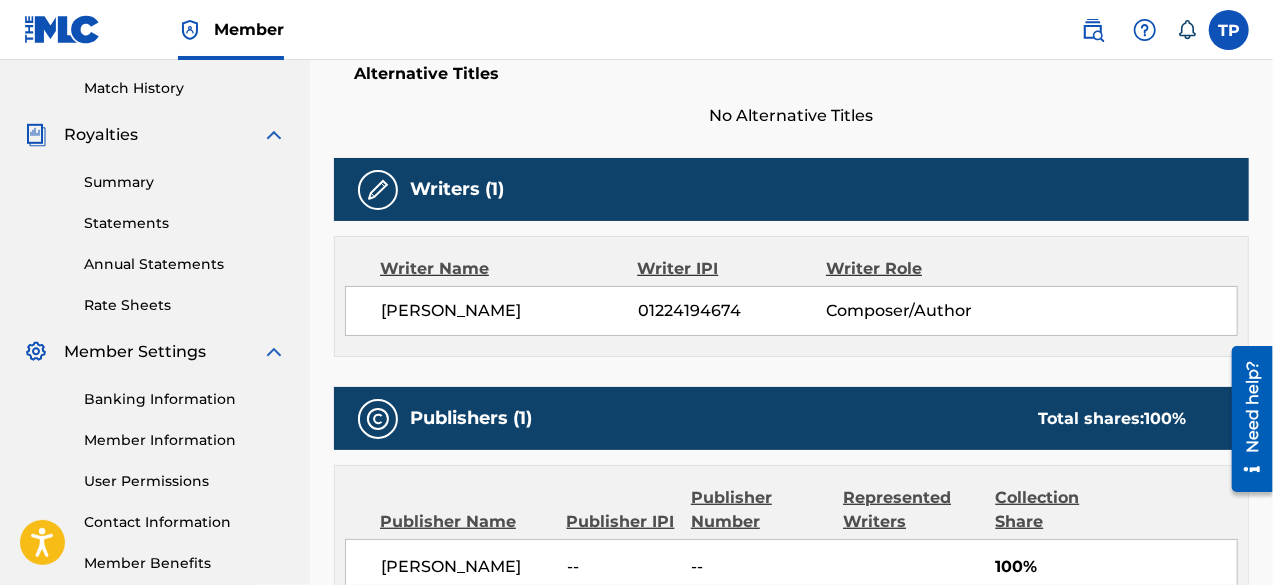 click on "01224194674" at bounding box center [732, 311] 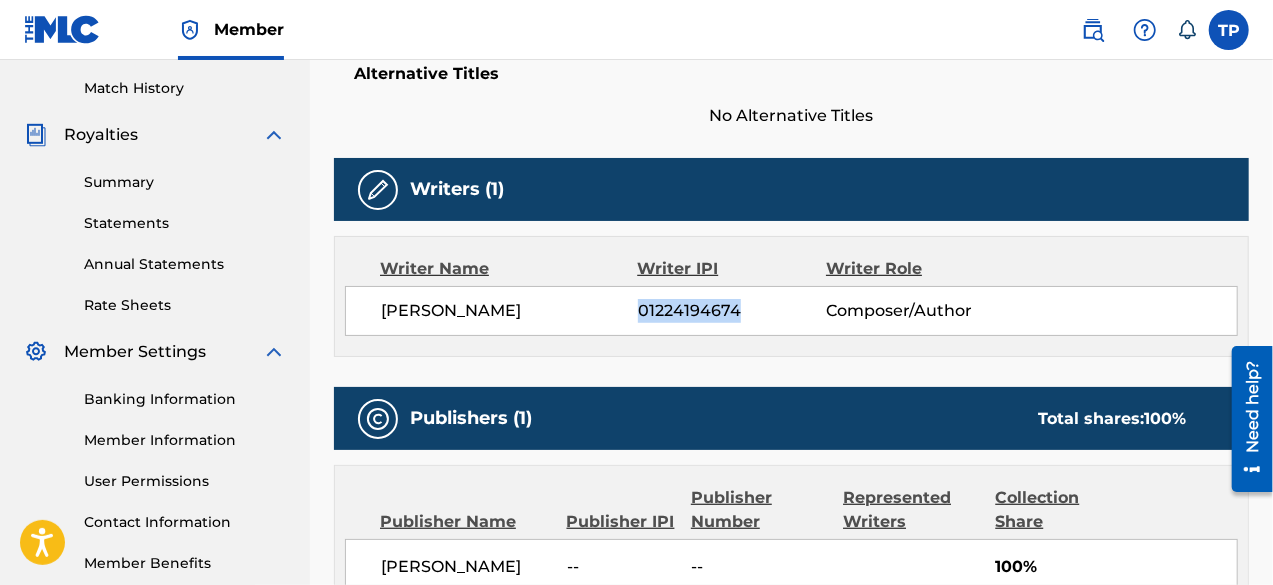 click on "01224194674" at bounding box center (732, 311) 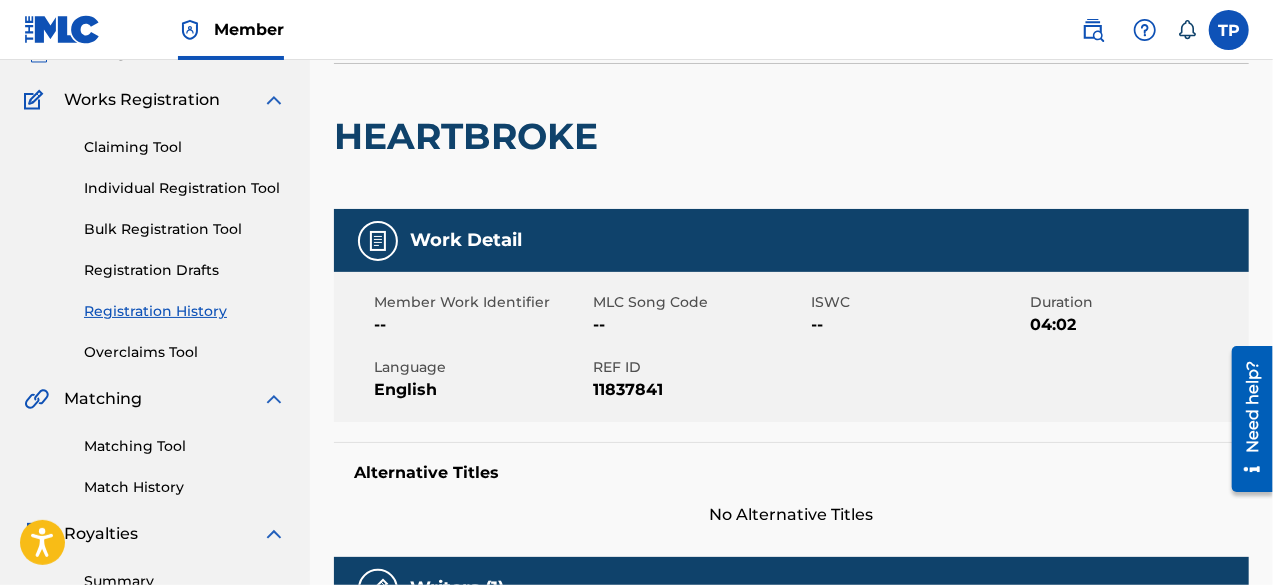 scroll, scrollTop: 0, scrollLeft: 0, axis: both 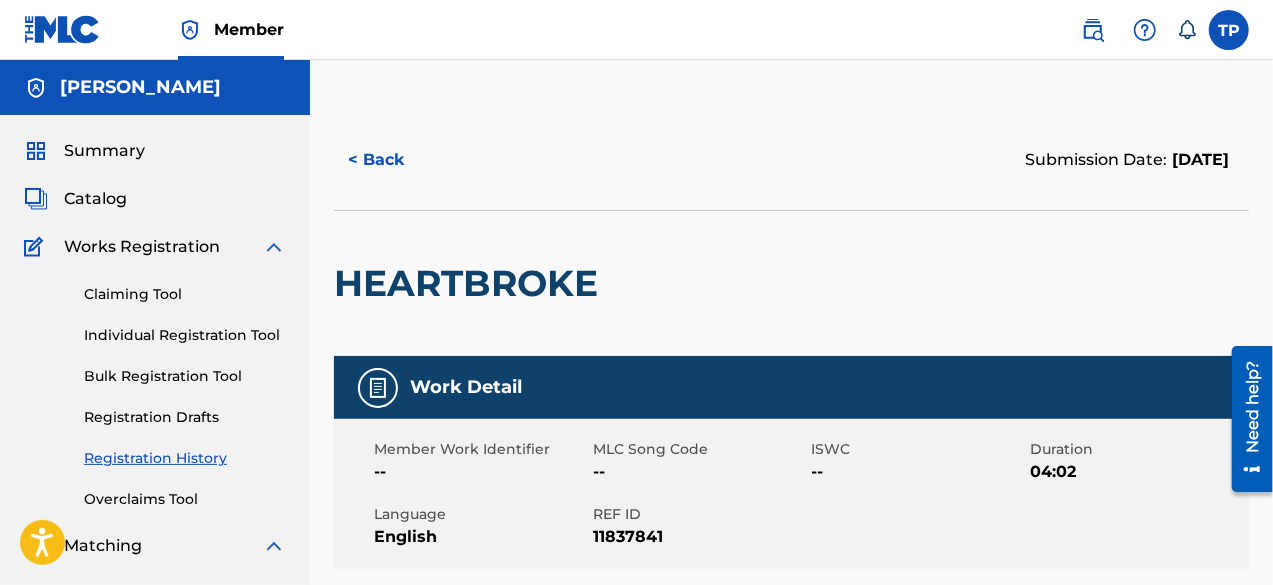 click on "< Back" at bounding box center [394, 160] 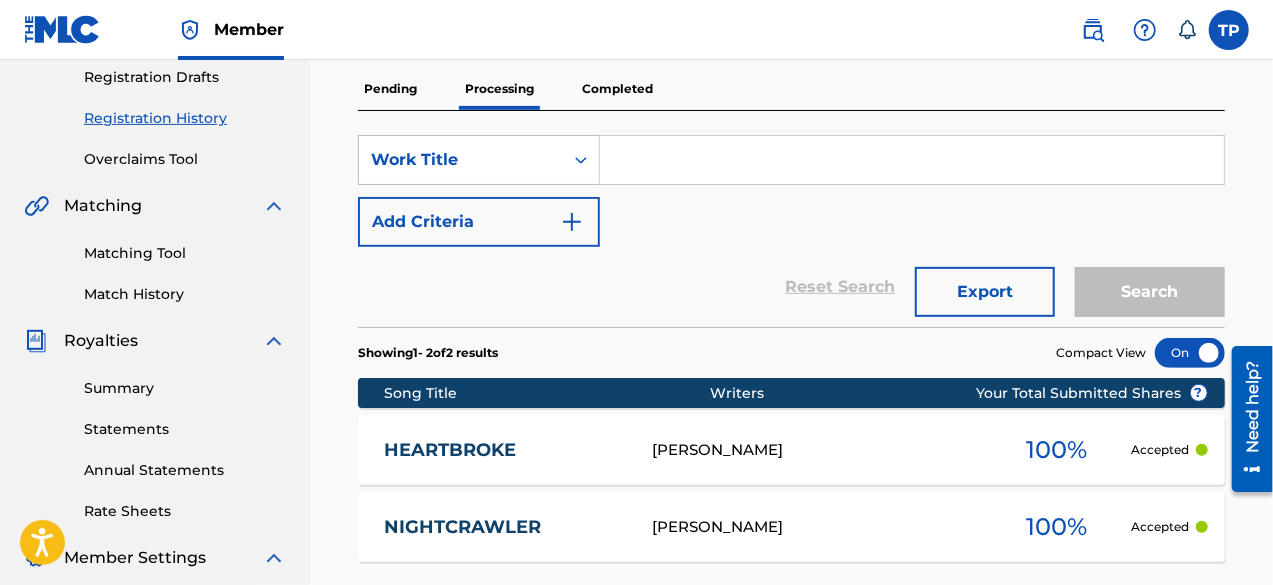 scroll, scrollTop: 327, scrollLeft: 0, axis: vertical 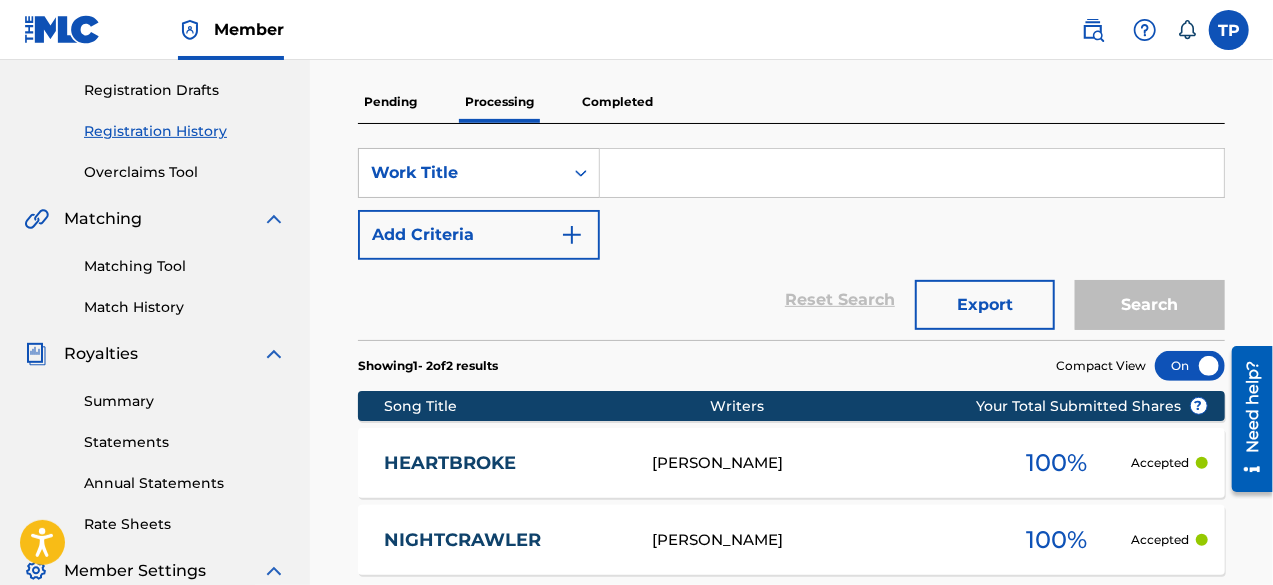 click on "Completed" at bounding box center [617, 102] 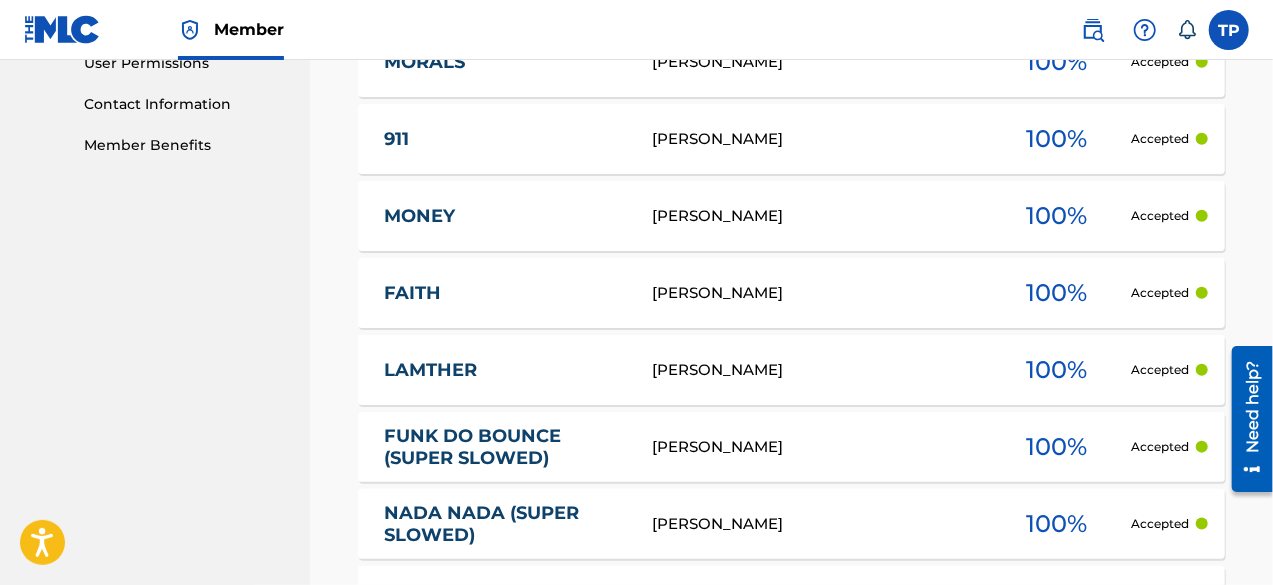 scroll, scrollTop: 964, scrollLeft: 0, axis: vertical 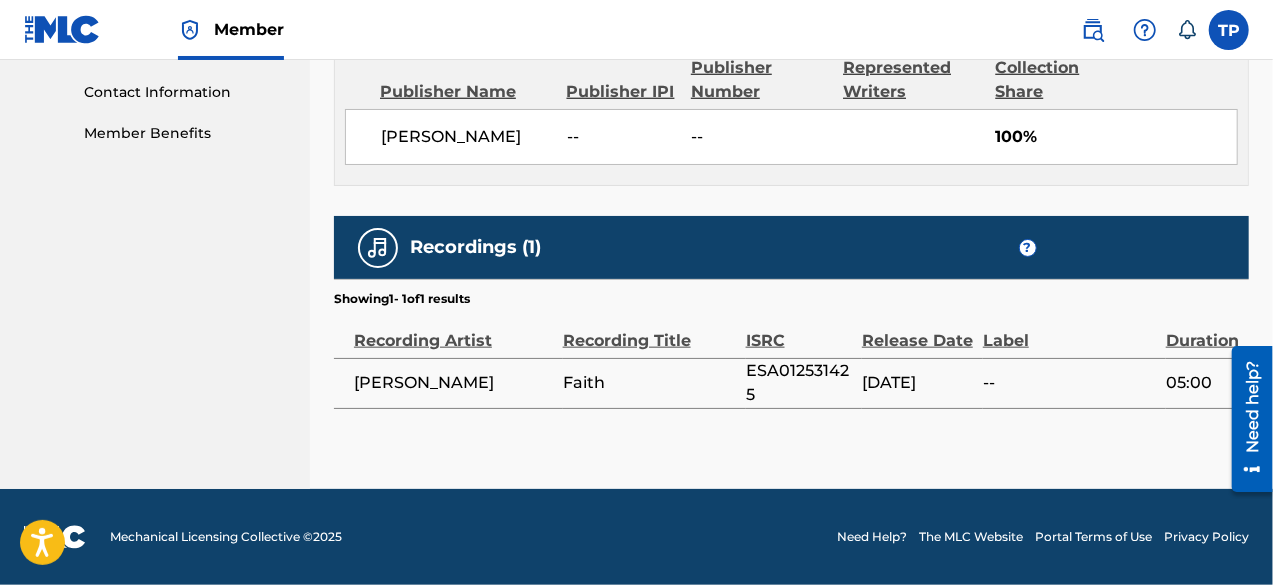 drag, startPoint x: 436, startPoint y: 293, endPoint x: 1014, endPoint y: 247, distance: 579.8276 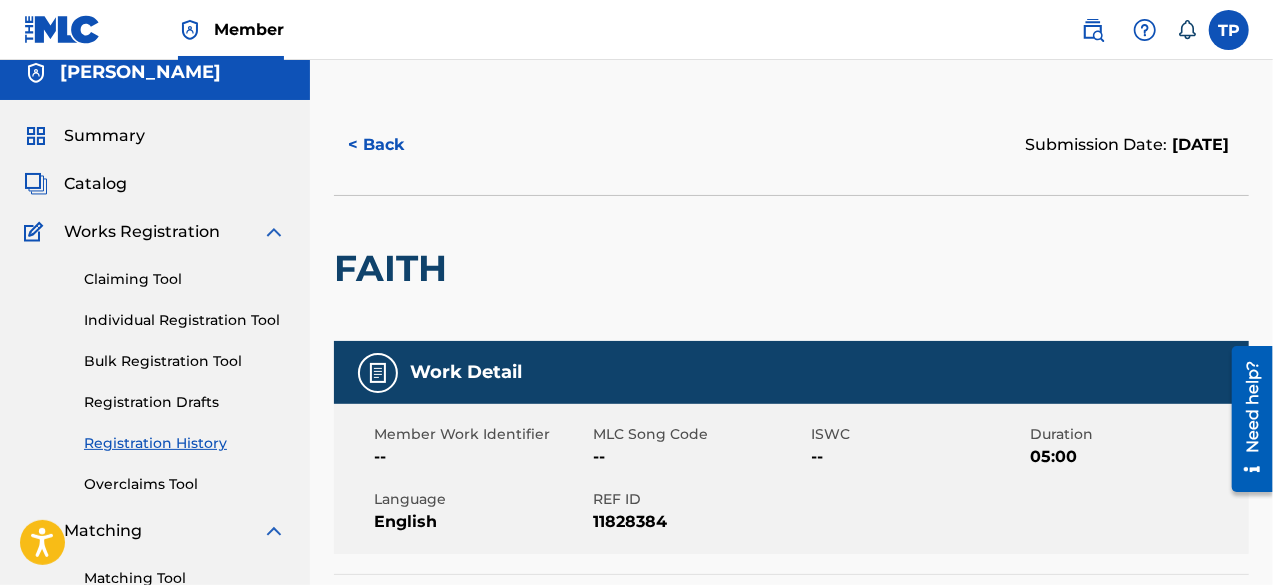 scroll, scrollTop: 0, scrollLeft: 0, axis: both 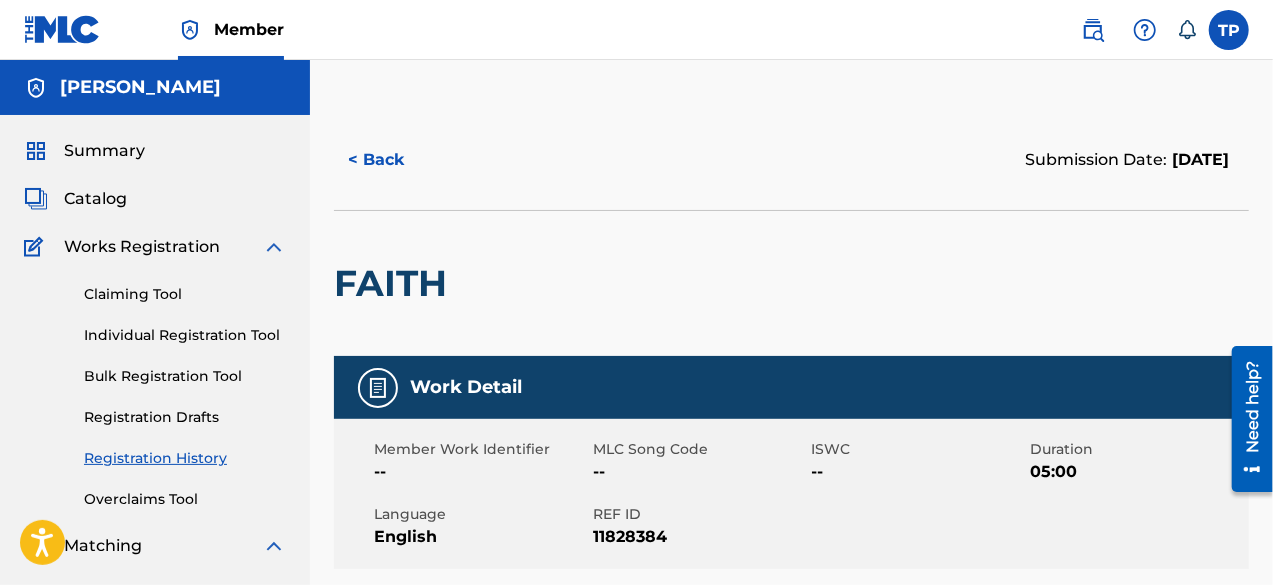 click on "< Back" at bounding box center [394, 160] 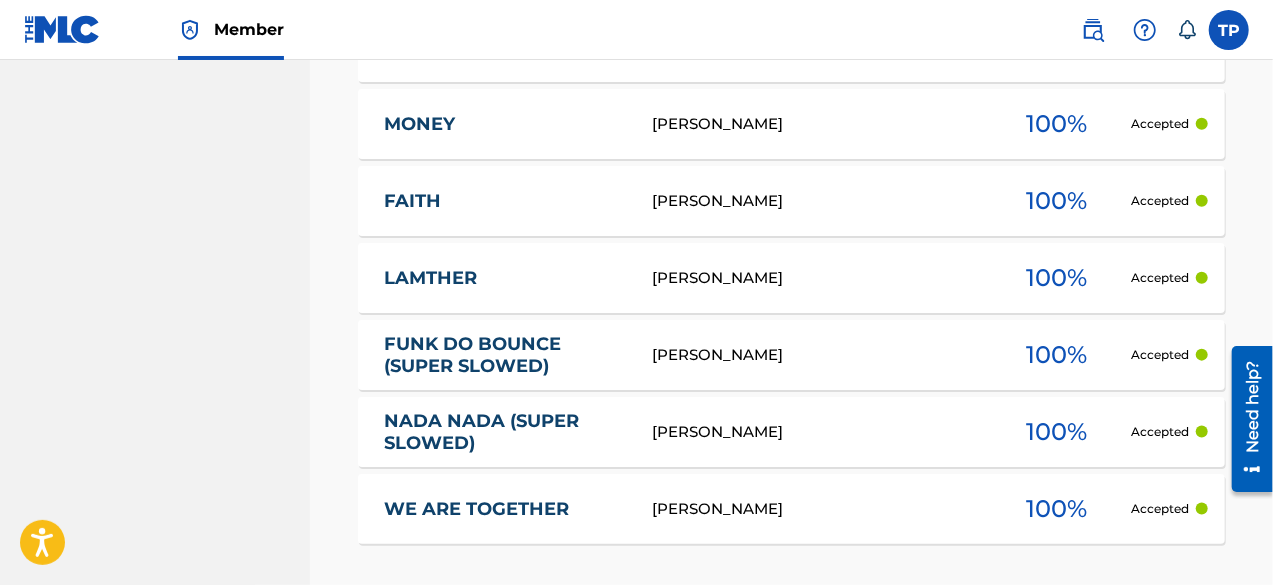 scroll, scrollTop: 1056, scrollLeft: 0, axis: vertical 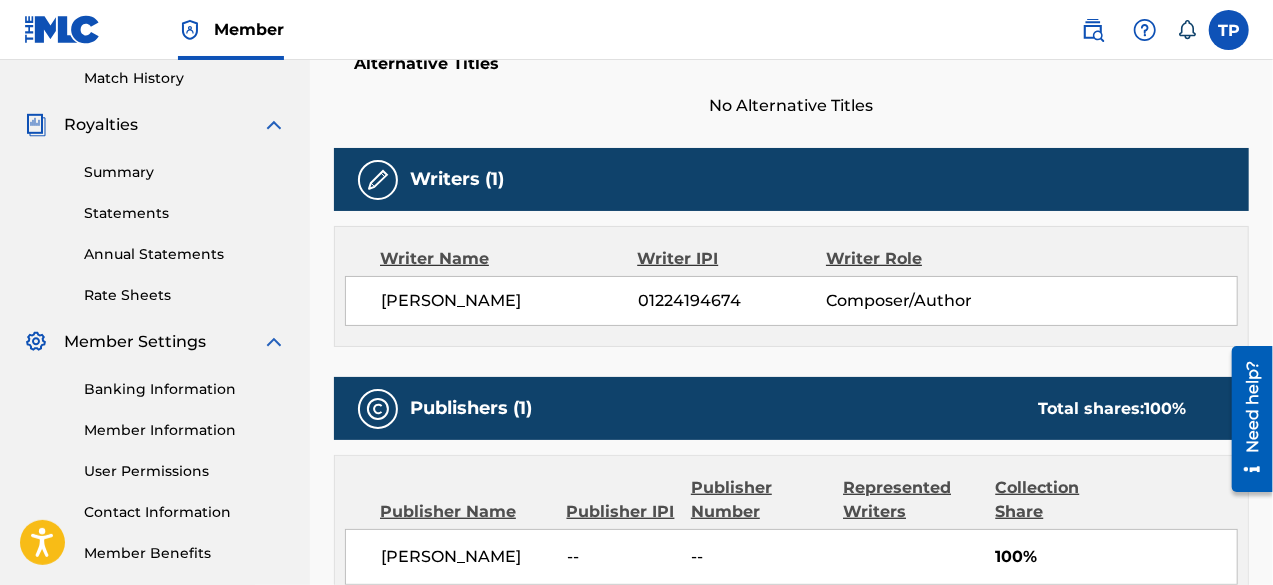 click on "Statements" at bounding box center [185, 213] 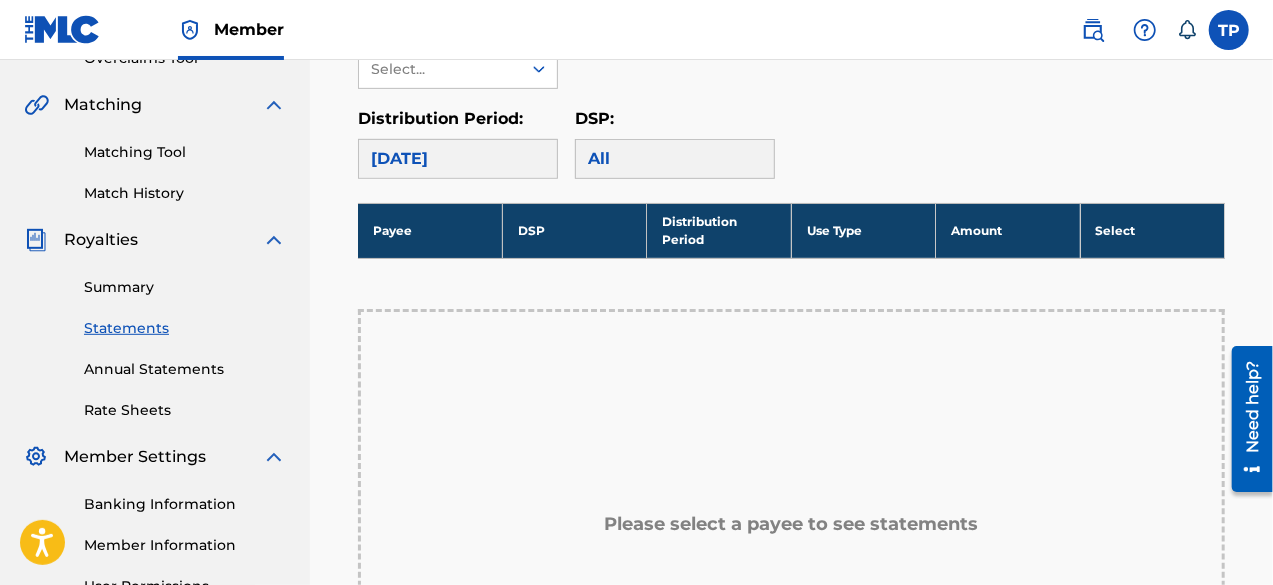 scroll, scrollTop: 440, scrollLeft: 0, axis: vertical 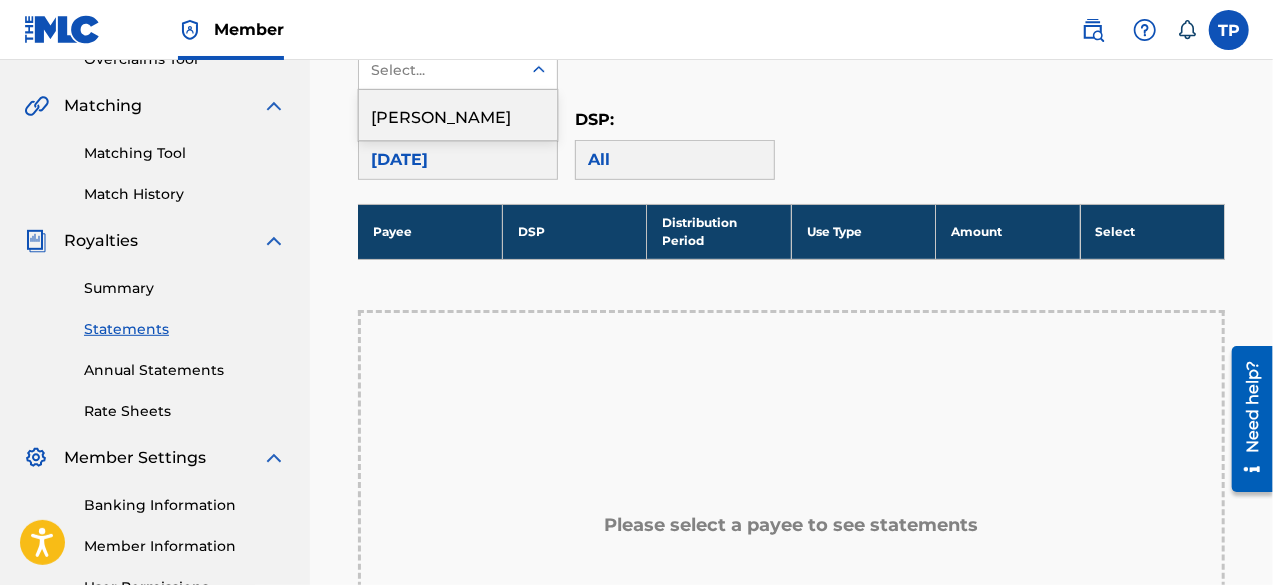 click on "Select..." at bounding box center [439, 70] 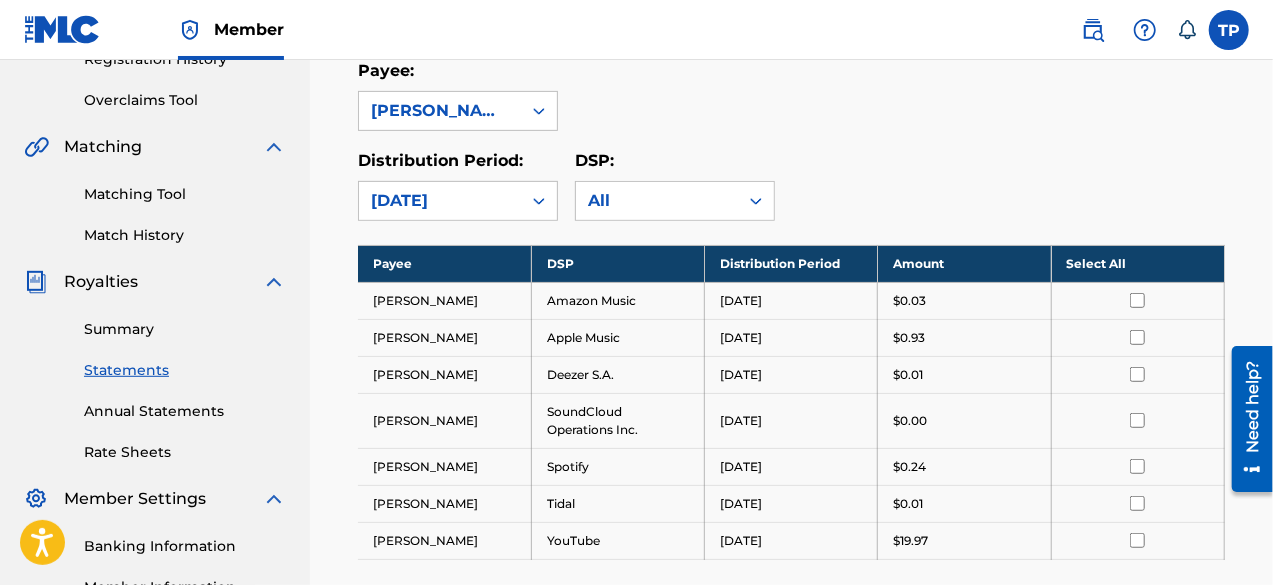 scroll, scrollTop: 415, scrollLeft: 0, axis: vertical 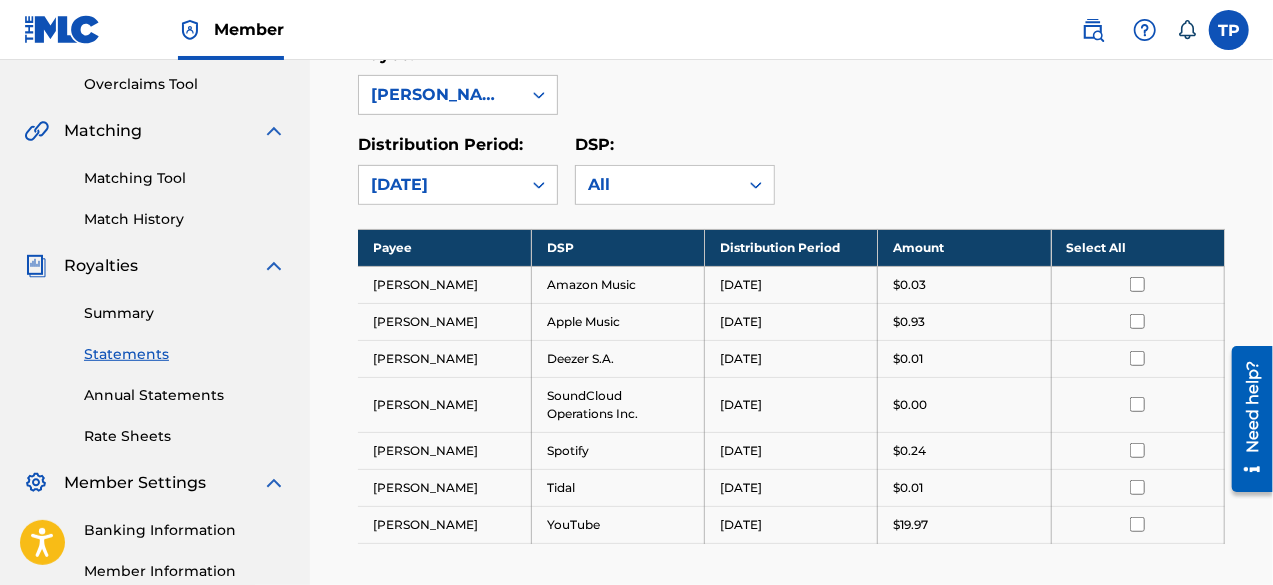click on "Royalty Statements Select your desired payee from the Payee drop-down menu. Then you can filter by distribution period and DSP in the corresponding drop-down menus. In the Select column, check the box(es) for any statements you would like to download or click    Select All   at the top of the column to select all statements. Scroll to the bottom and click  Continue to download , then select your download options from the slide-out menu. Payee: TANISHQ [PERSON_NAME] Distribution Period: [DATE] DSP: All Payee DSP Distribution Period Amount Select All TANISHQ [PERSON_NAME] Amazon Music [DATE] $0.03 TANISHQ [PERSON_NAME] Apple Music [DATE] $0.93 TANISHQ [PERSON_NAME] Deezer S.A. [DATE] $0.01 TANISHQ [PERSON_NAME] SoundCloud Operations Inc. [DATE] $0.00 TANISHQ [PERSON_NAME] Spotify [DATE] $0.24 TANISHQ [PERSON_NAME] Tidal [DATE] $0.01 TANISHQ [PERSON_NAME] YouTube [DATE] $19.97 Continue to download" at bounding box center [791, 249] 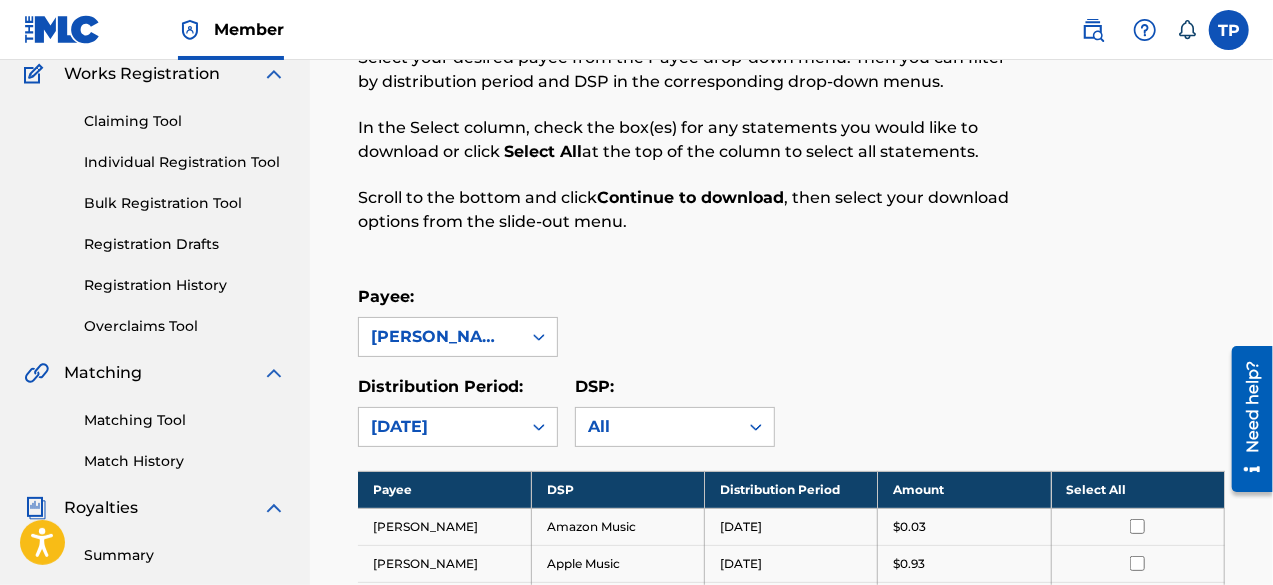 scroll, scrollTop: 149, scrollLeft: 0, axis: vertical 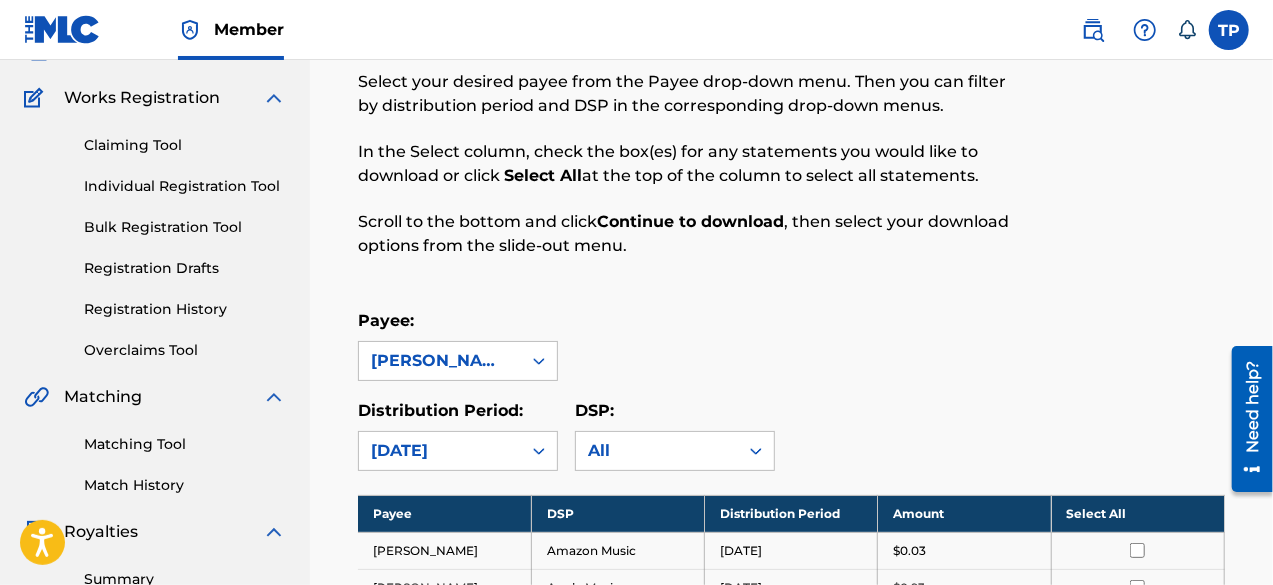 click on "Individual Registration Tool" at bounding box center [185, 186] 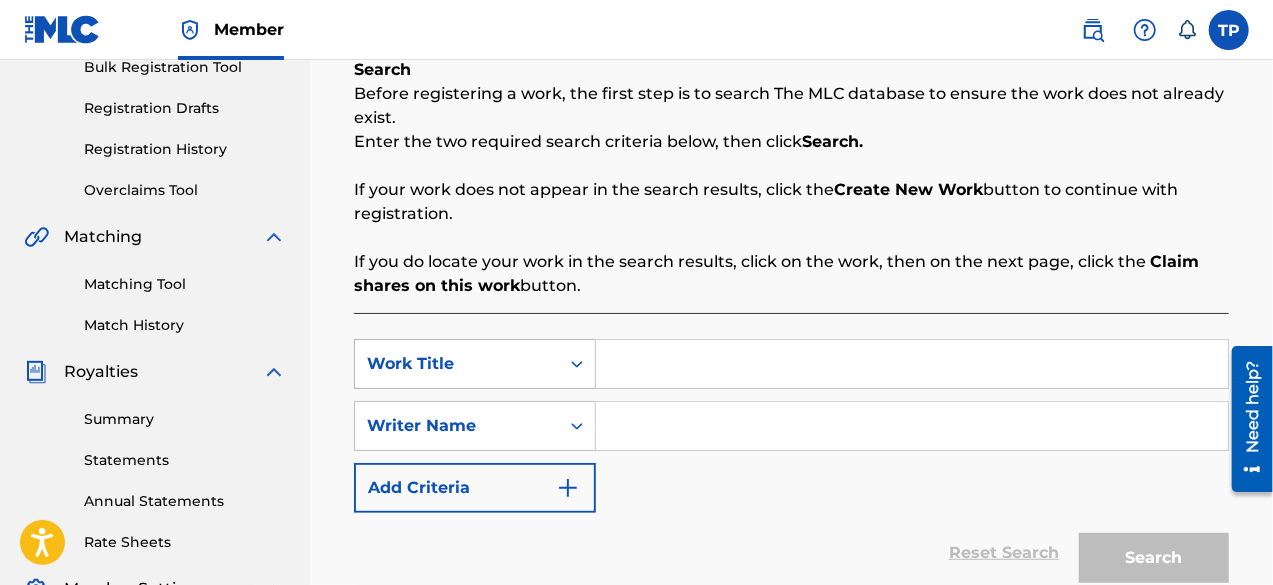 scroll, scrollTop: 322, scrollLeft: 0, axis: vertical 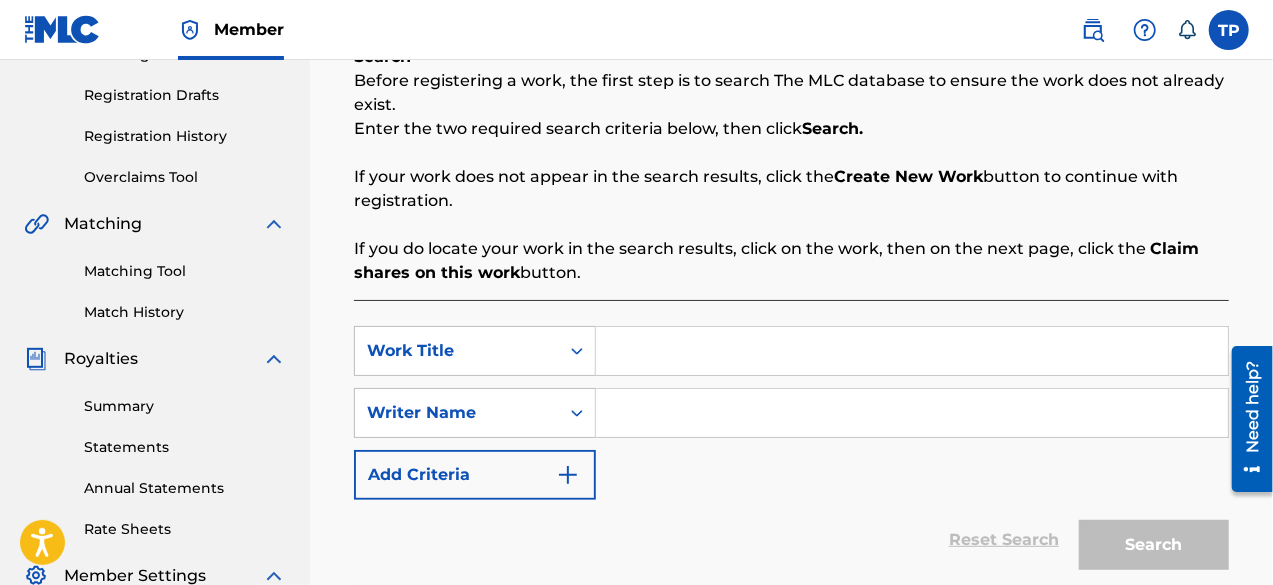 paste on "[PERSON_NAME] - Response Back 2 (Clean Radio Edit)" 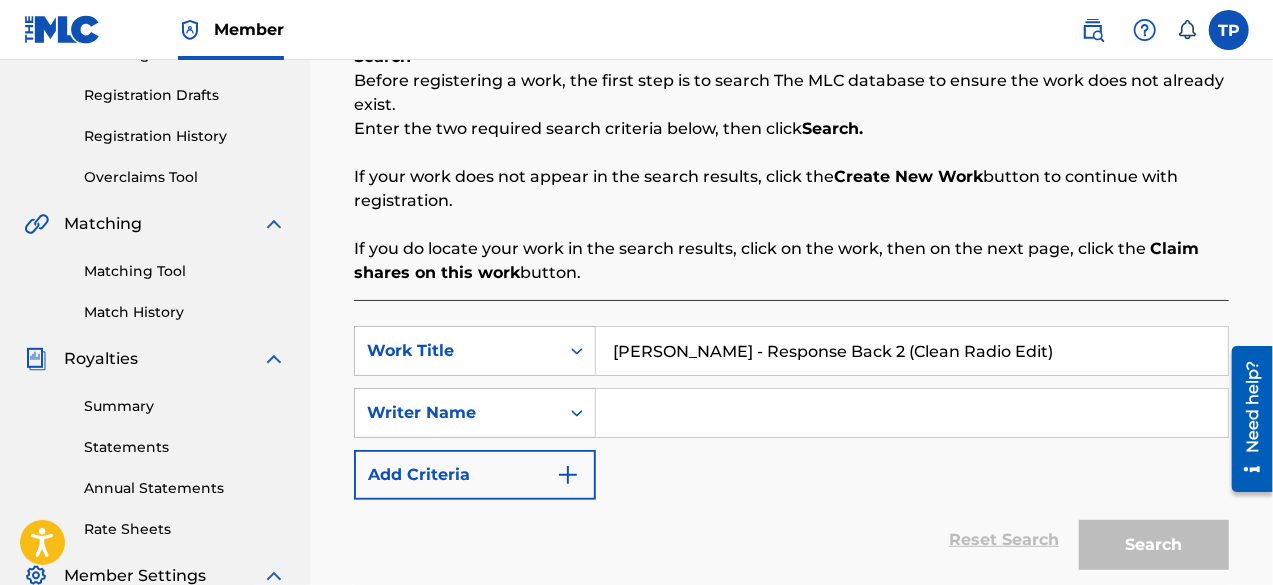 click on "[PERSON_NAME] - Response Back 2 (Clean Radio Edit)" at bounding box center [912, 351] 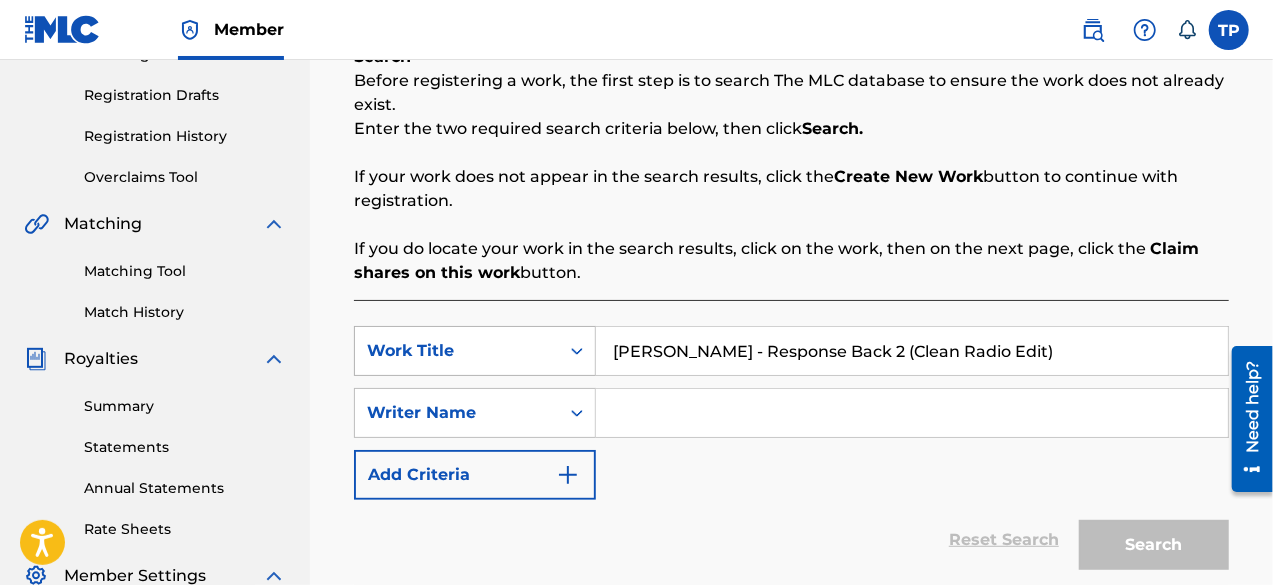 drag, startPoint x: 698, startPoint y: 353, endPoint x: 552, endPoint y: 373, distance: 147.3635 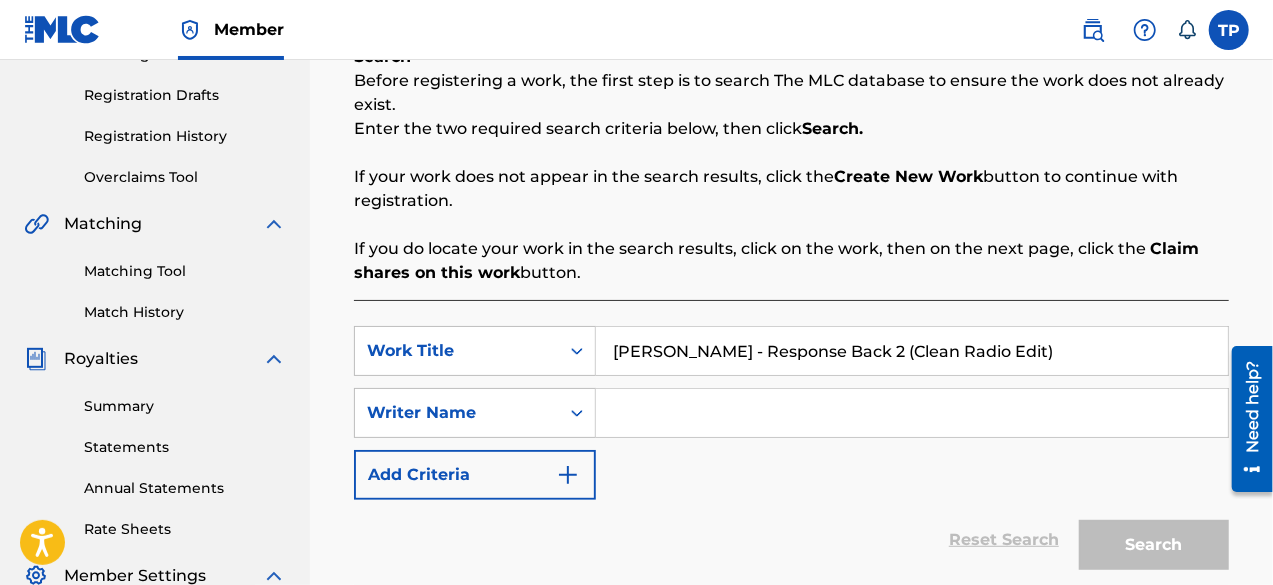 paste on "[PERSON_NAME]" 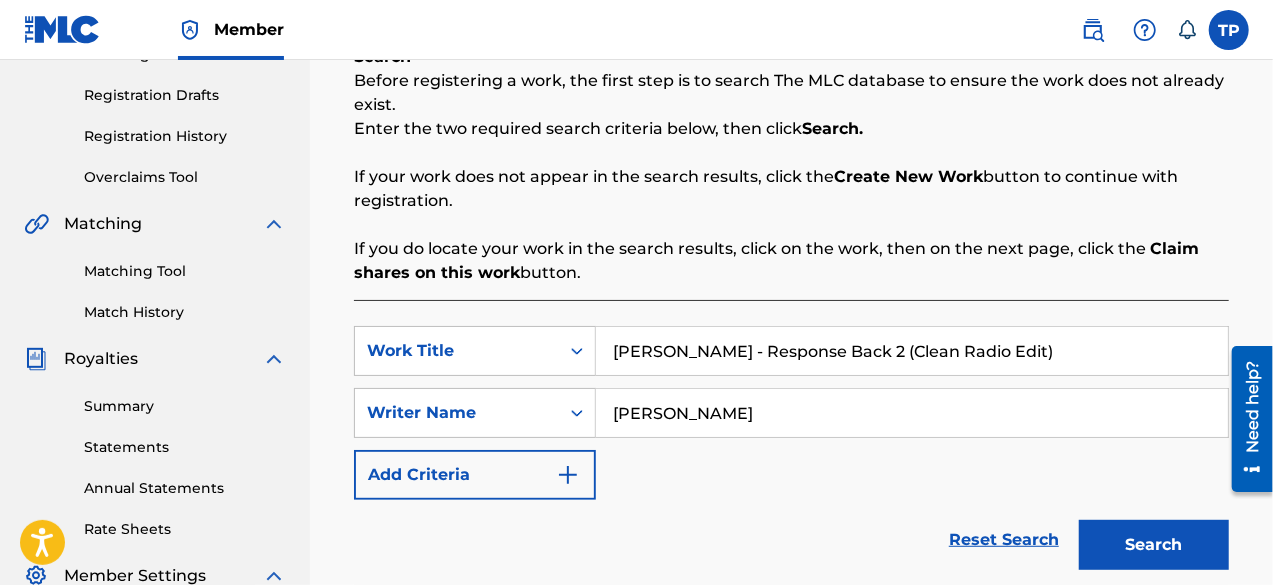 click on "[PERSON_NAME]" at bounding box center (912, 413) 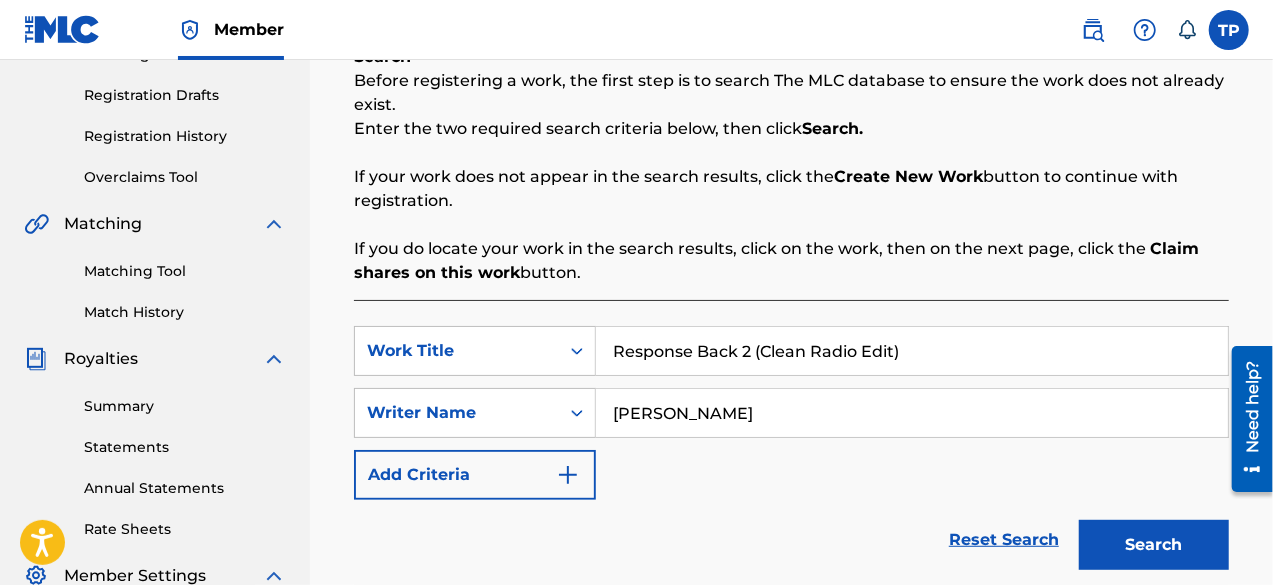 type on "Response Back 2 (Clean Radio Edit)" 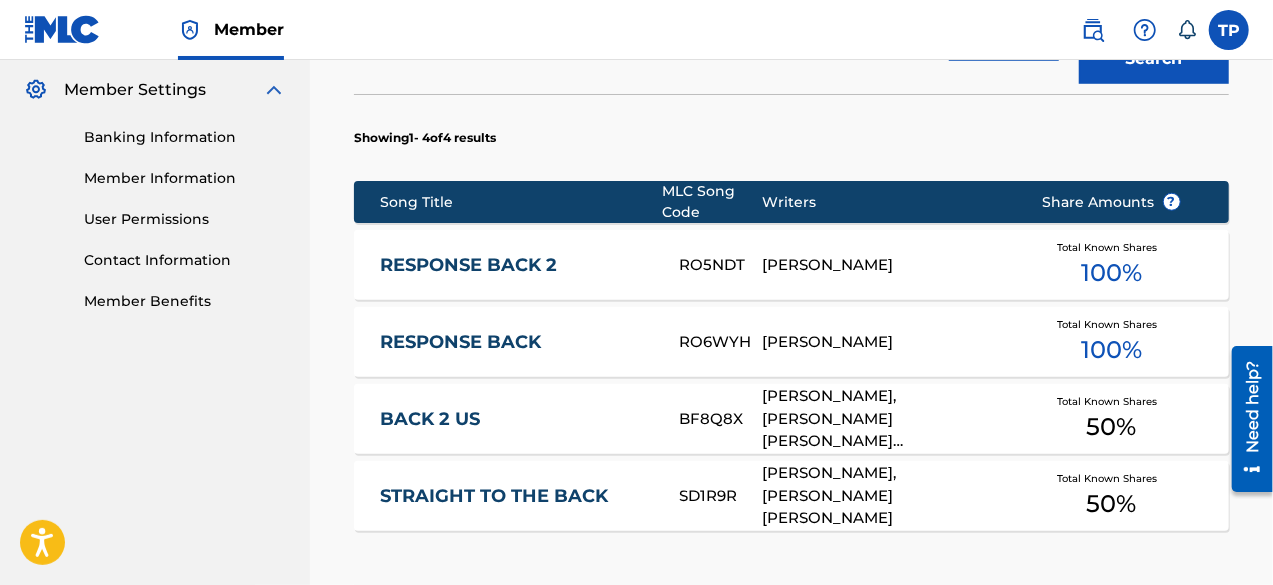 scroll, scrollTop: 834, scrollLeft: 0, axis: vertical 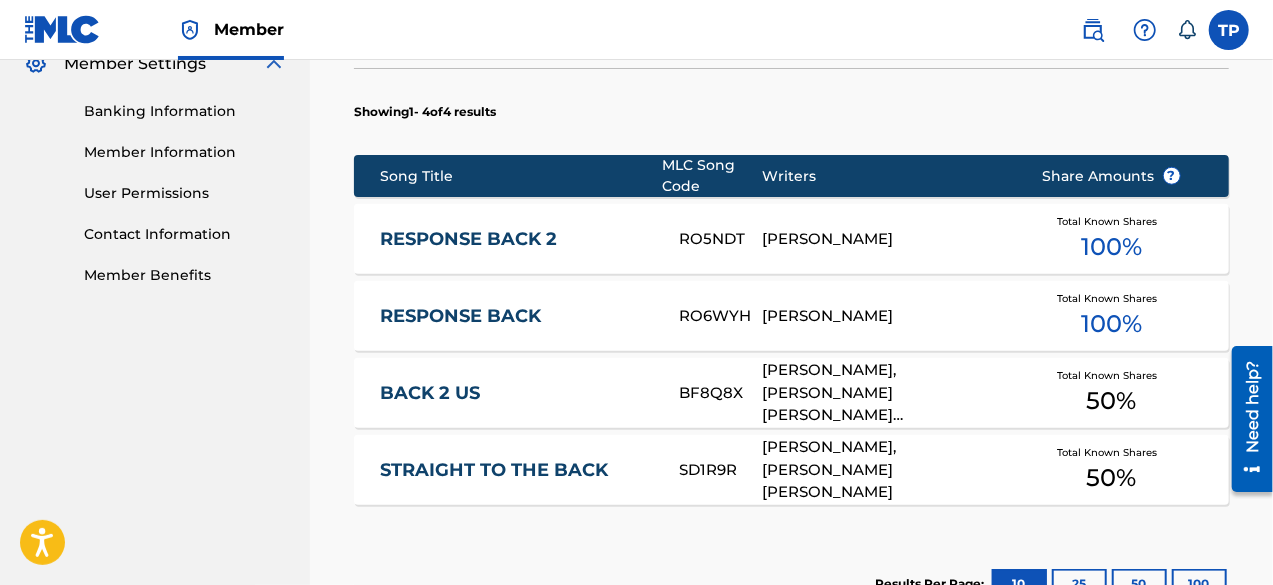 click on "RESPONSE BACK 2" at bounding box center [516, 239] 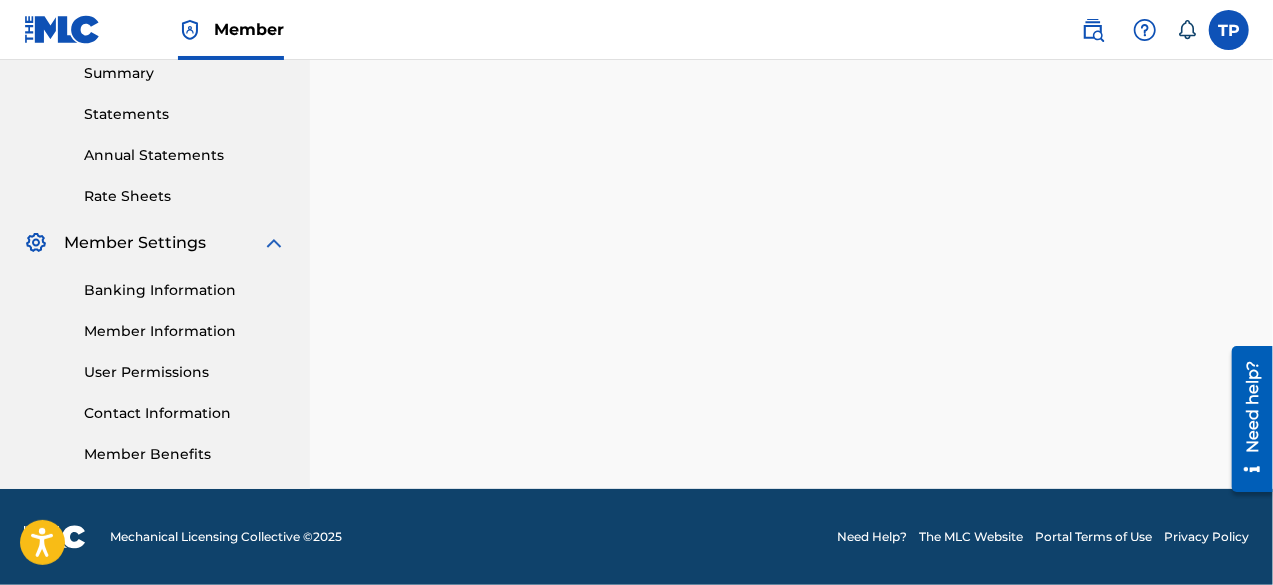 scroll, scrollTop: 0, scrollLeft: 0, axis: both 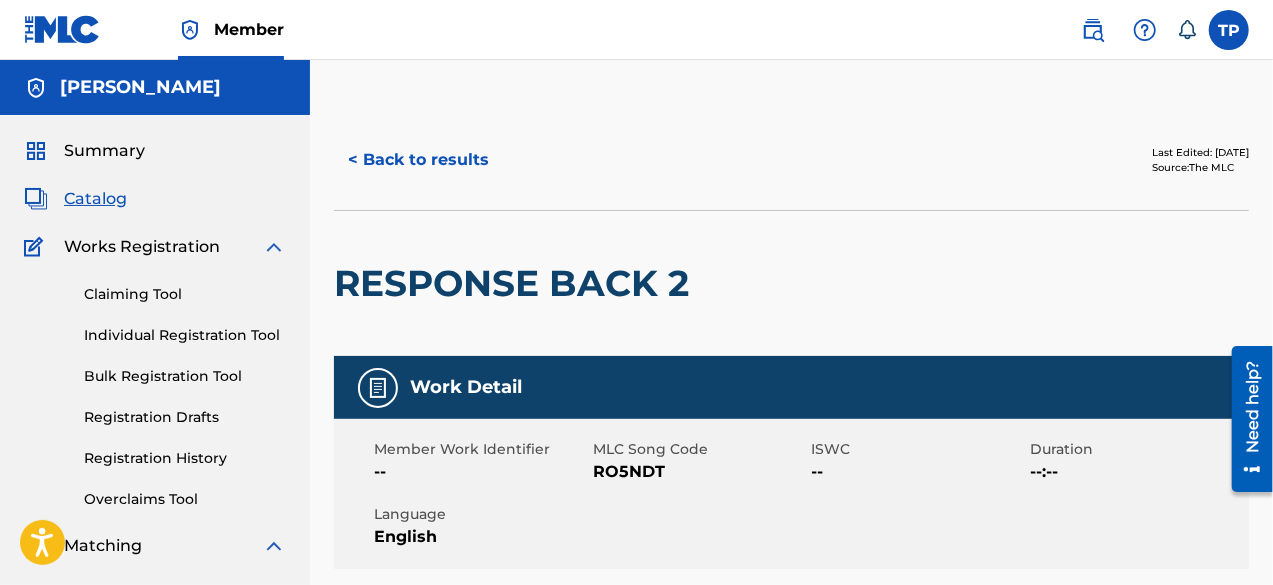 click on "< Back to results" at bounding box center (418, 160) 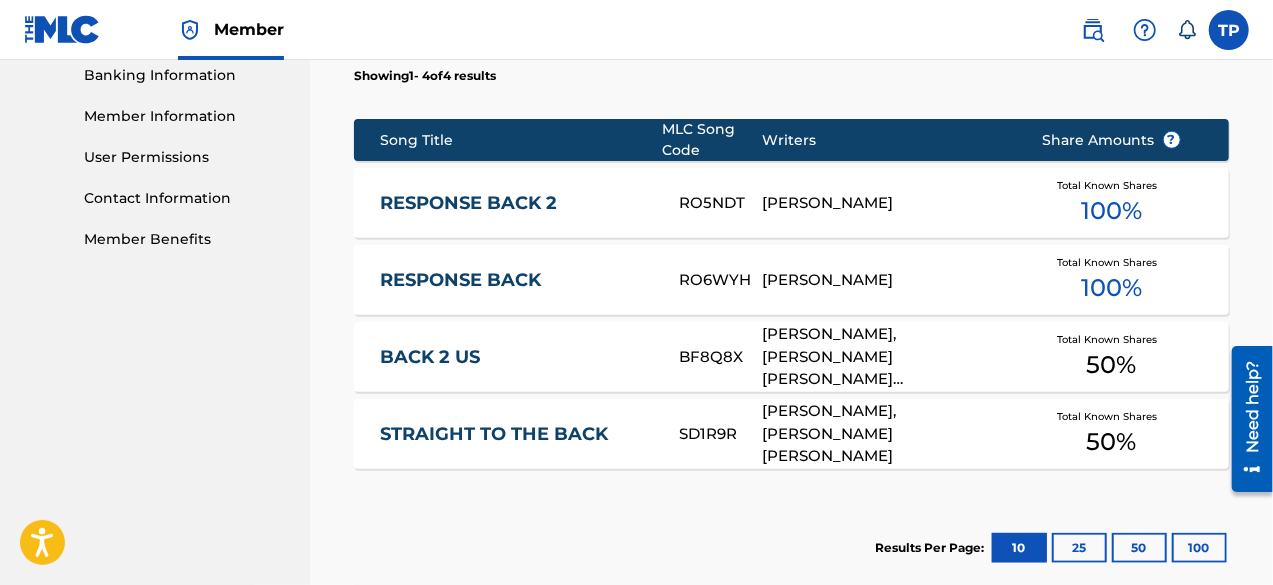 scroll, scrollTop: 884, scrollLeft: 0, axis: vertical 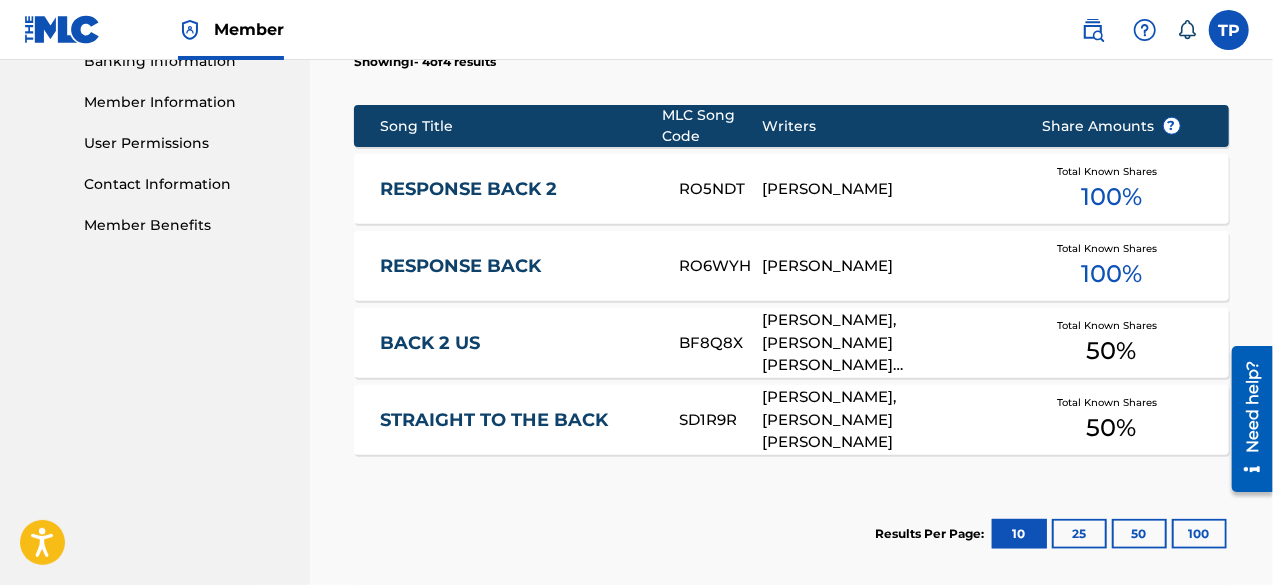 click on "RESPONSE BACK" at bounding box center [516, 266] 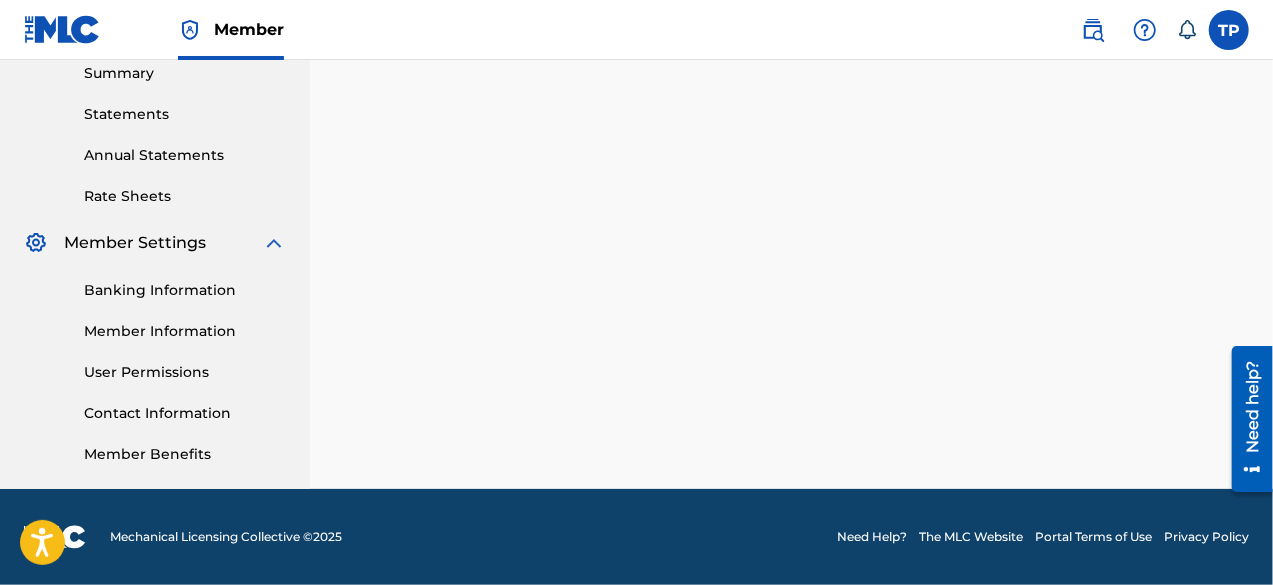 scroll, scrollTop: 0, scrollLeft: 0, axis: both 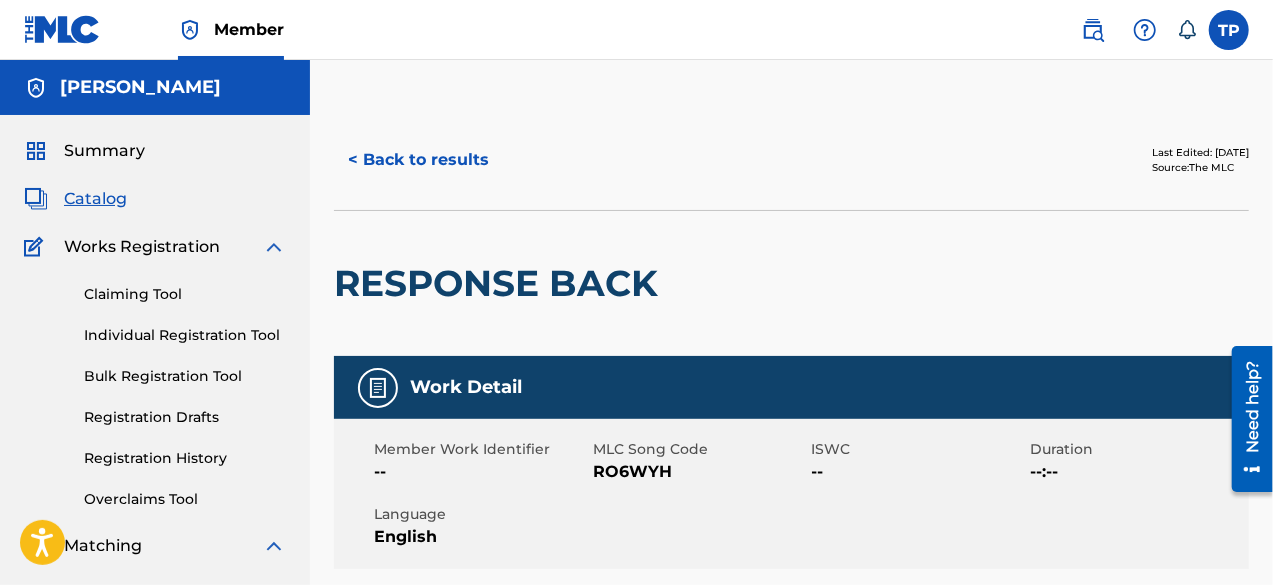 click on "< Back to results" at bounding box center (418, 160) 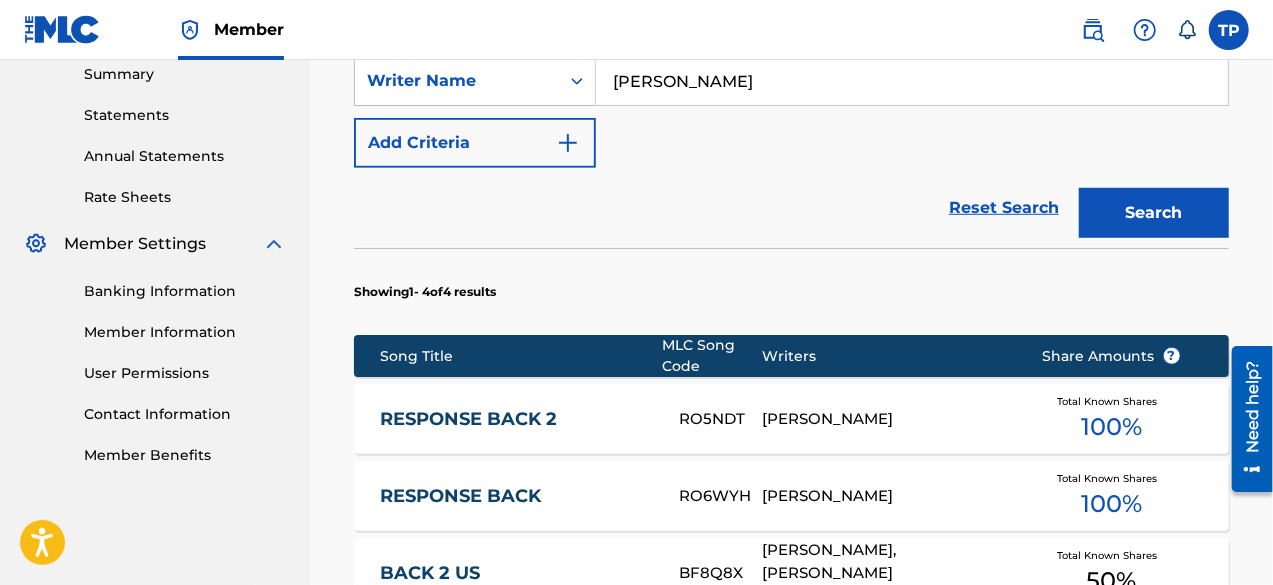 scroll, scrollTop: 900, scrollLeft: 0, axis: vertical 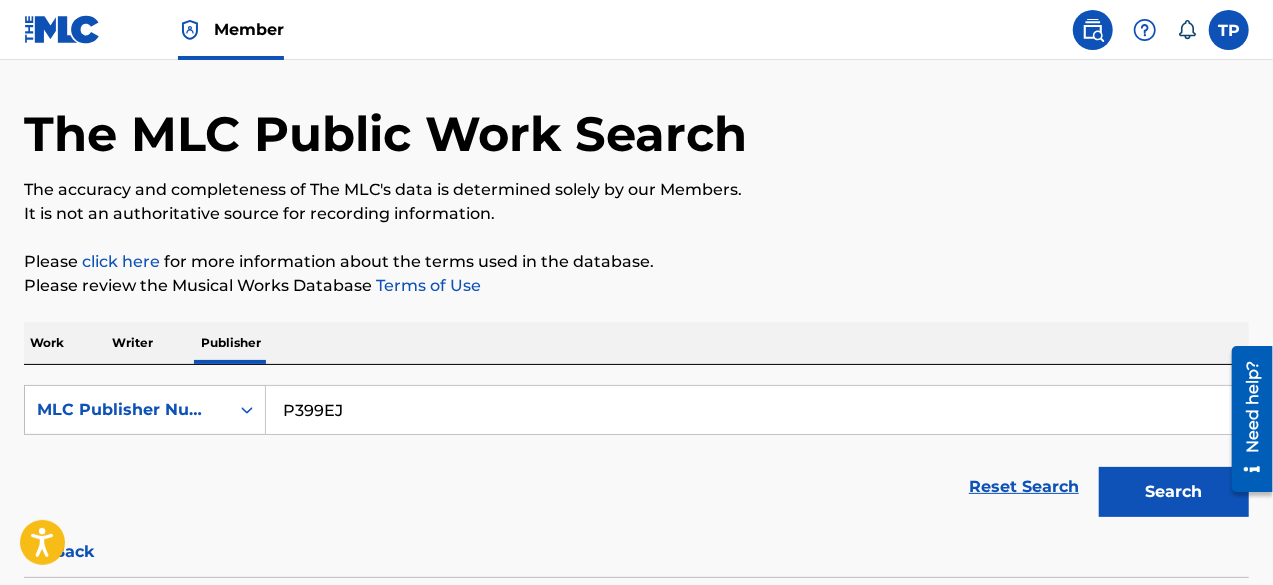 click at bounding box center [1229, 30] 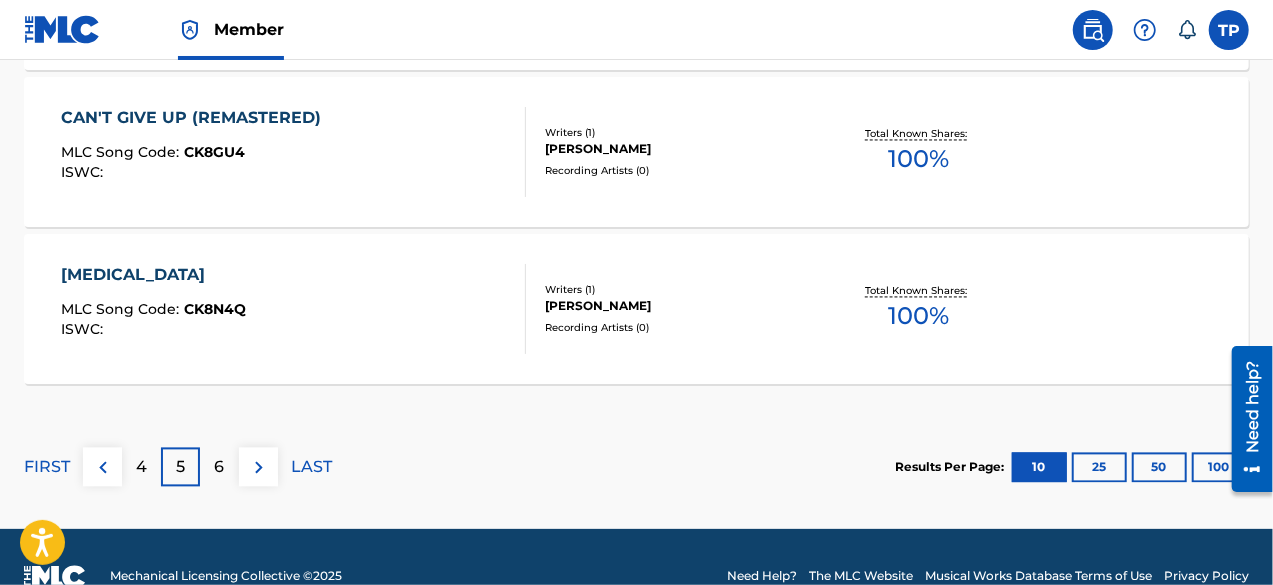 scroll, scrollTop: 1942, scrollLeft: 0, axis: vertical 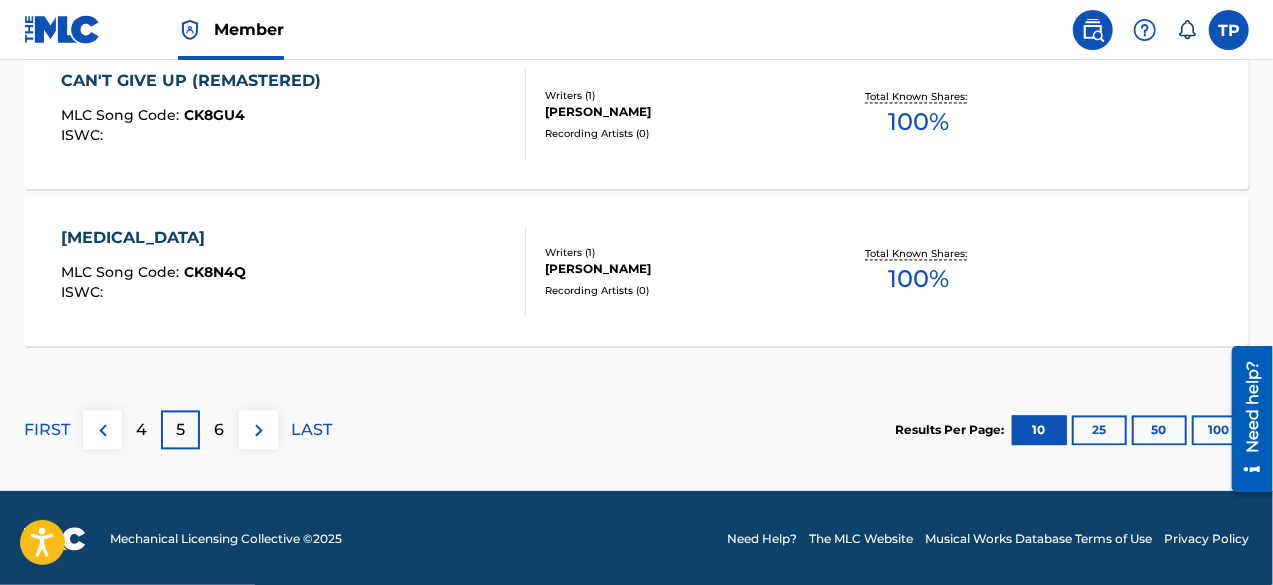 click on "6" at bounding box center [219, 429] 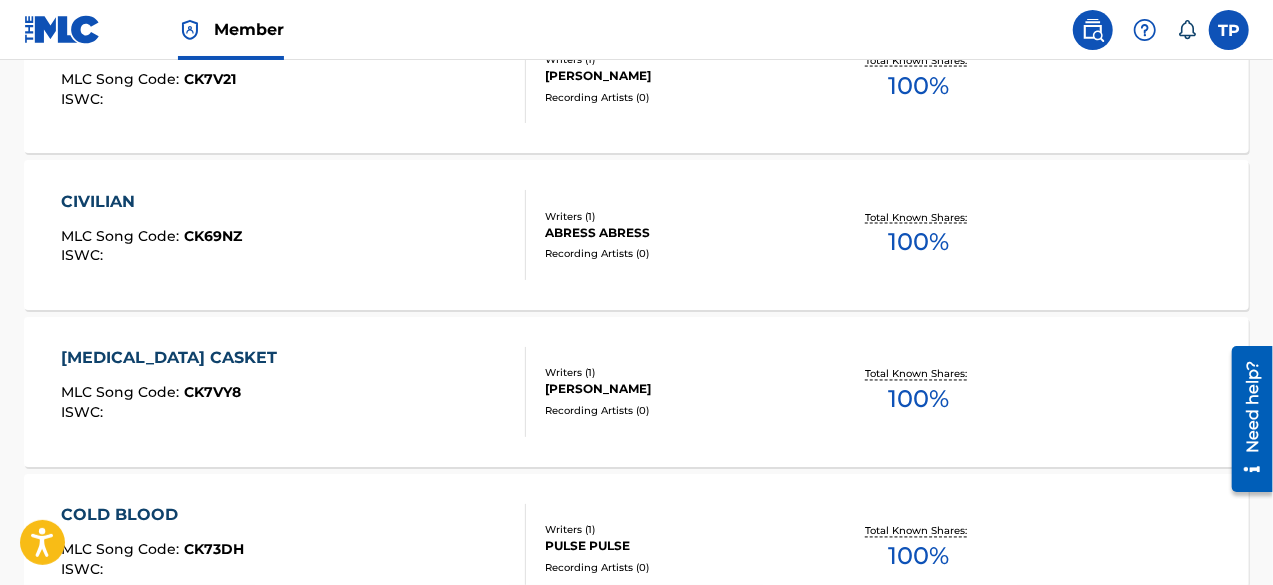 scroll, scrollTop: 1658, scrollLeft: 0, axis: vertical 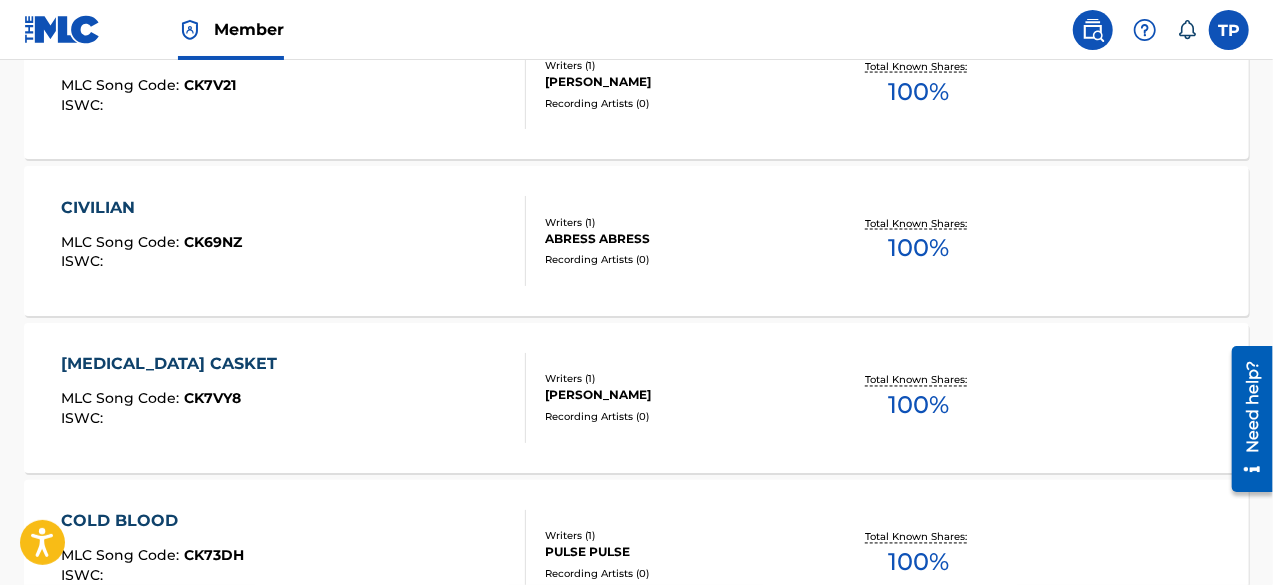 click on "CIVILIAN" at bounding box center (151, 208) 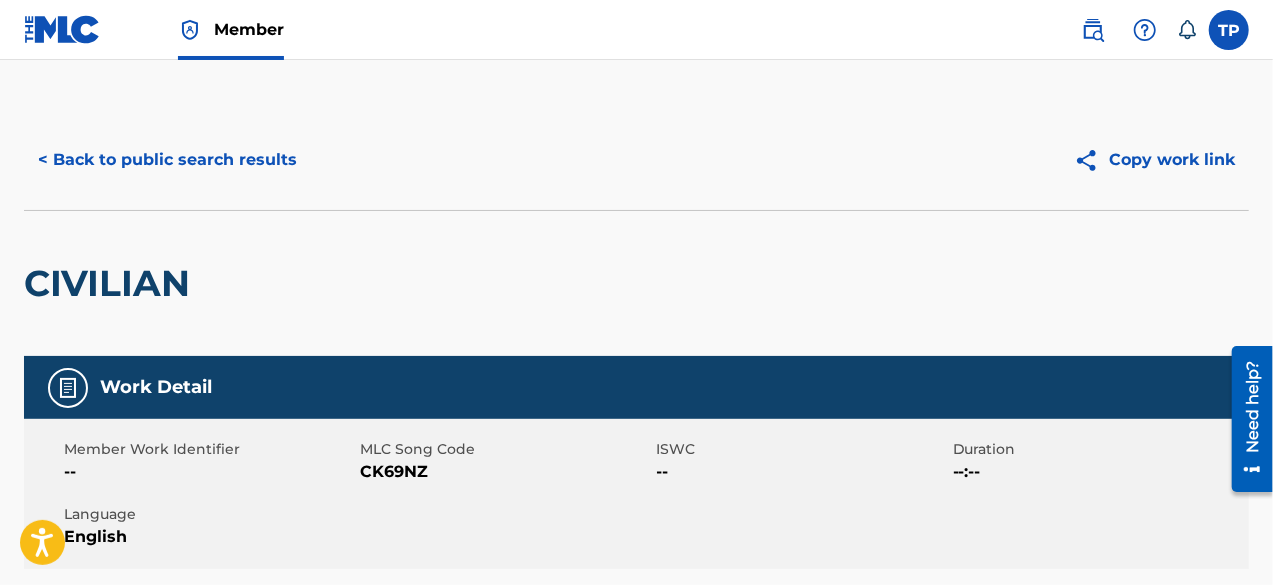 scroll, scrollTop: 31, scrollLeft: 0, axis: vertical 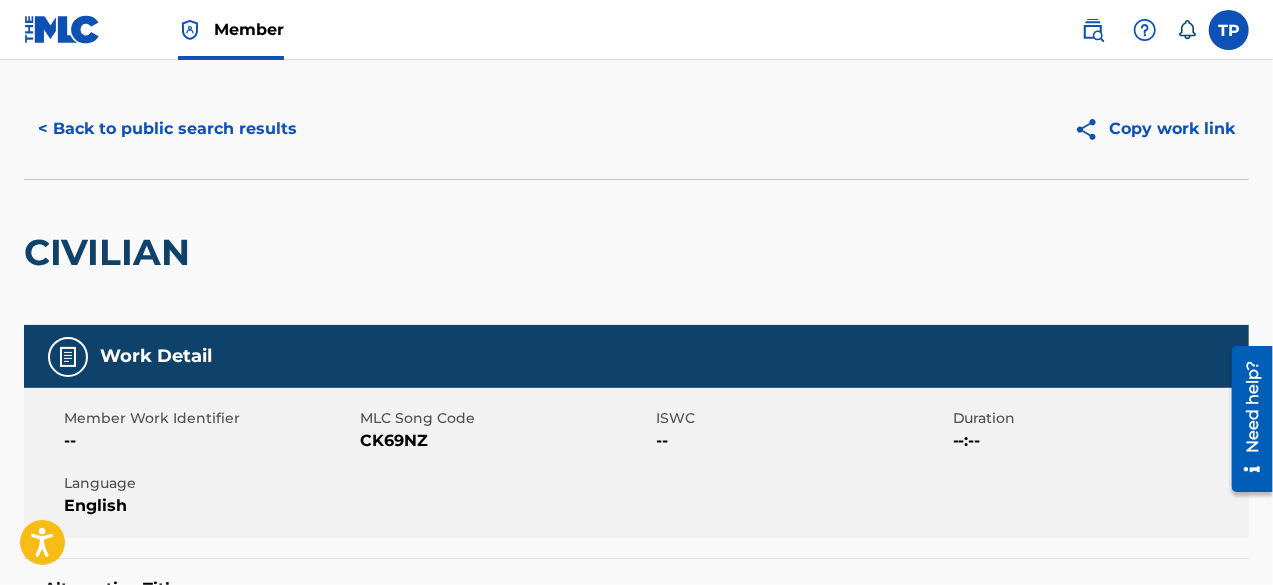 click on "CK69NZ" at bounding box center (505, 441) 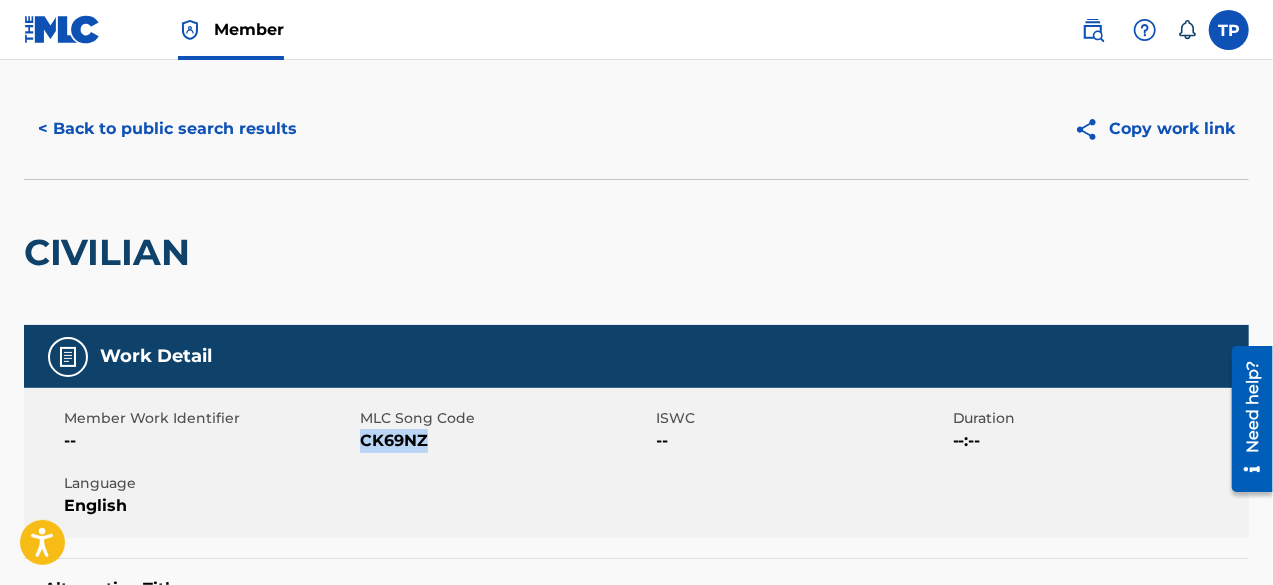 click on "CK69NZ" at bounding box center (505, 441) 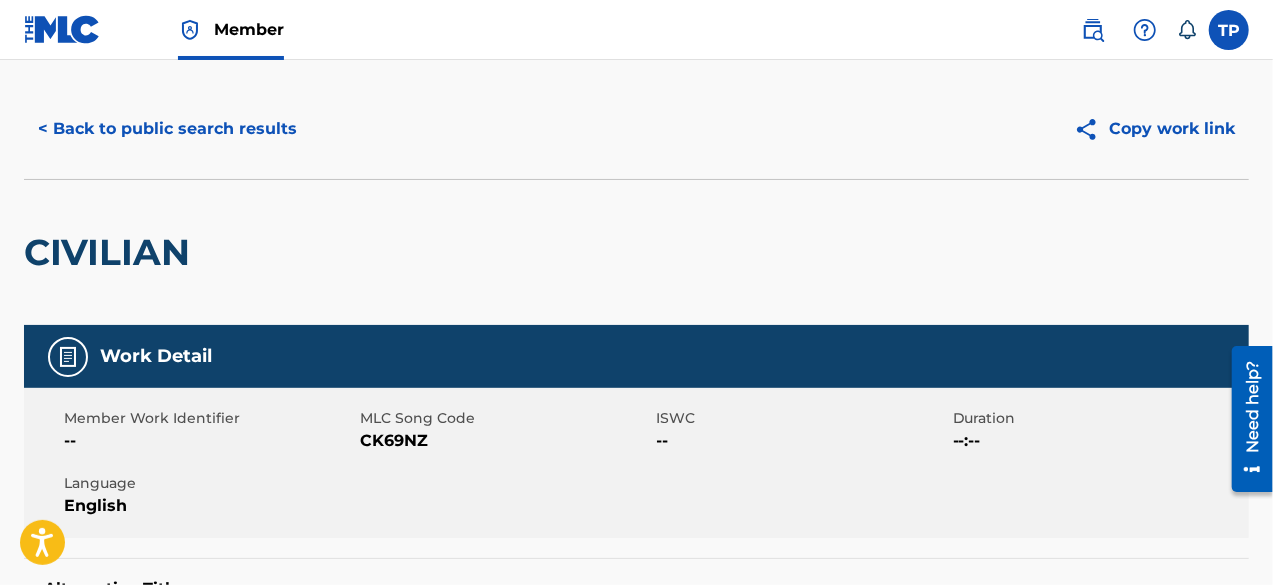click on "CIVILIAN" at bounding box center [636, 252] 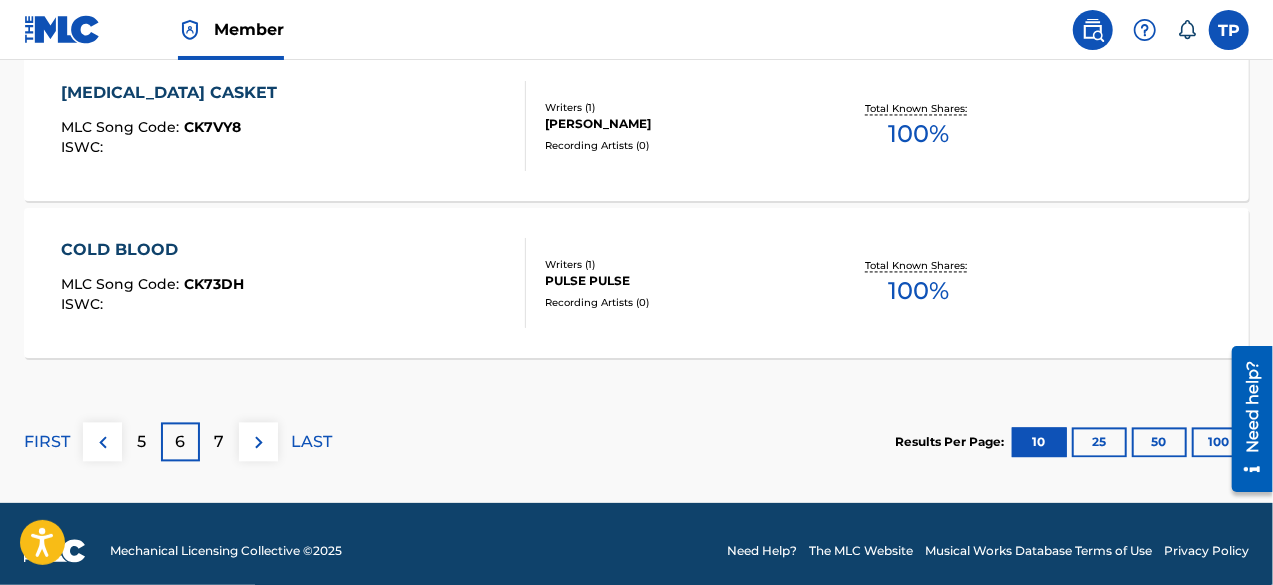 scroll, scrollTop: 1928, scrollLeft: 0, axis: vertical 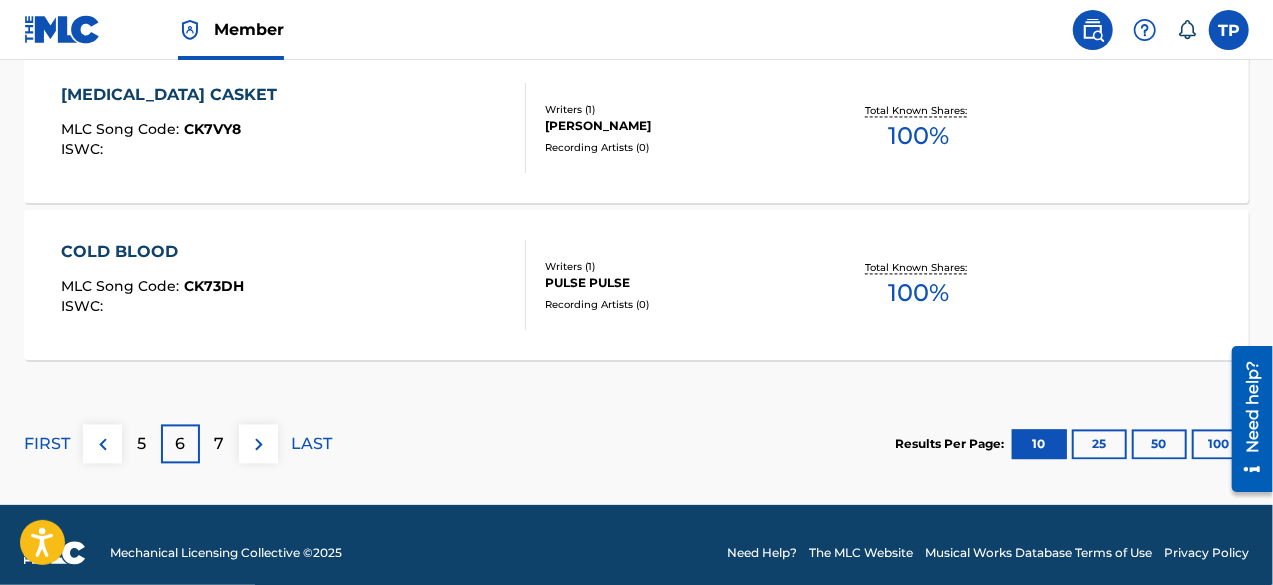 click on "[MEDICAL_DATA] CASKET MLC Song Code : CK7VY8 ISWC :" at bounding box center (294, 128) 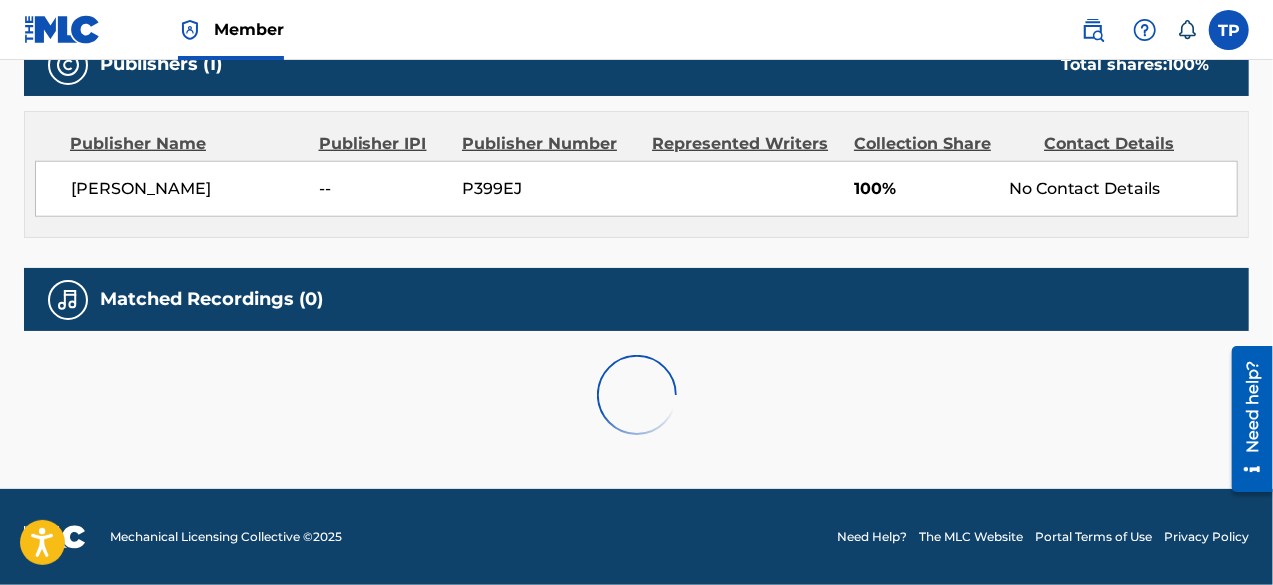 scroll, scrollTop: 0, scrollLeft: 0, axis: both 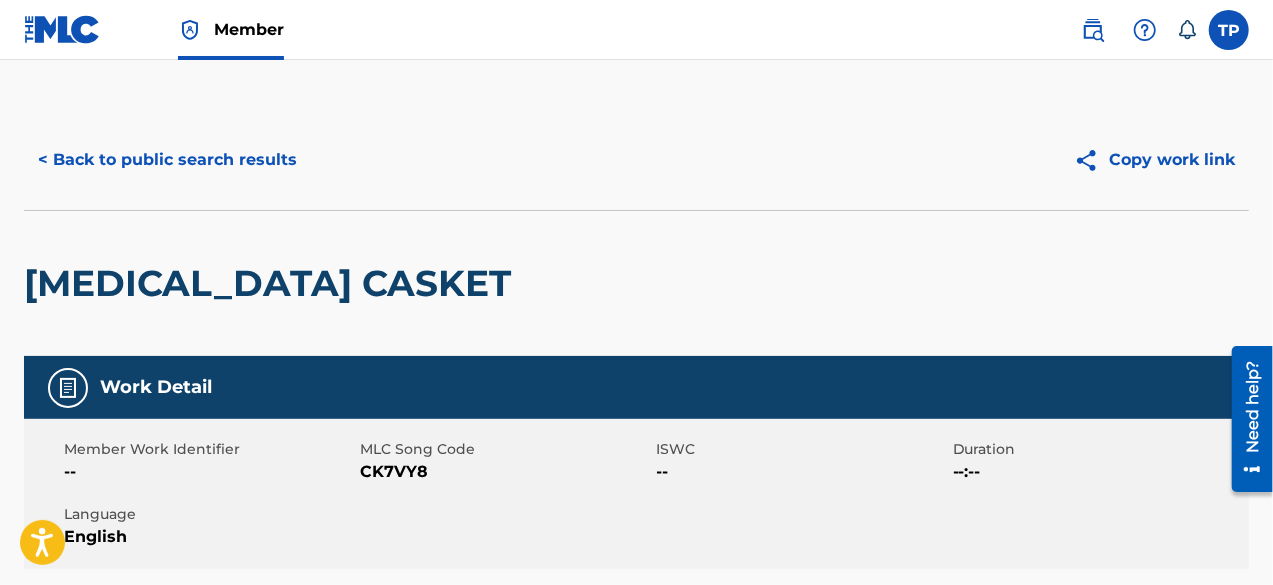 click on "[MEDICAL_DATA] CASKET" at bounding box center [272, 283] 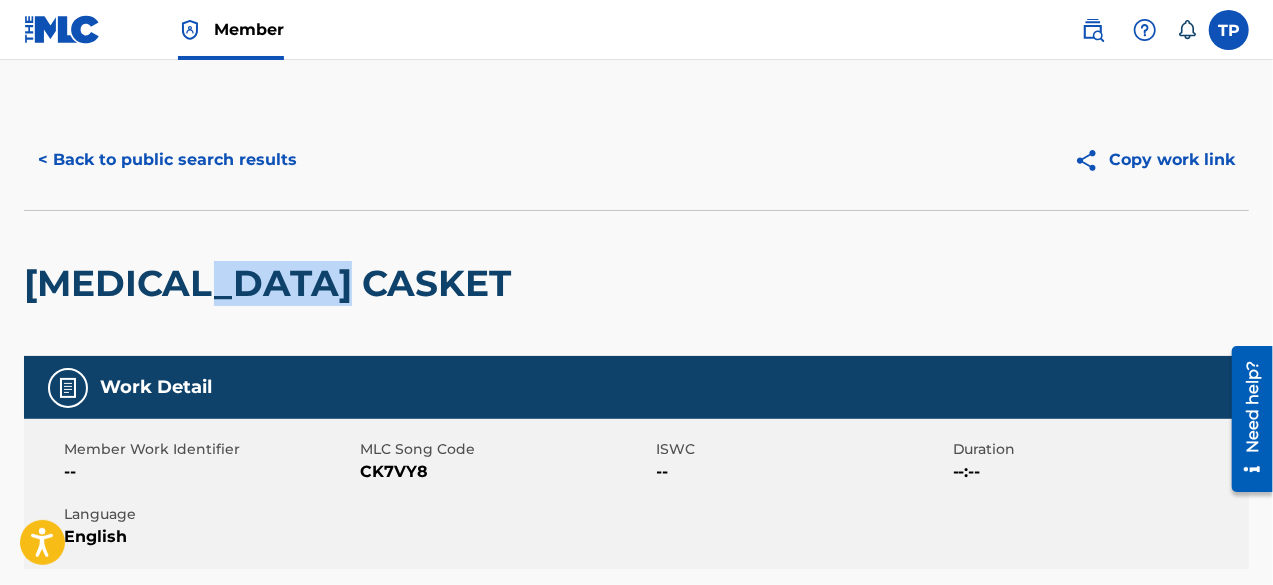 click on "[MEDICAL_DATA] CASKET" at bounding box center (272, 283) 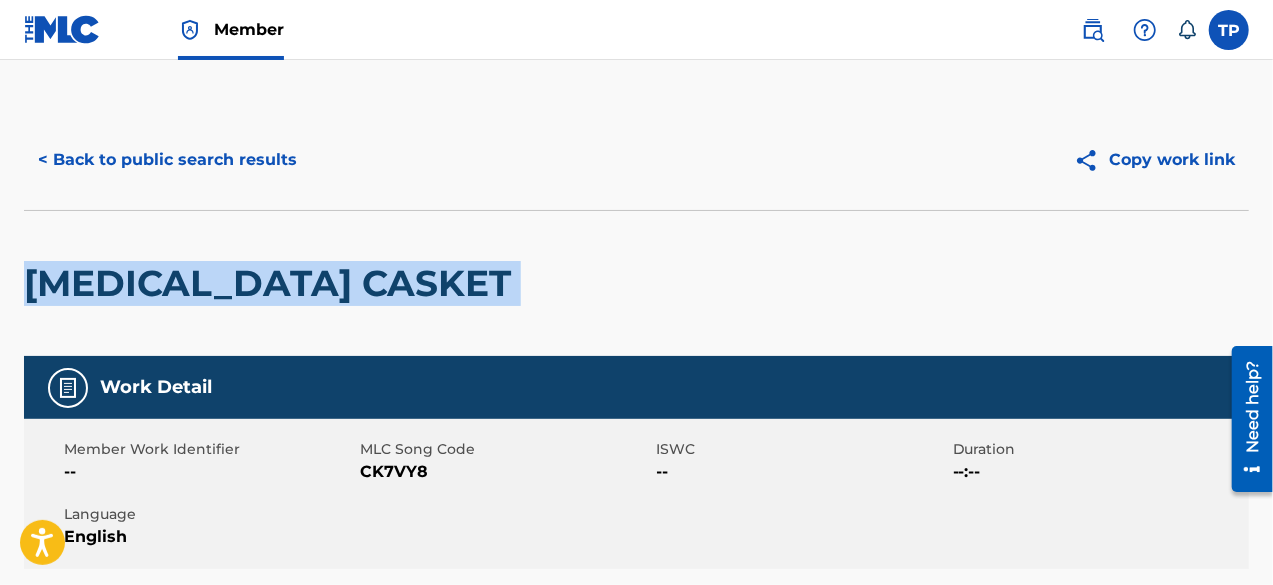 click on "[MEDICAL_DATA] CASKET" at bounding box center (272, 283) 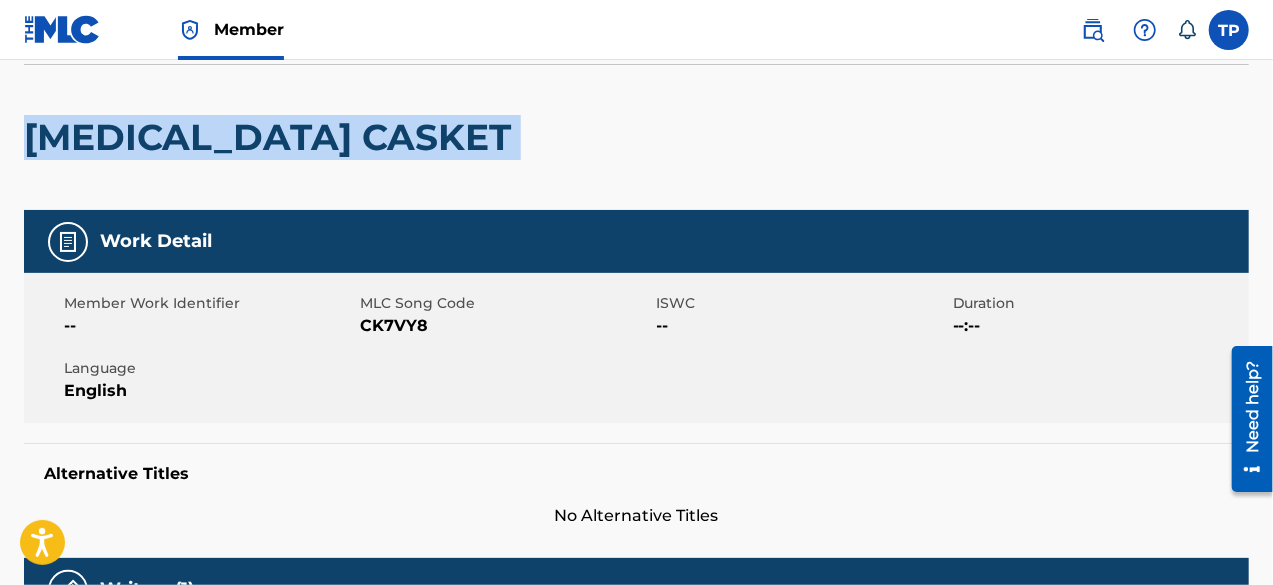 scroll, scrollTop: 150, scrollLeft: 0, axis: vertical 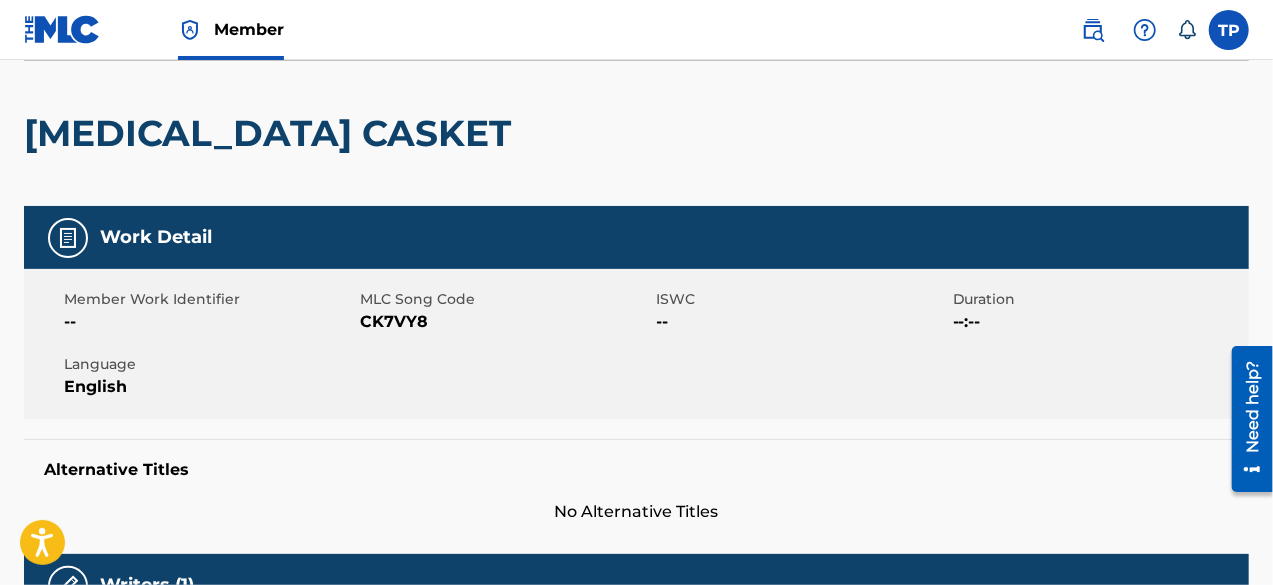 click on "CK7VY8" at bounding box center [505, 322] 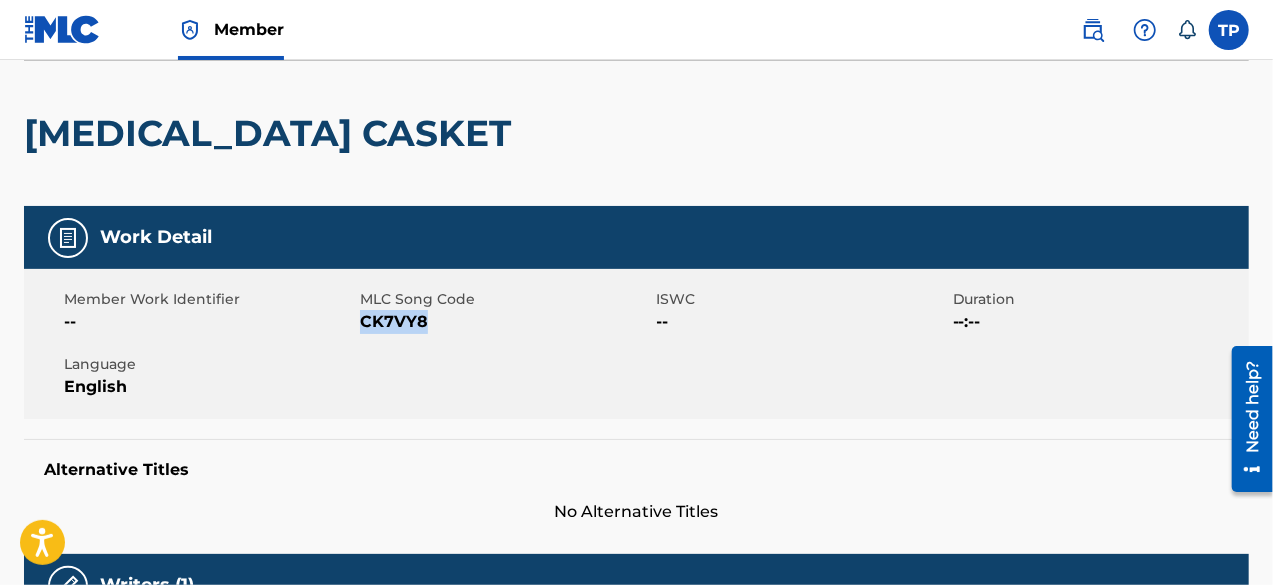 click on "CK7VY8" at bounding box center [505, 322] 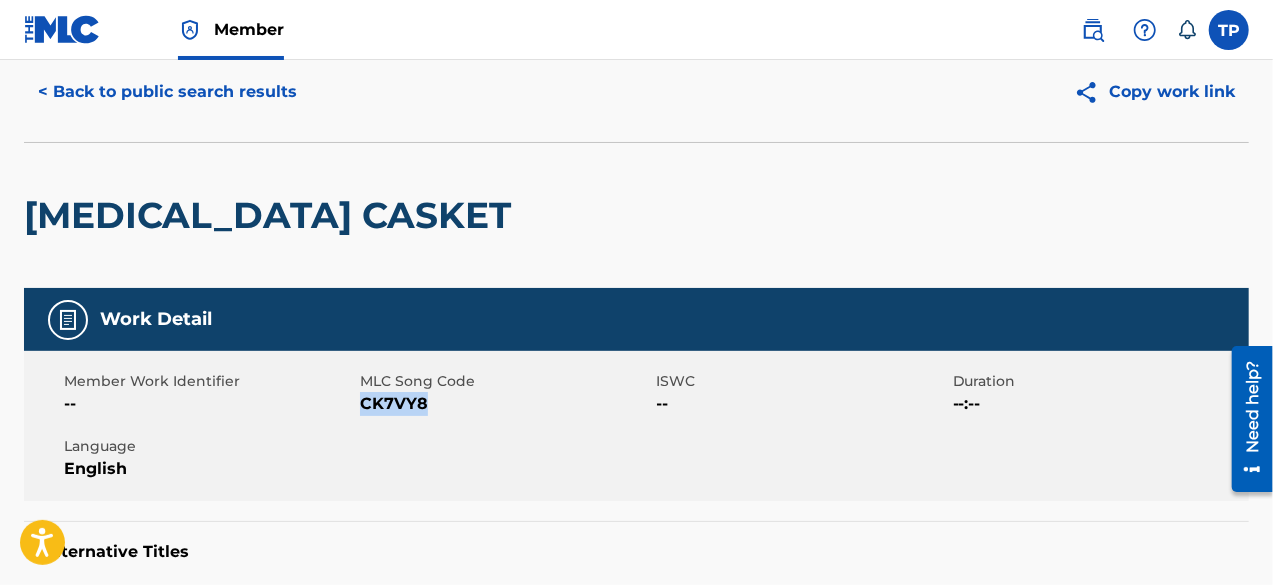 scroll, scrollTop: 0, scrollLeft: 0, axis: both 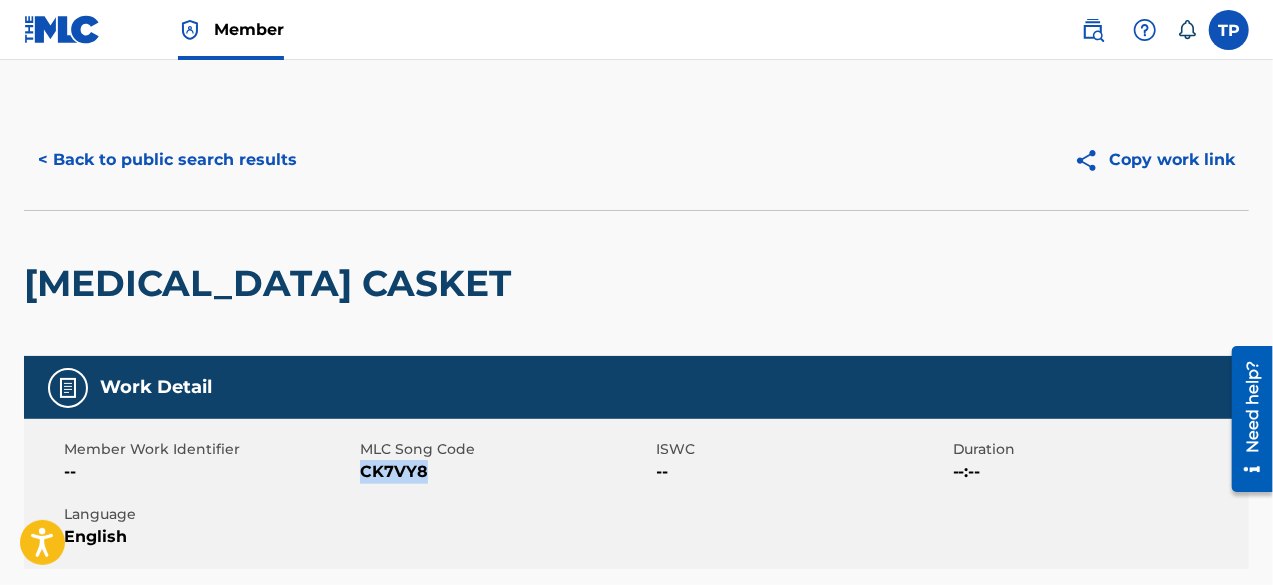click on "< Back to public search results" at bounding box center [167, 160] 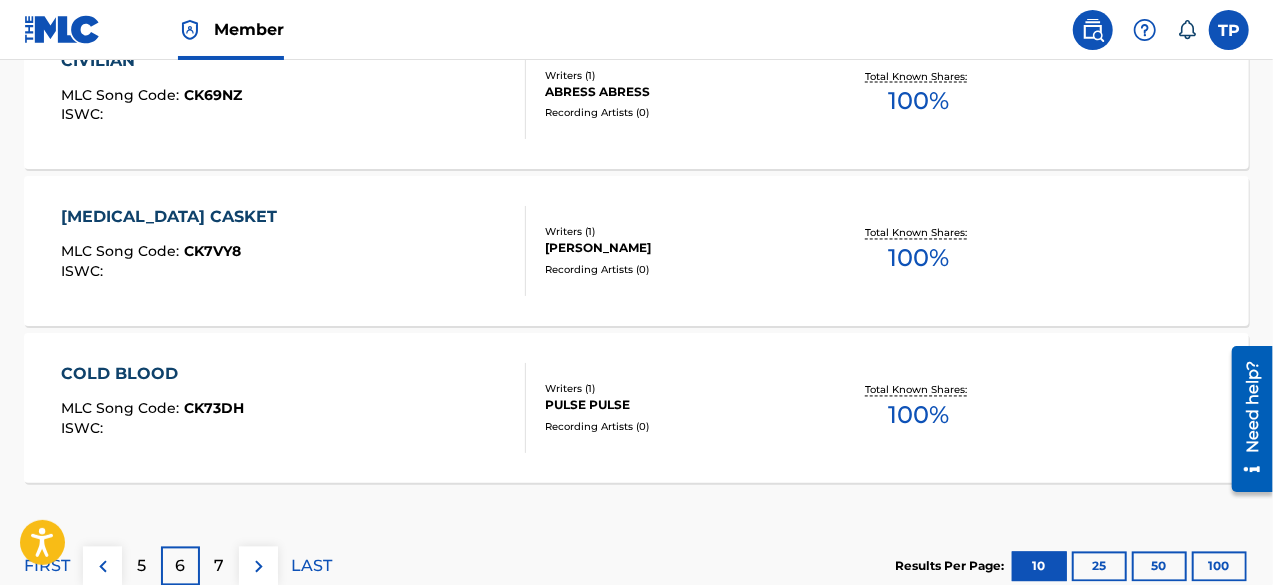 scroll, scrollTop: 1942, scrollLeft: 0, axis: vertical 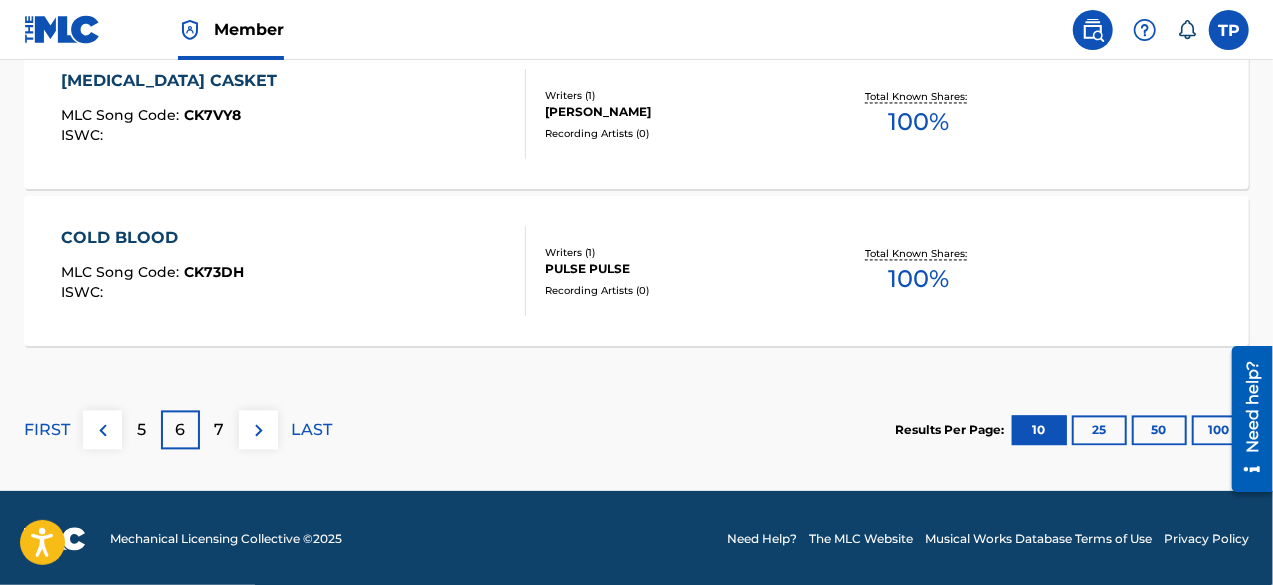 click on "7" at bounding box center (219, 429) 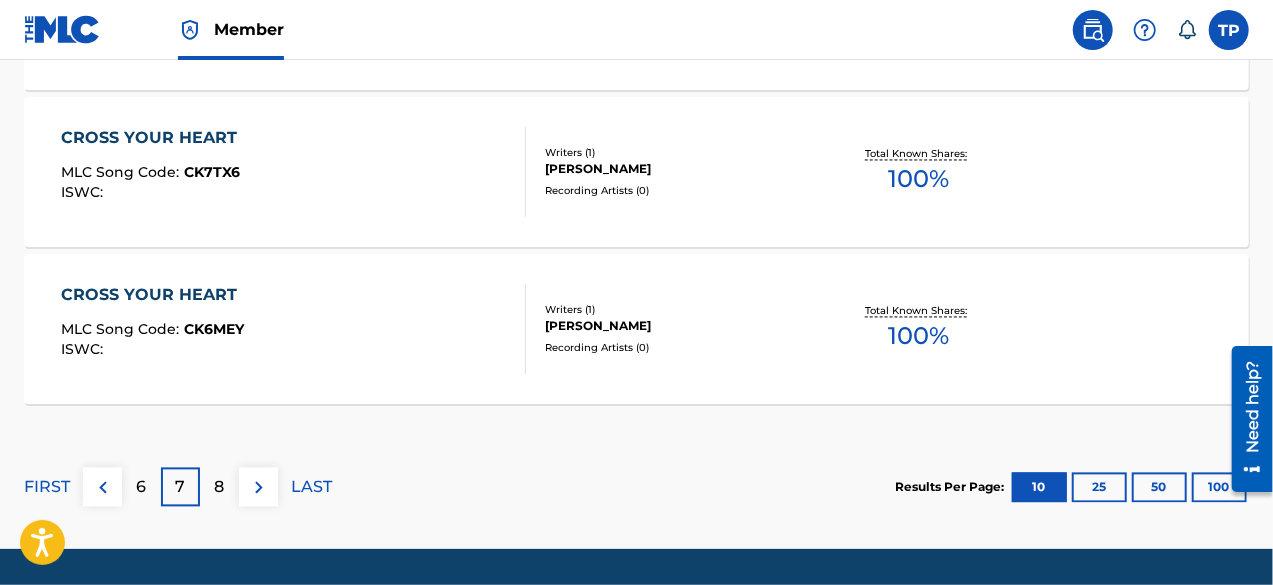 scroll, scrollTop: 1942, scrollLeft: 0, axis: vertical 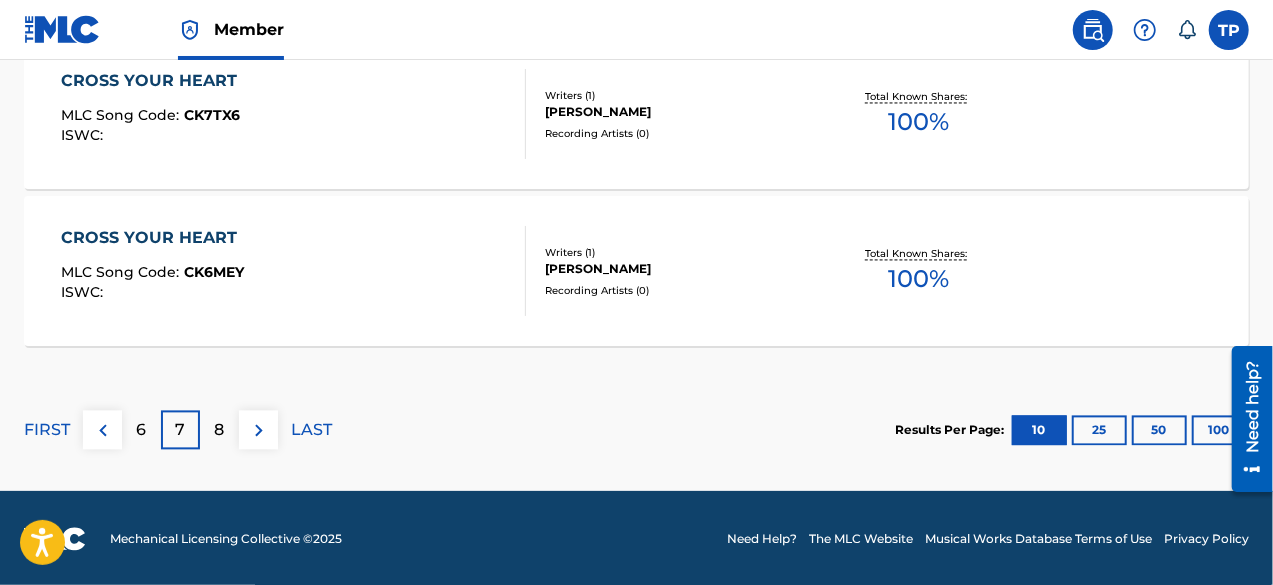 click on "8" at bounding box center (220, 430) 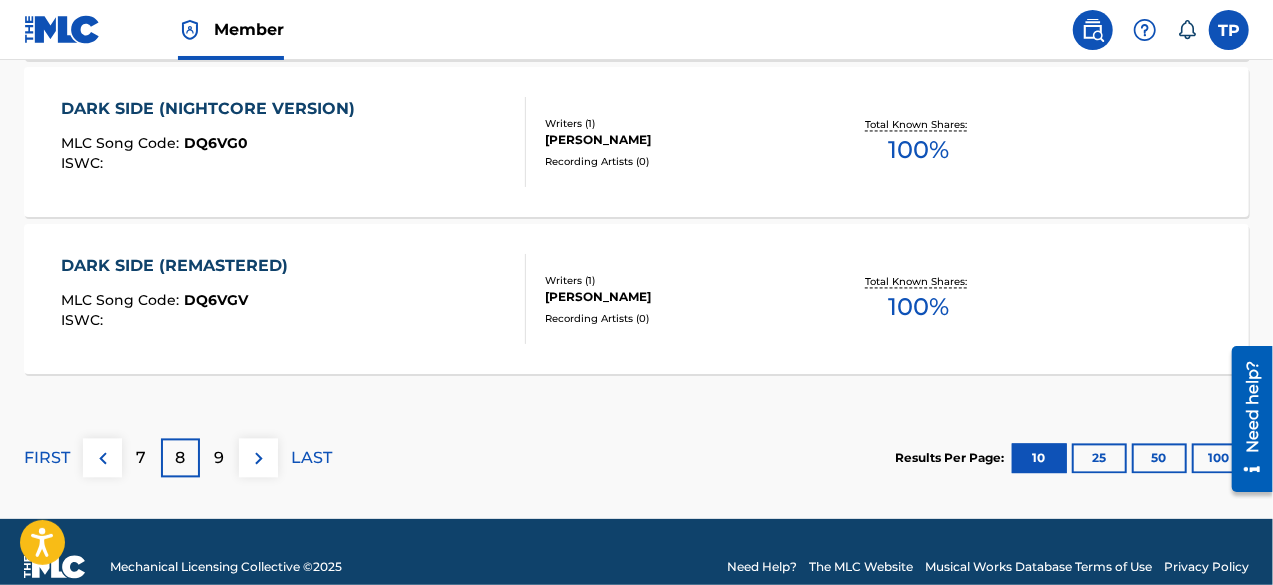 scroll, scrollTop: 1942, scrollLeft: 0, axis: vertical 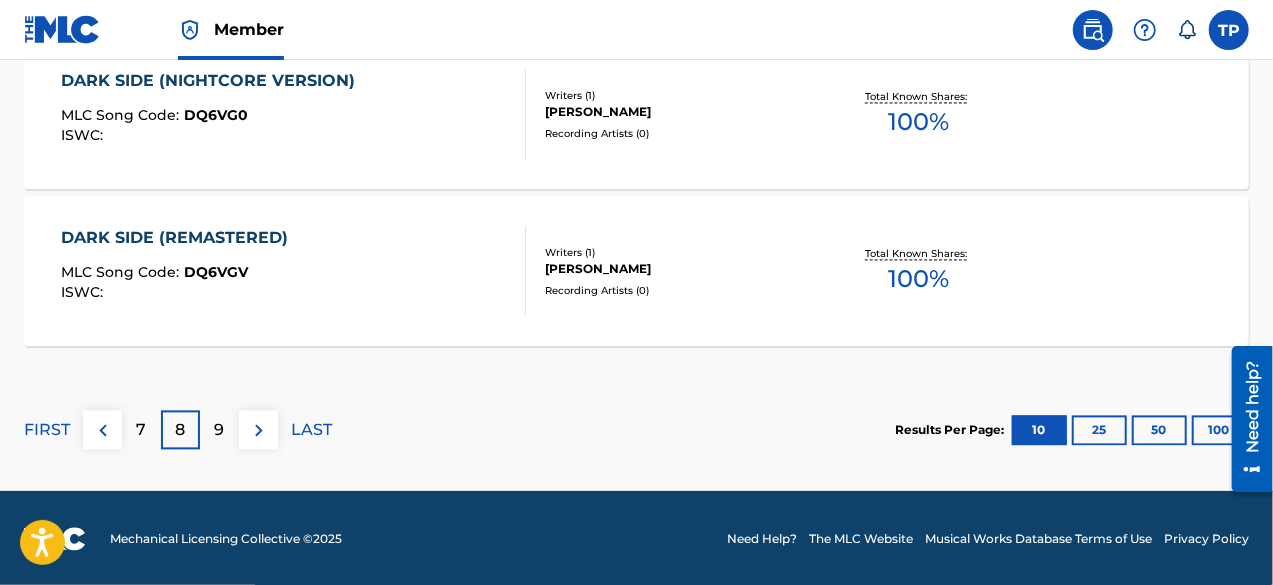 click on "9" at bounding box center [219, 429] 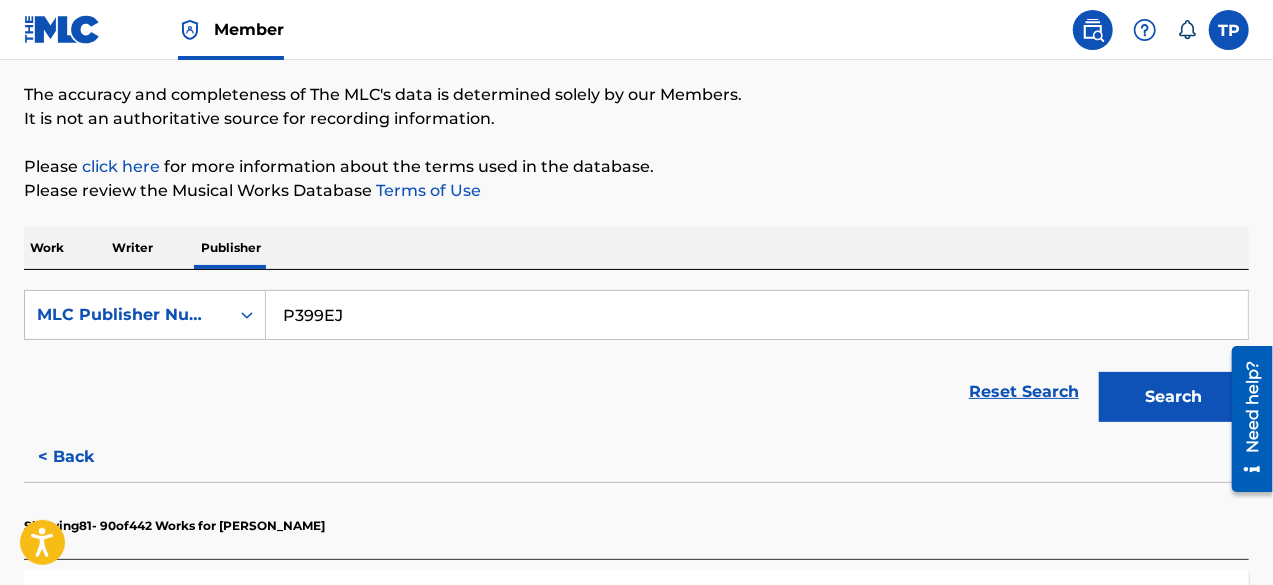 scroll, scrollTop: 156, scrollLeft: 0, axis: vertical 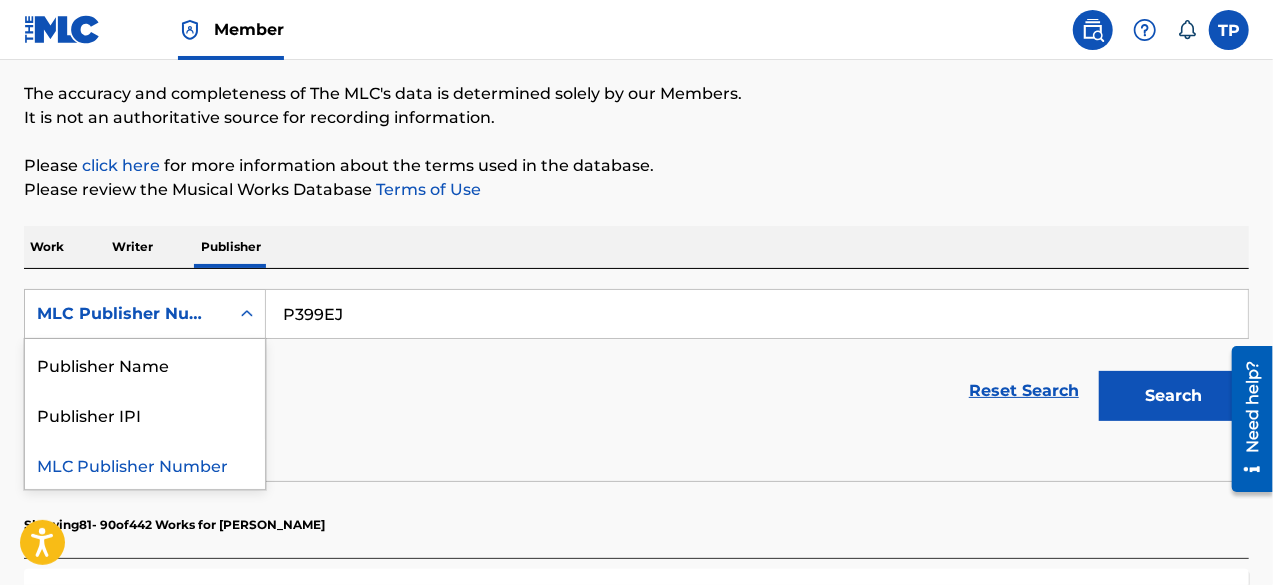 click on "MLC Publisher Number" at bounding box center [127, 314] 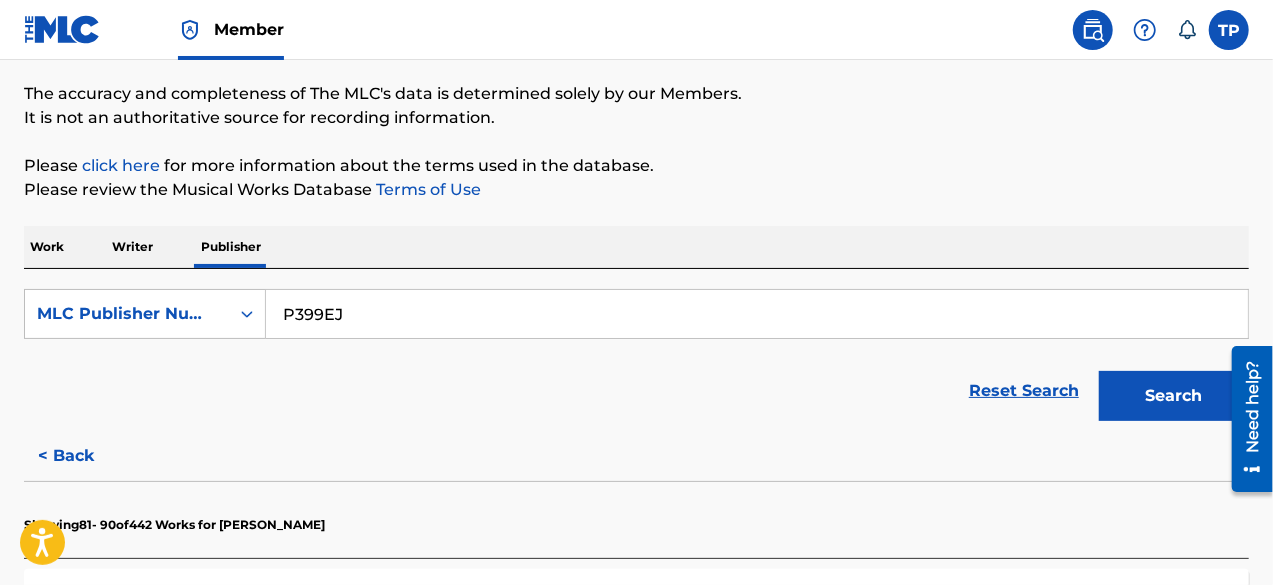 click on "MLC Publisher Number" at bounding box center [127, 314] 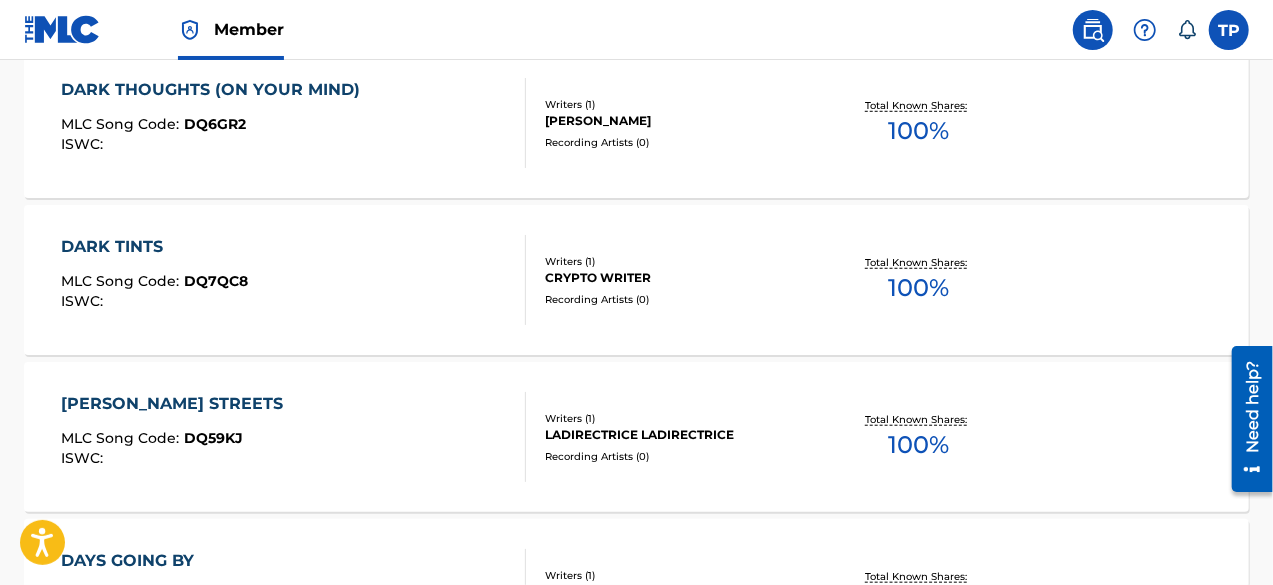 scroll, scrollTop: 678, scrollLeft: 0, axis: vertical 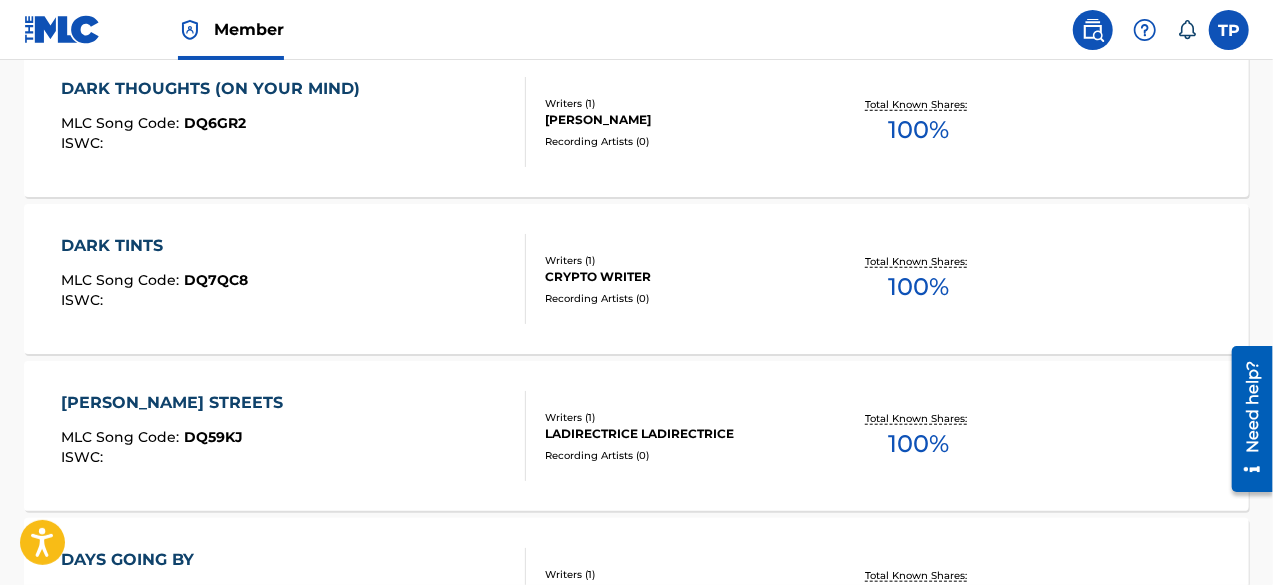 click on "DARK TINTS" at bounding box center (154, 246) 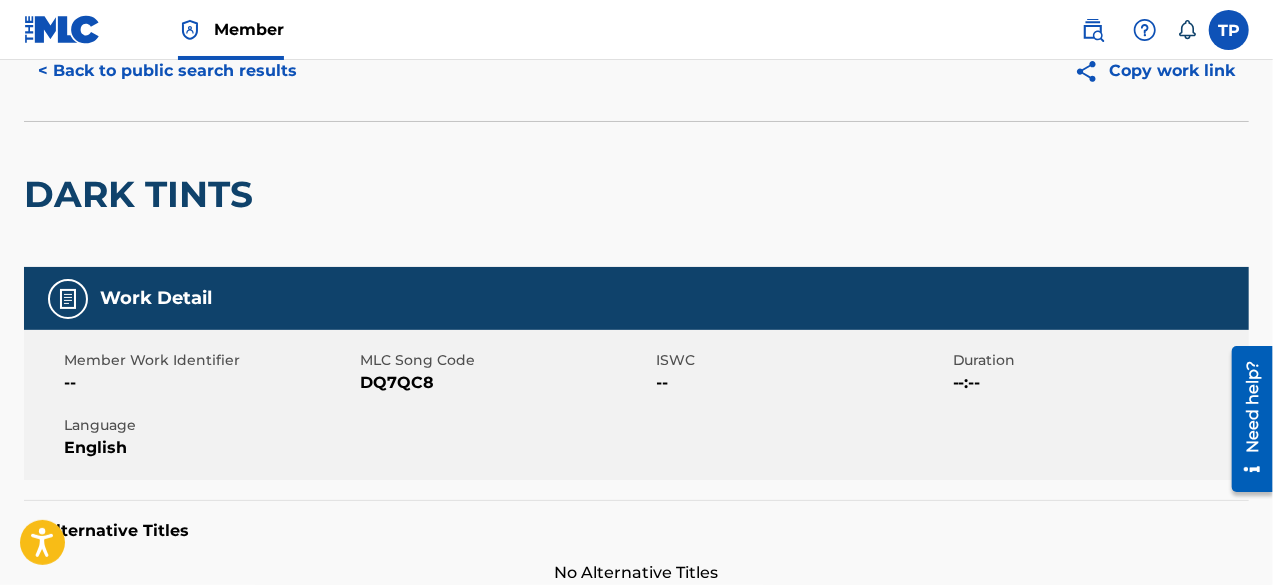 scroll, scrollTop: 0, scrollLeft: 0, axis: both 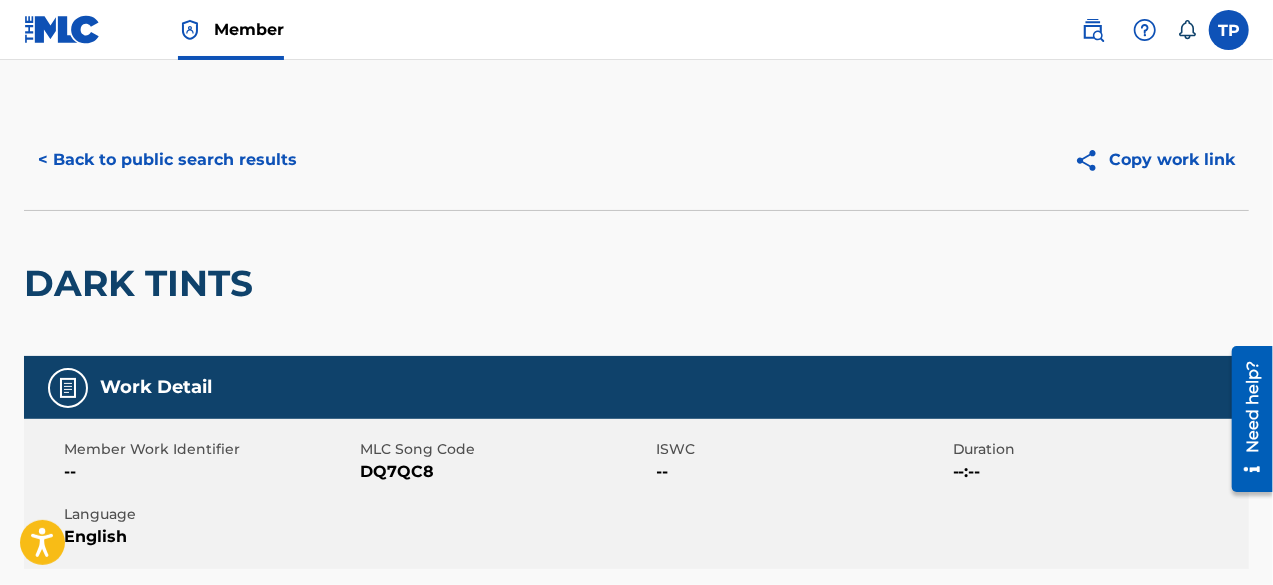 click on "DARK TINTS" at bounding box center (143, 283) 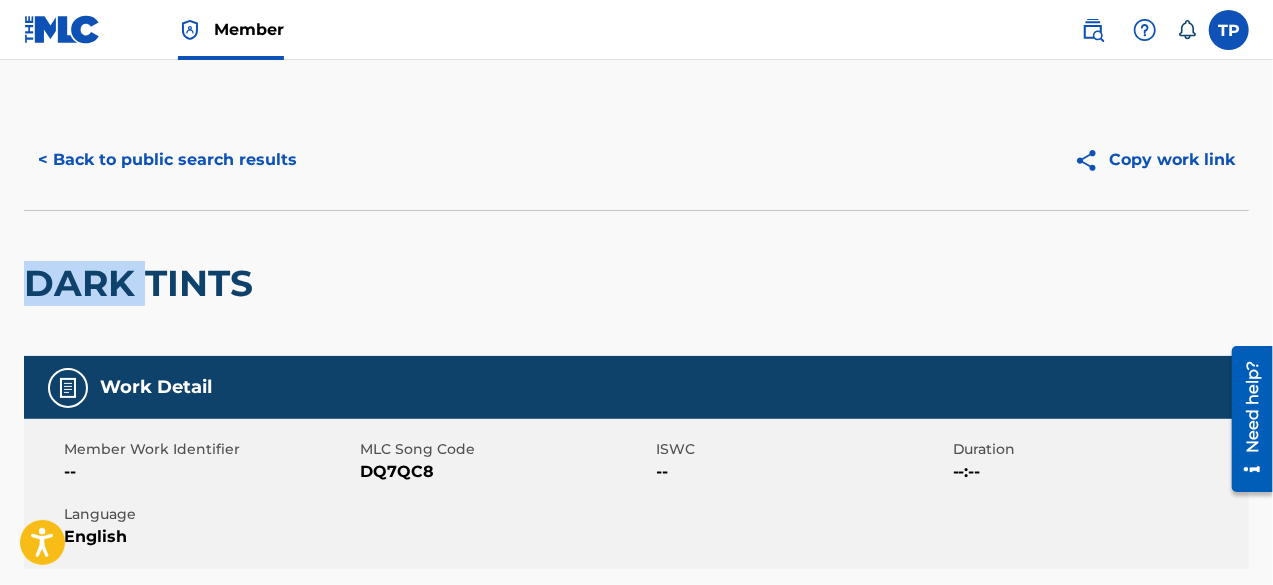 click on "DARK TINTS" at bounding box center [143, 283] 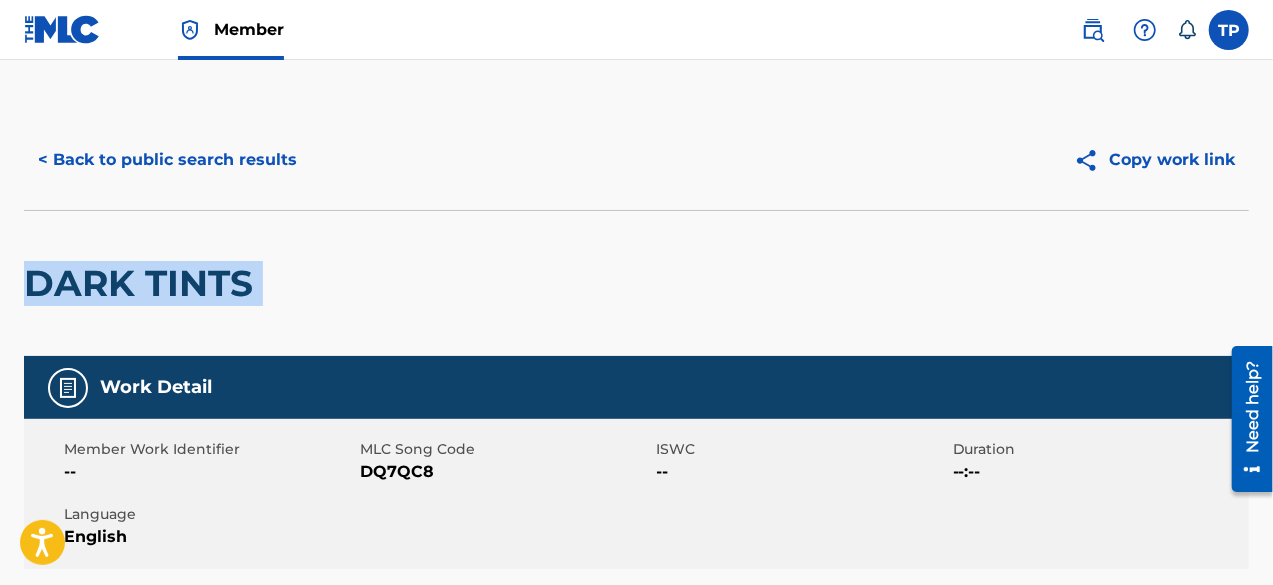 click on "DARK TINTS" at bounding box center (143, 283) 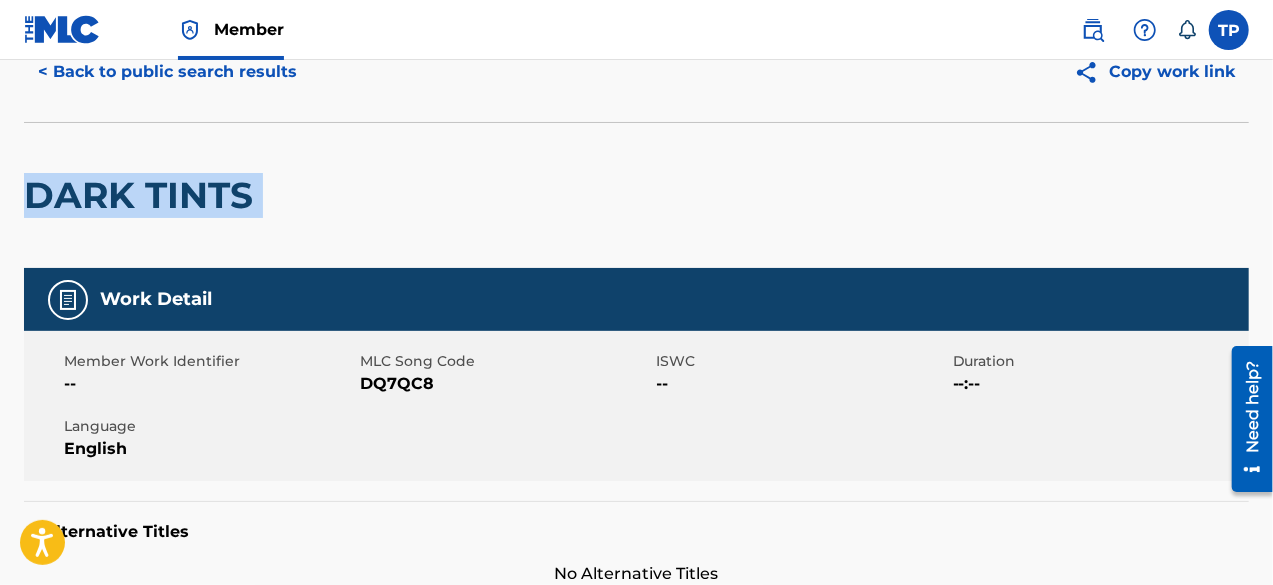 scroll, scrollTop: 118, scrollLeft: 0, axis: vertical 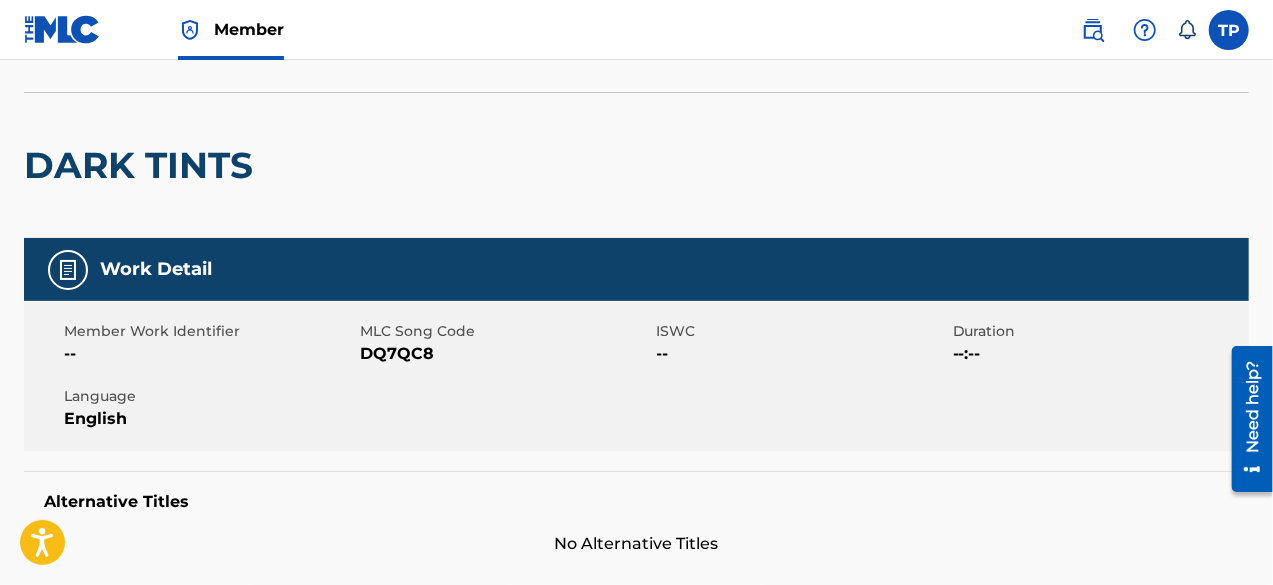 click on "DQ7QC8" at bounding box center (505, 354) 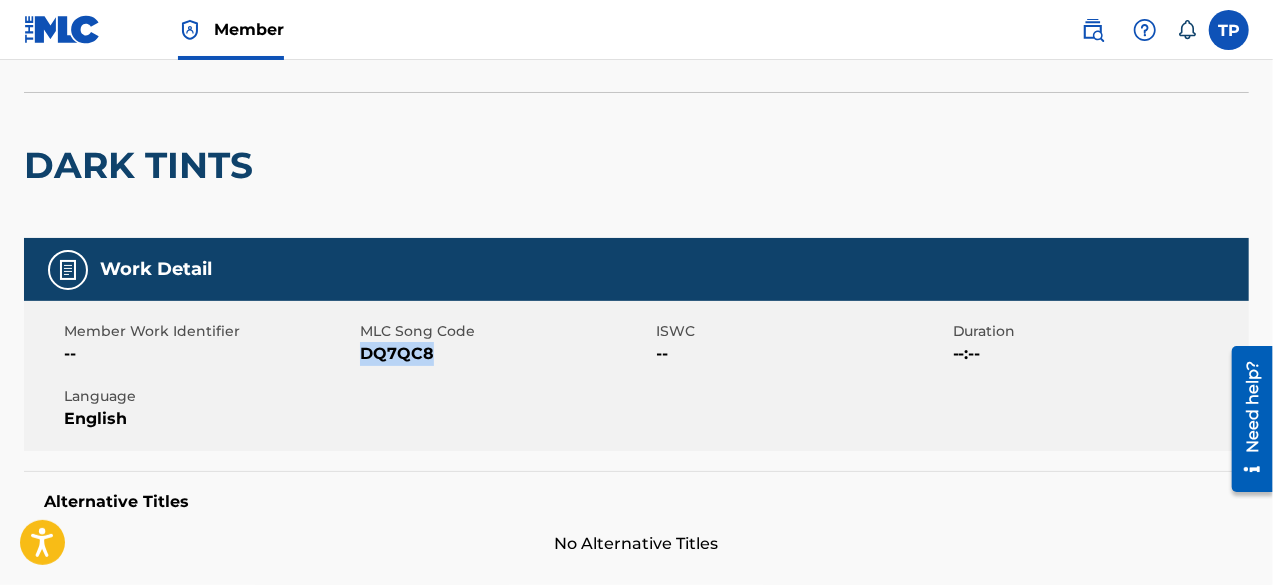 click on "DQ7QC8" at bounding box center [505, 354] 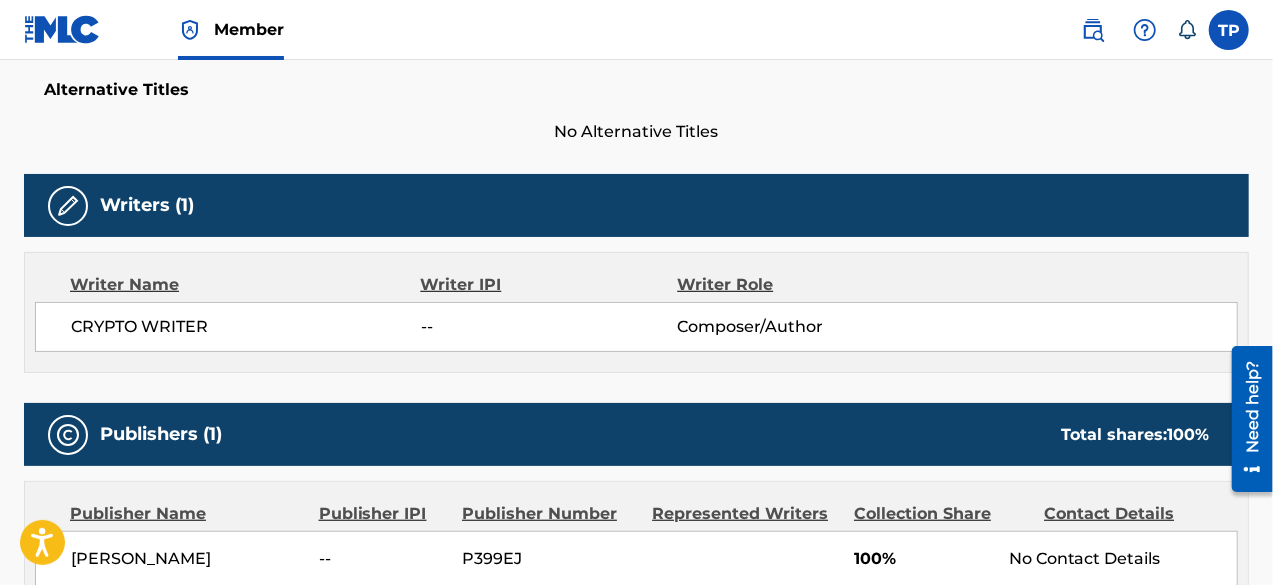scroll, scrollTop: 738, scrollLeft: 0, axis: vertical 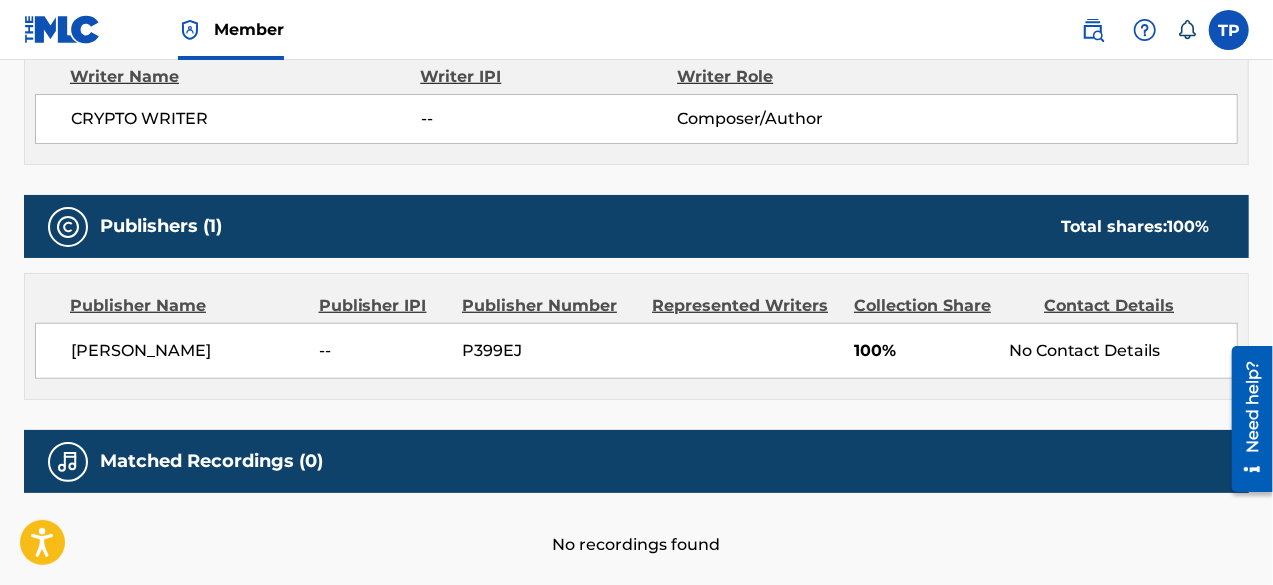 click on "P399EJ" at bounding box center (549, 351) 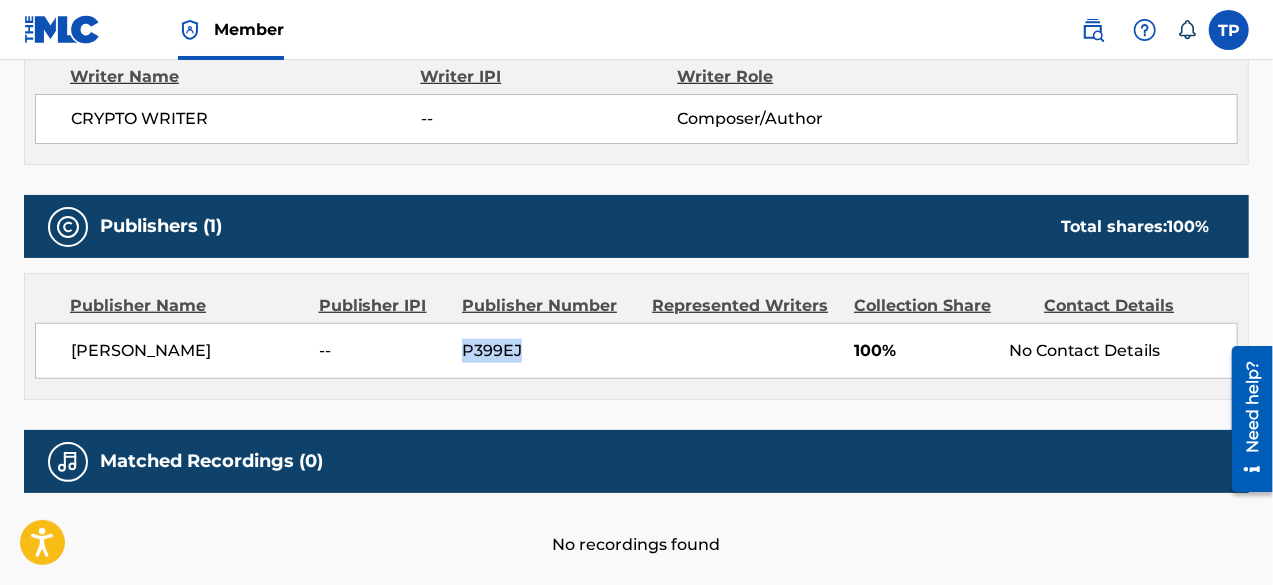 click on "P399EJ" at bounding box center [549, 351] 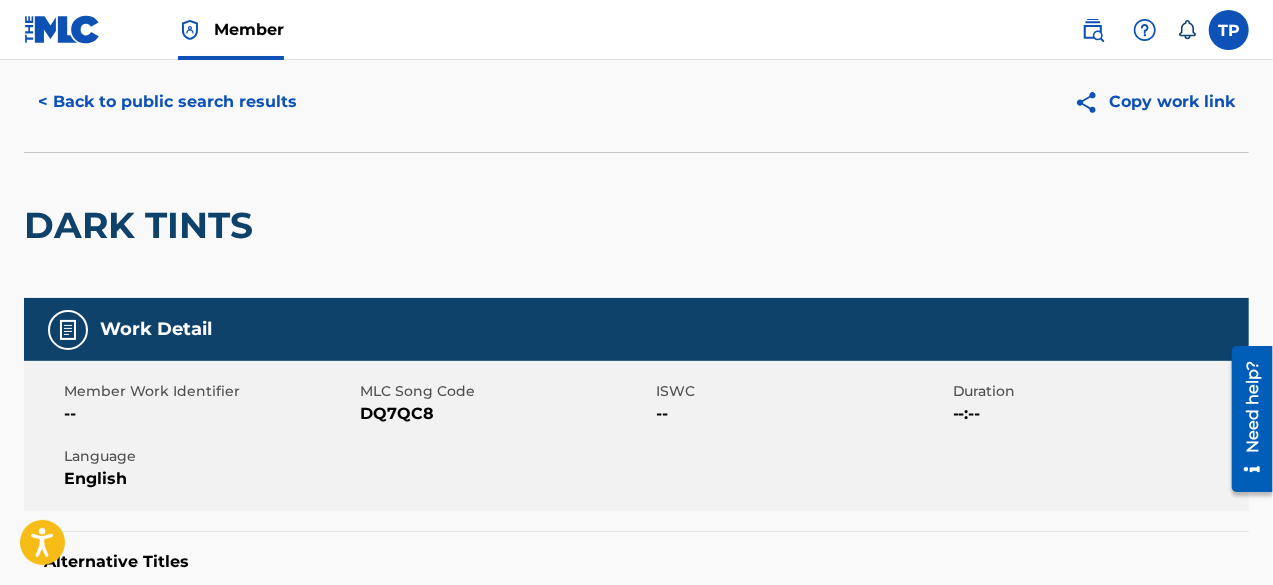 scroll, scrollTop: 0, scrollLeft: 0, axis: both 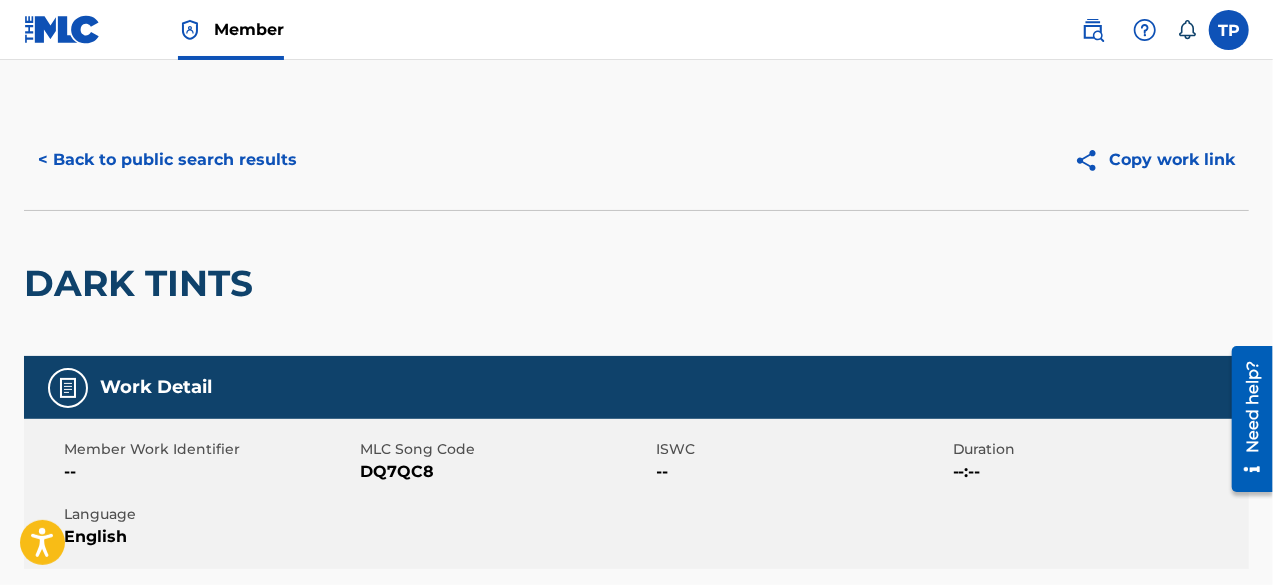 click on "< Back to public search results" at bounding box center (167, 160) 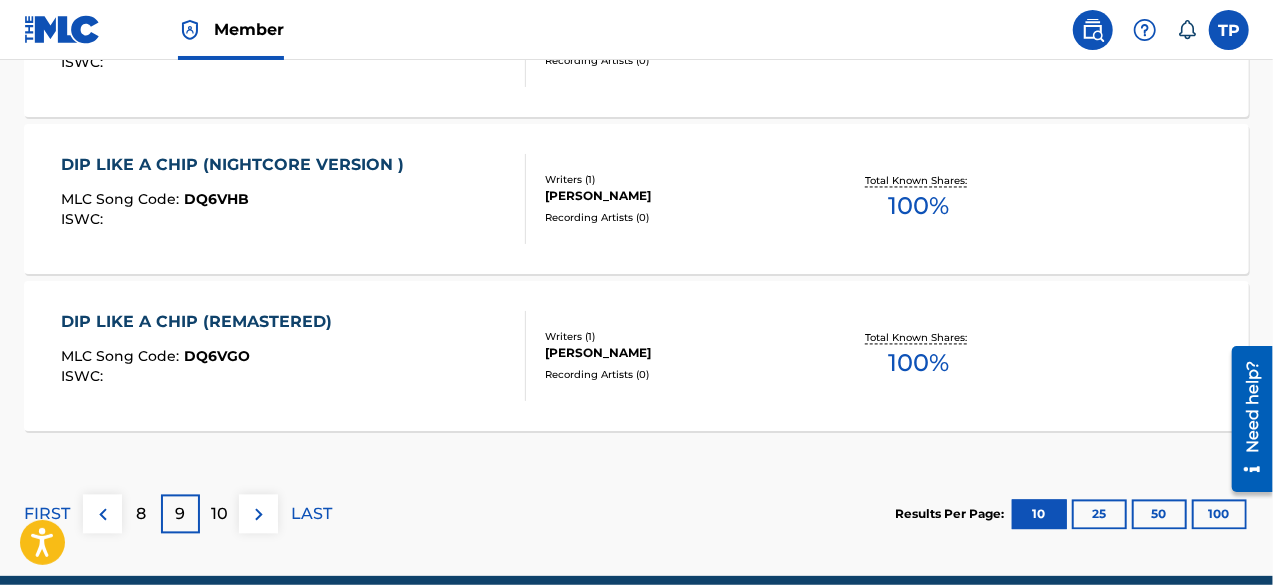 scroll, scrollTop: 1942, scrollLeft: 0, axis: vertical 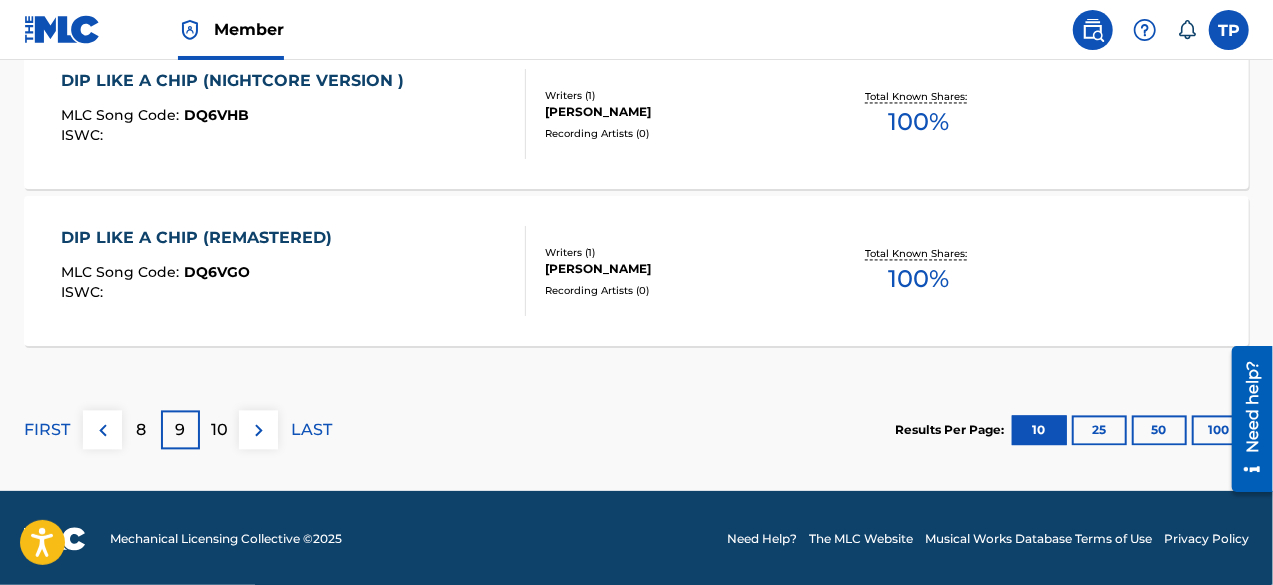 click on "10" at bounding box center (219, 429) 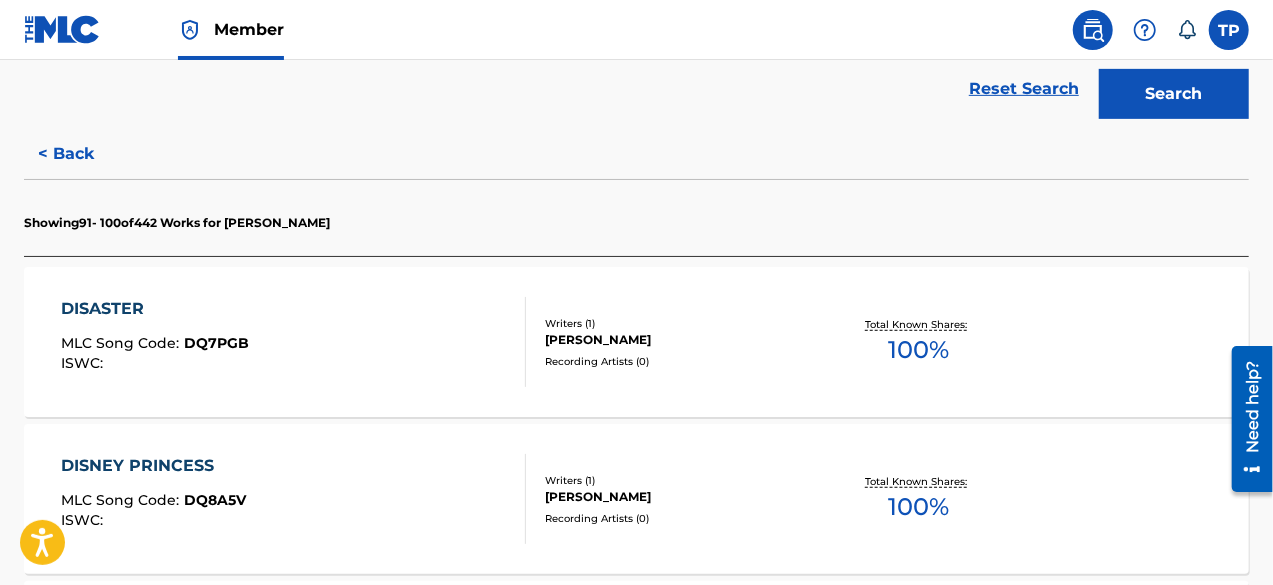 scroll, scrollTop: 458, scrollLeft: 0, axis: vertical 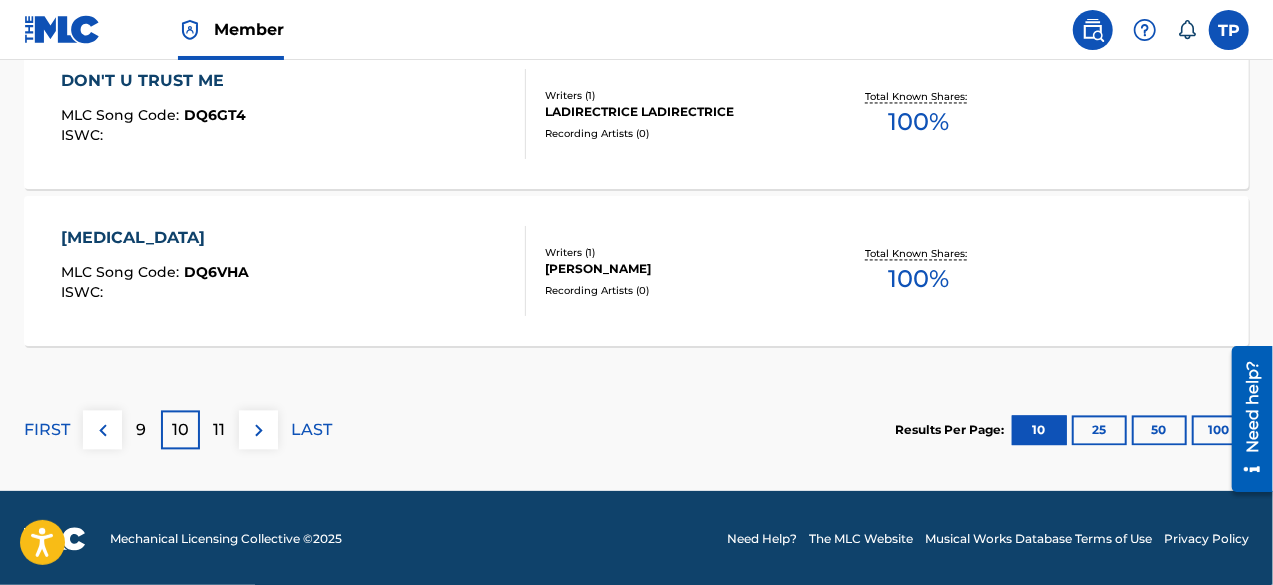 click on "11" at bounding box center (219, 429) 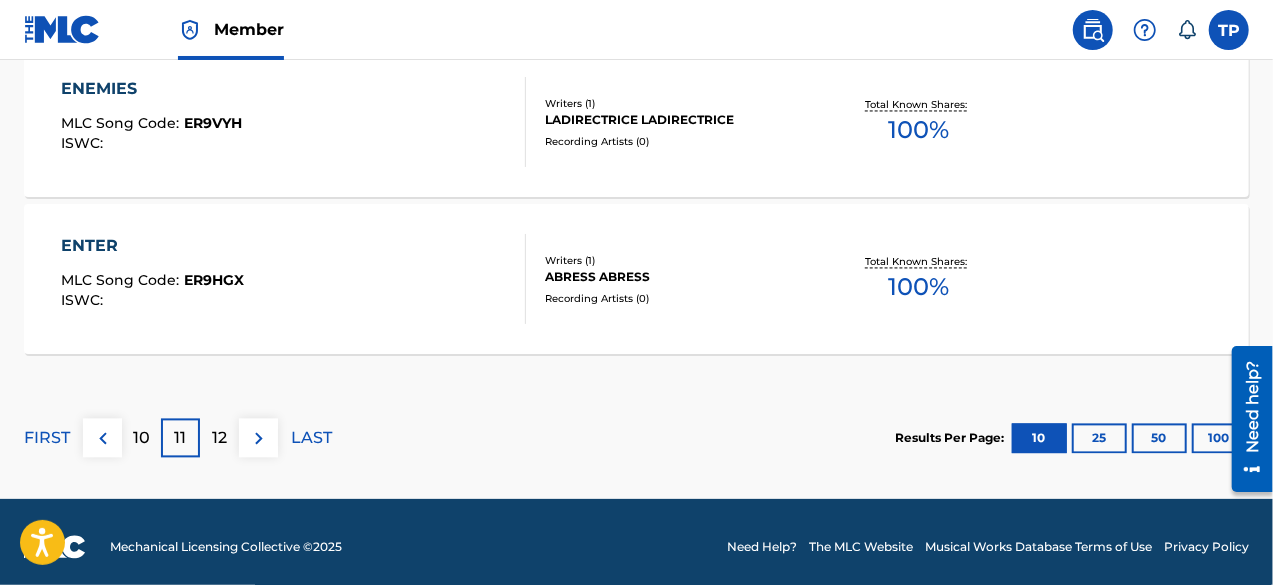 scroll, scrollTop: 1940, scrollLeft: 0, axis: vertical 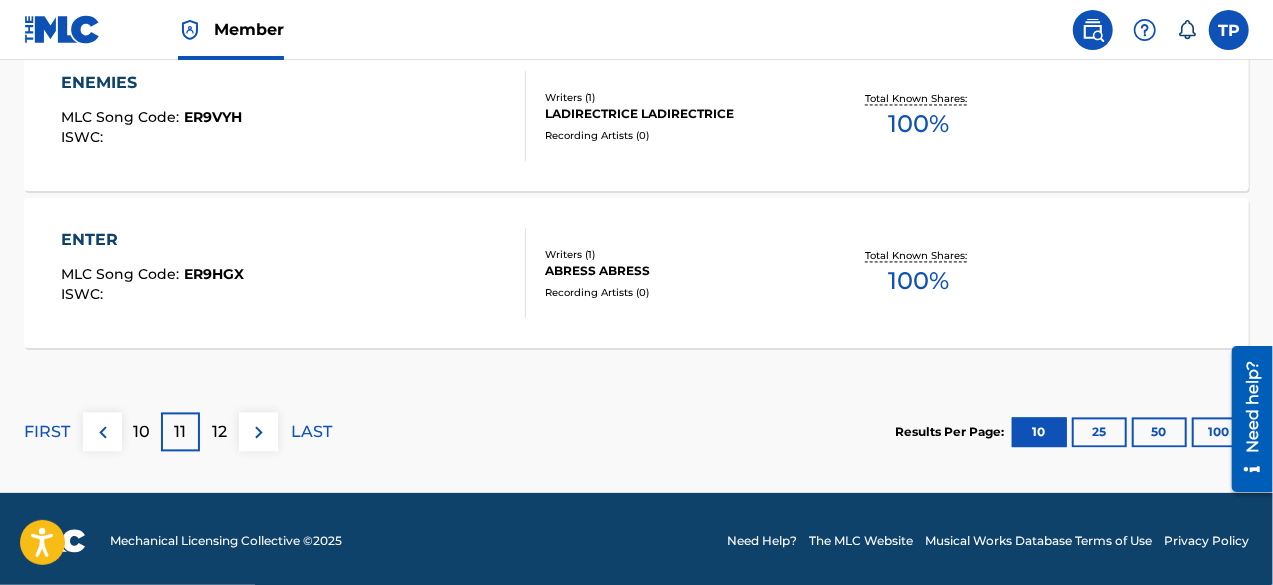 click on "12" at bounding box center [219, 431] 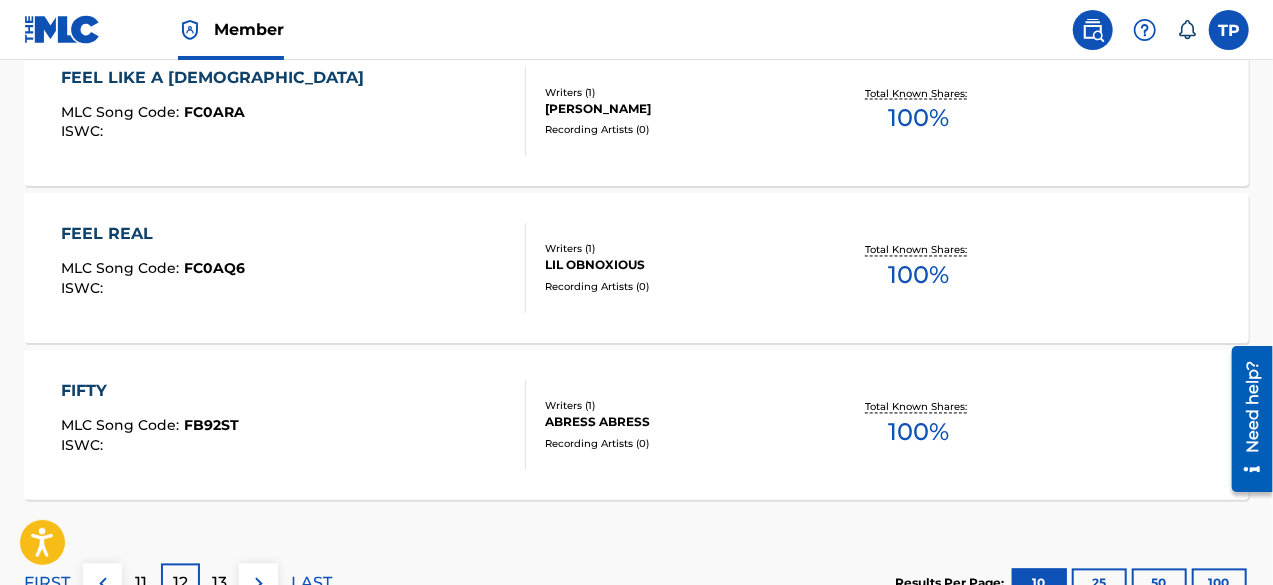 scroll, scrollTop: 1926, scrollLeft: 0, axis: vertical 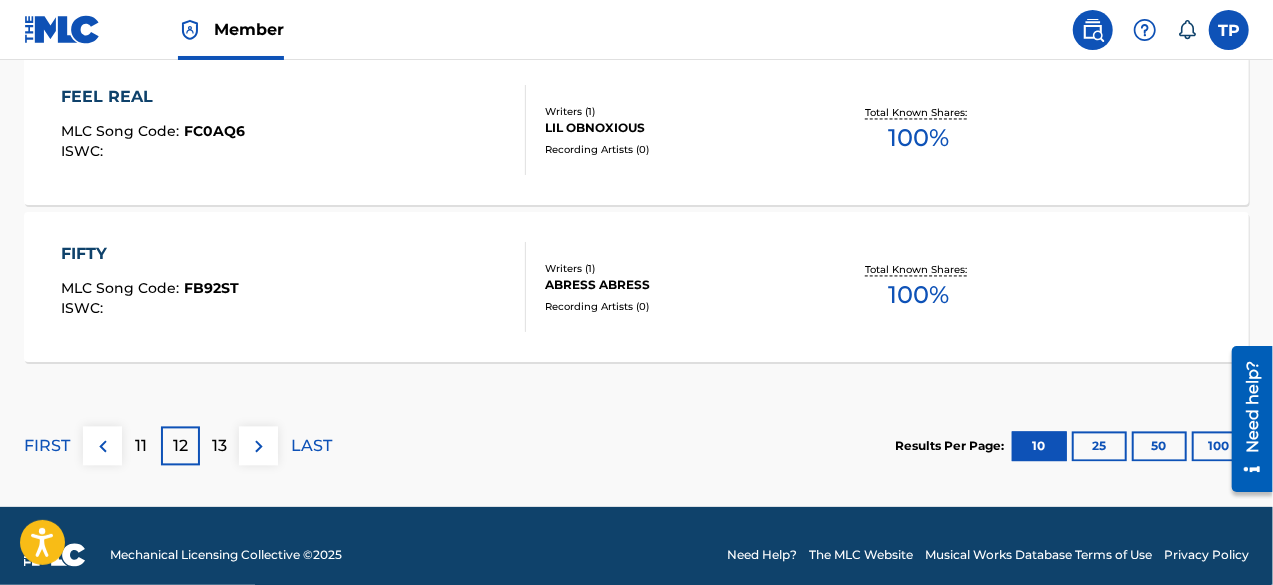 click on "13" at bounding box center (219, 446) 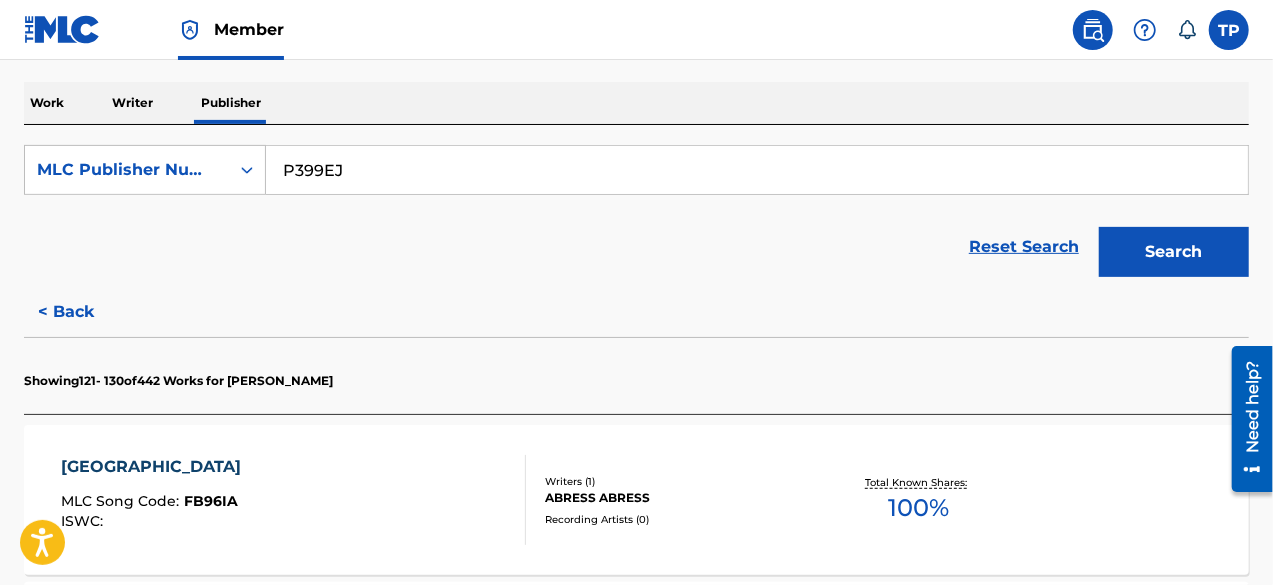 scroll, scrollTop: 1926, scrollLeft: 0, axis: vertical 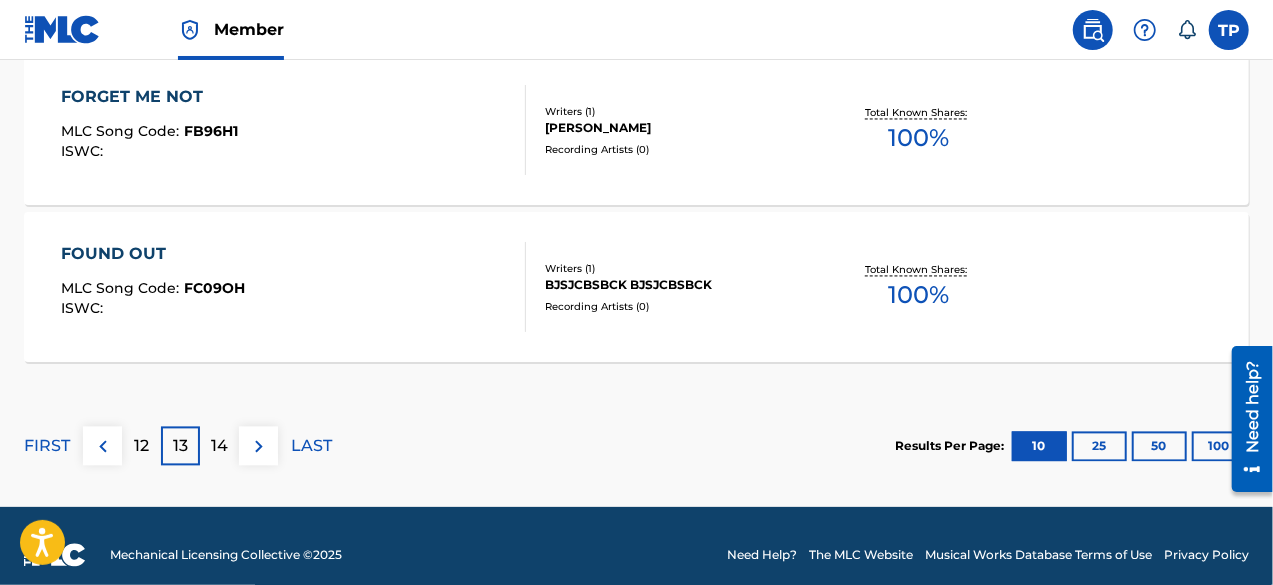 click on "FOUND OUT MLC Song Code : FC09OH ISWC : Writers ( 1 ) BJSJCBSBCK BJSJCBSBCK Recording Artists ( 0 ) Total Known Shares: 100 %" at bounding box center (636, 287) 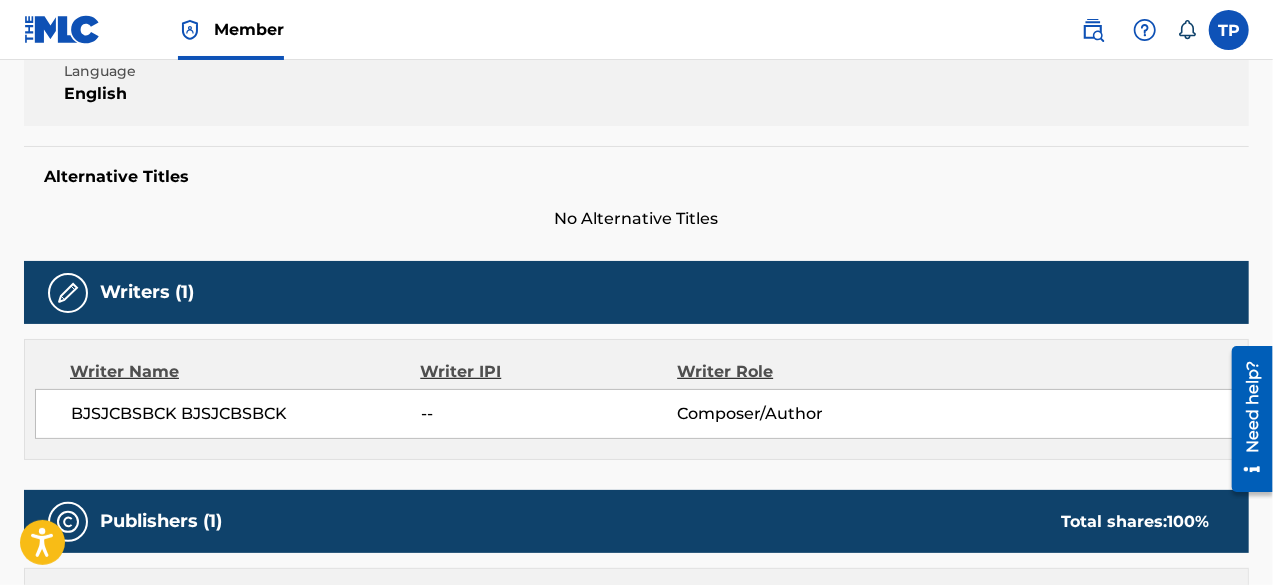 scroll, scrollTop: 0, scrollLeft: 0, axis: both 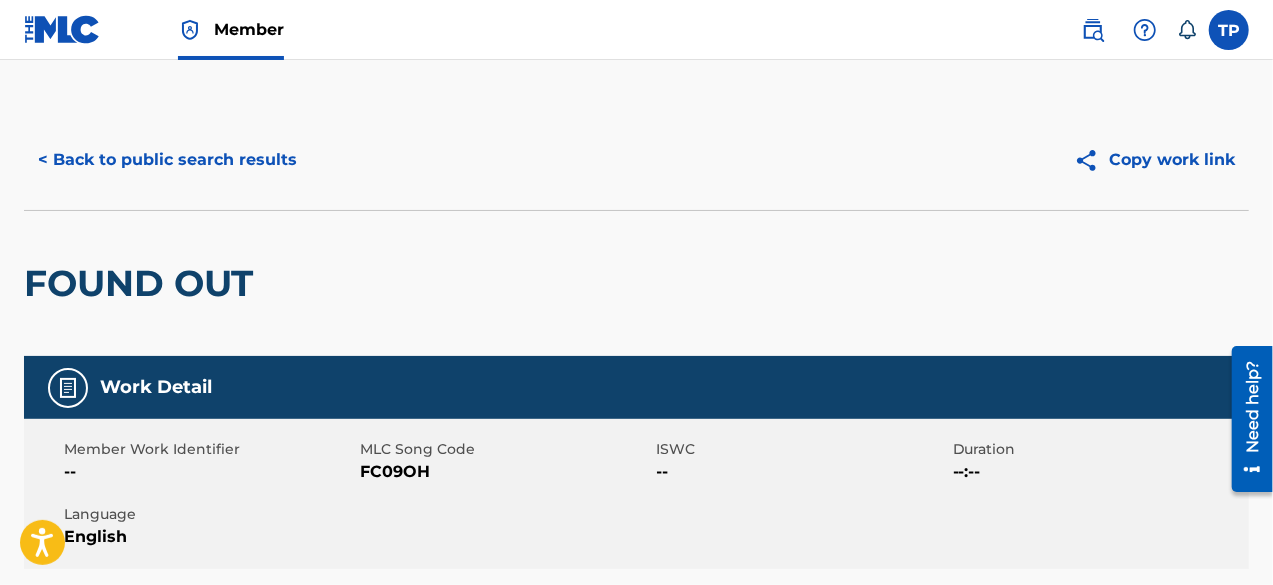 click on "< Back to public search results" at bounding box center [167, 160] 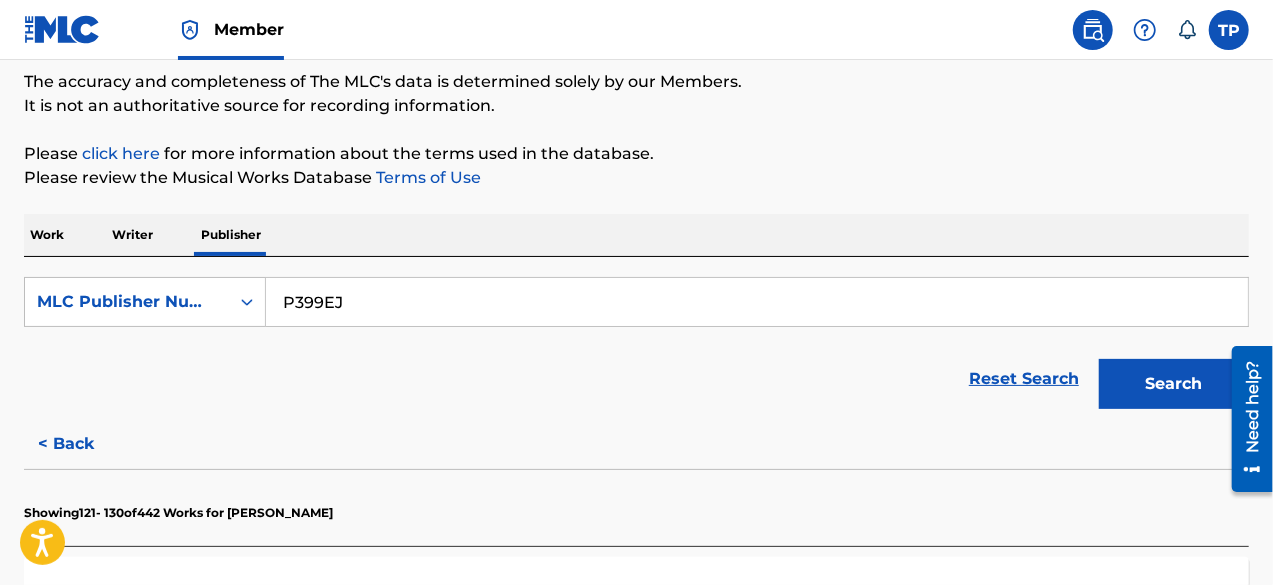 click on "P399EJ" at bounding box center [757, 302] 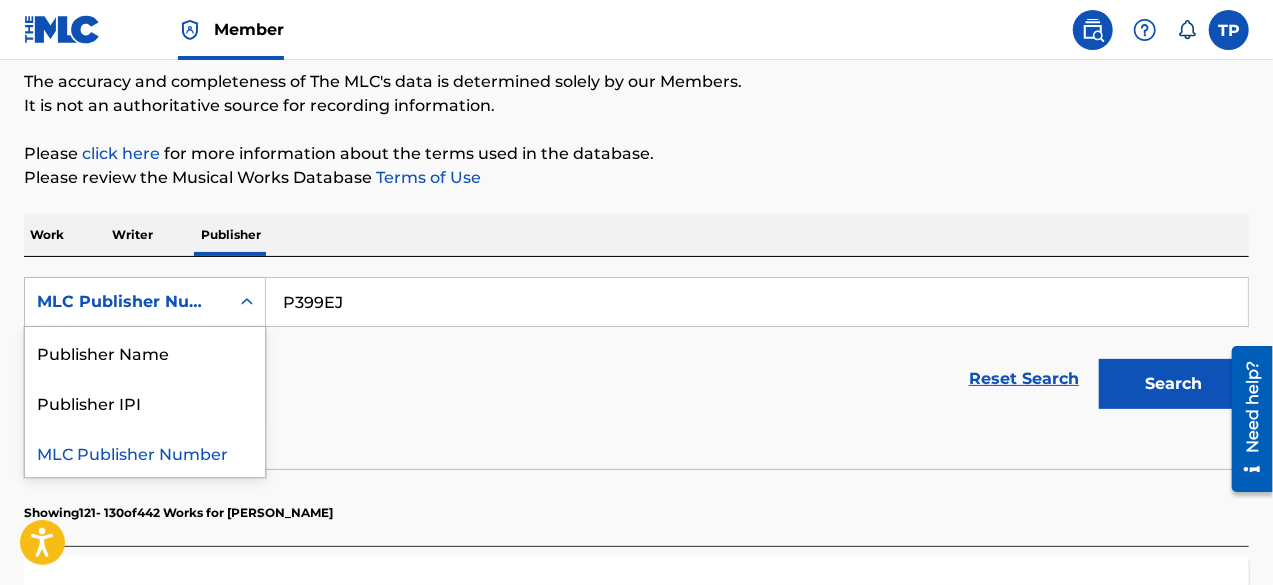 click on "MLC Publisher Number" at bounding box center (127, 302) 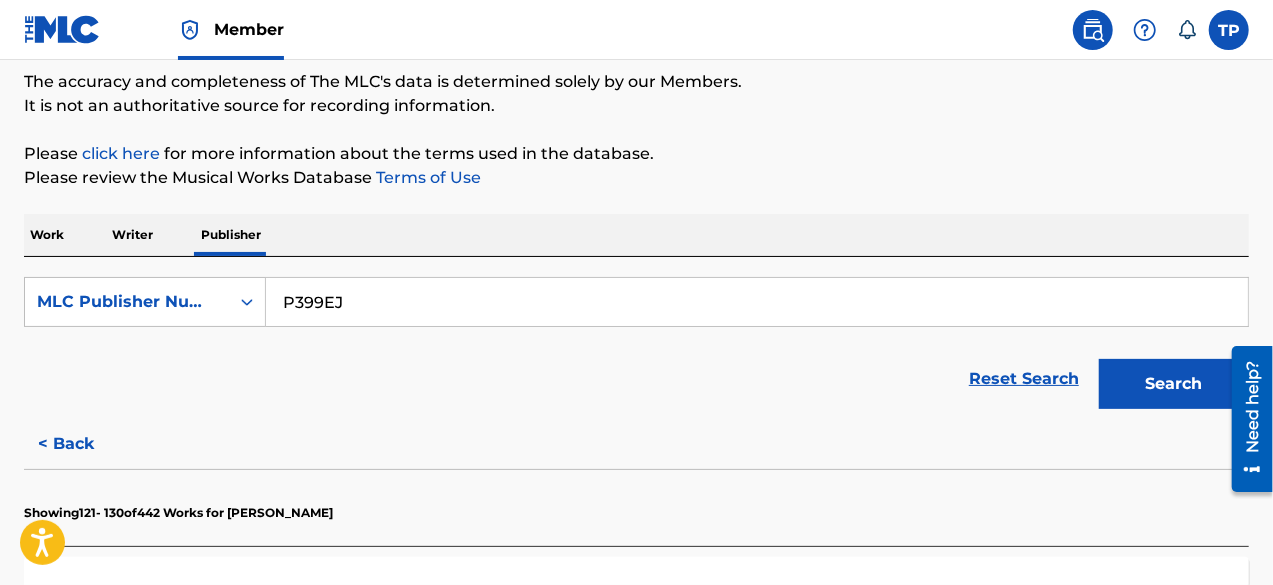 click on "Writer" at bounding box center (132, 235) 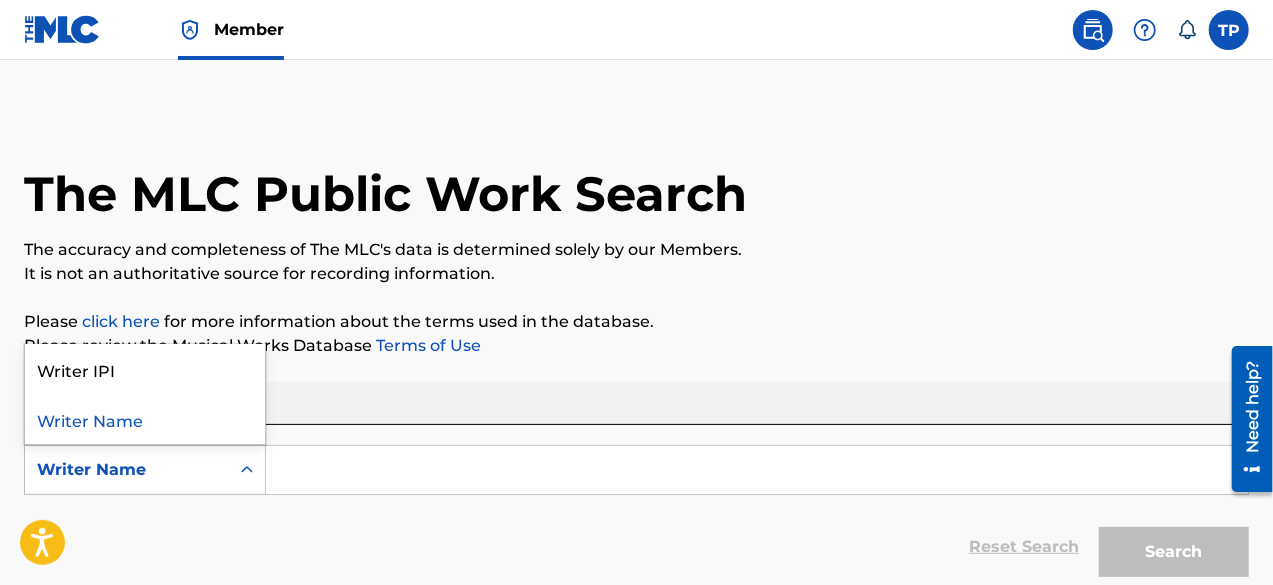 click on "Writer Name" at bounding box center [127, 470] 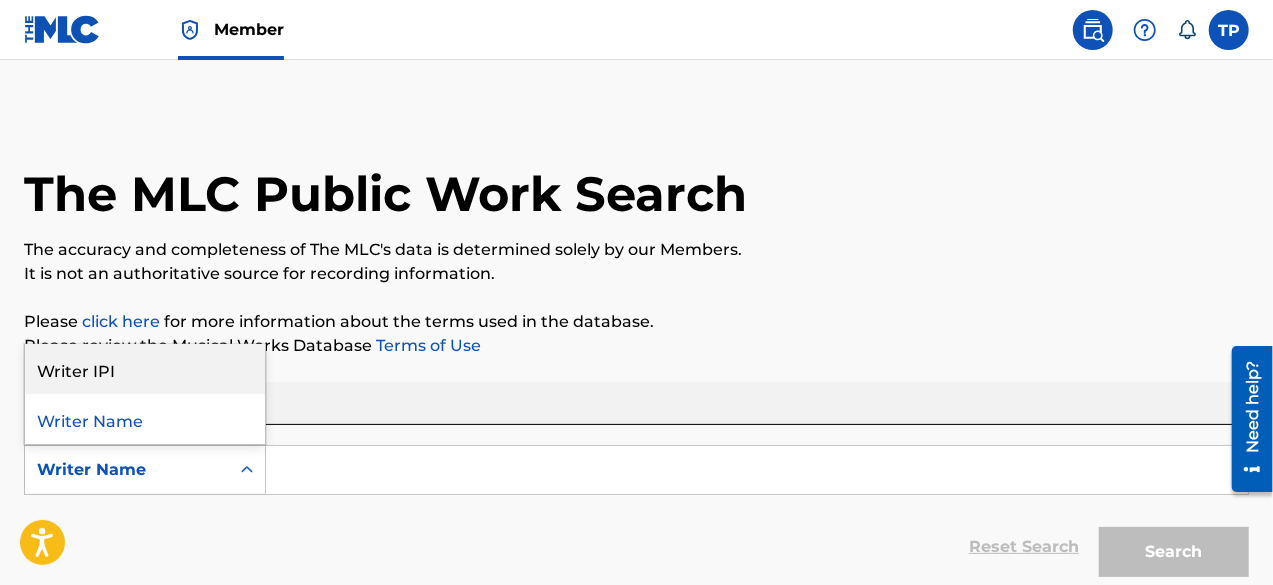 click on "Writer IPI" at bounding box center [145, 369] 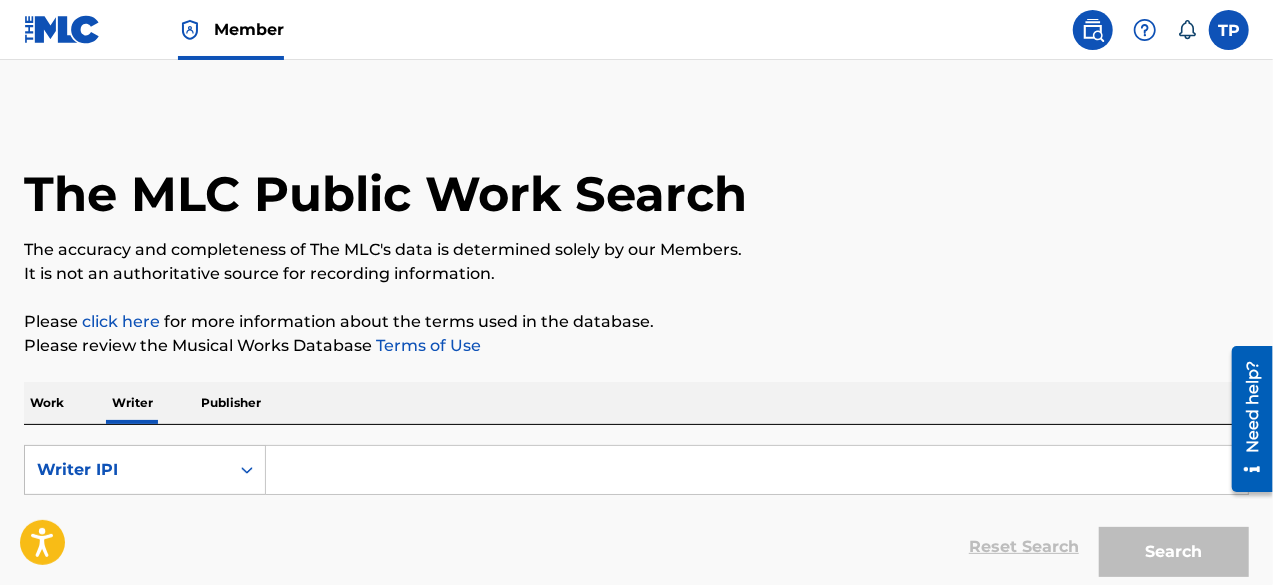 paste on "01224194674" 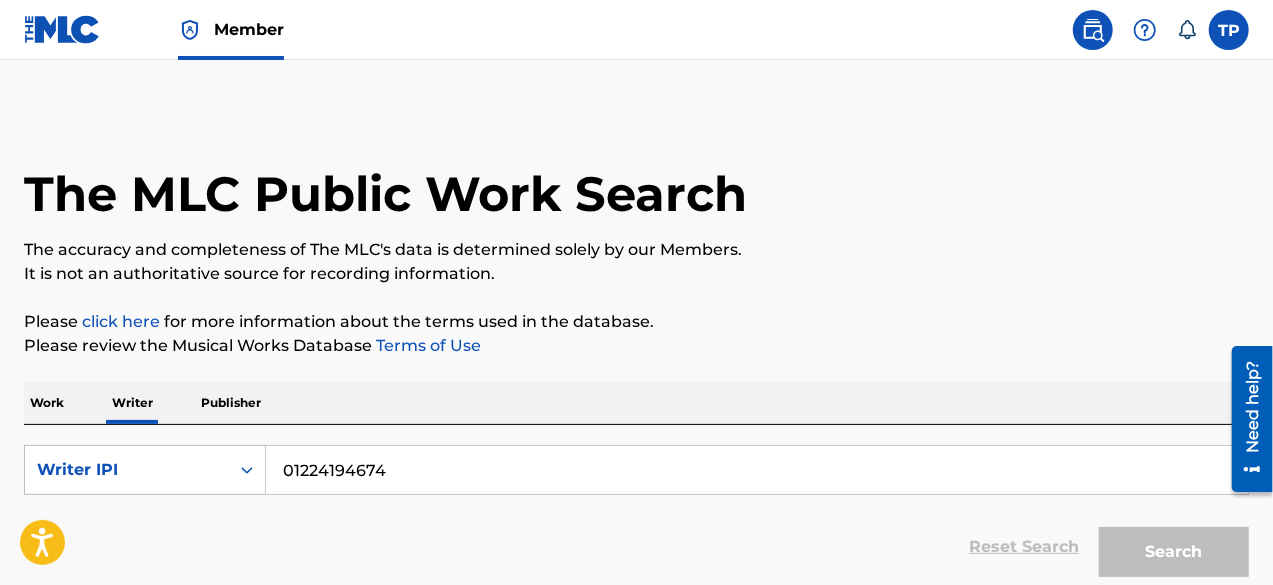 click on "01224194674" at bounding box center (757, 470) 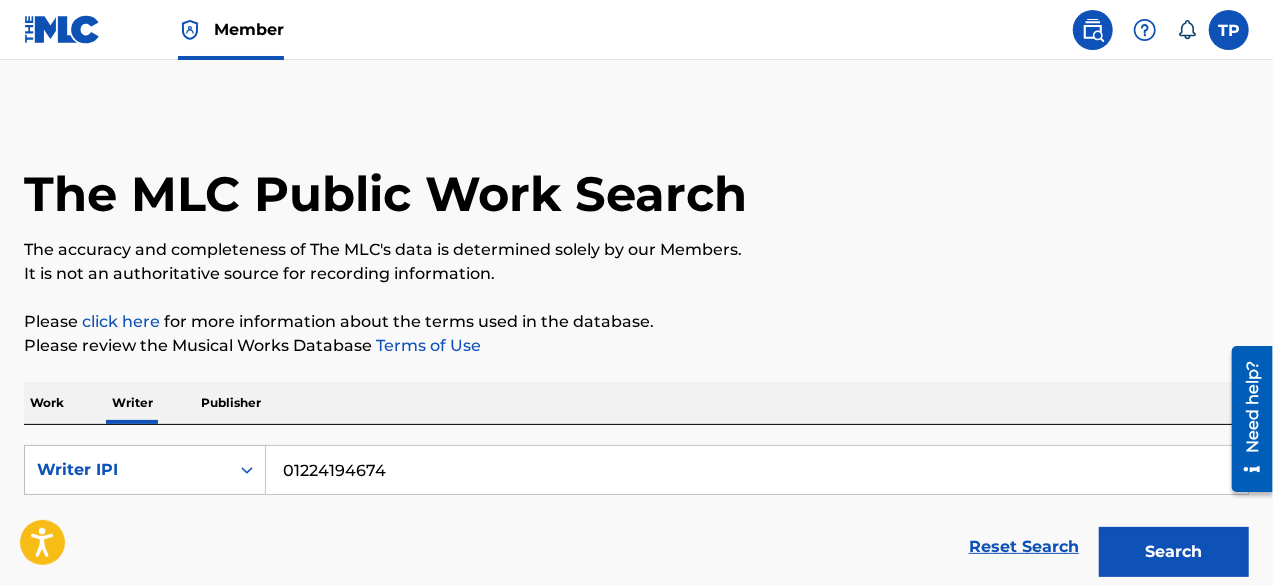 type on "01224194674" 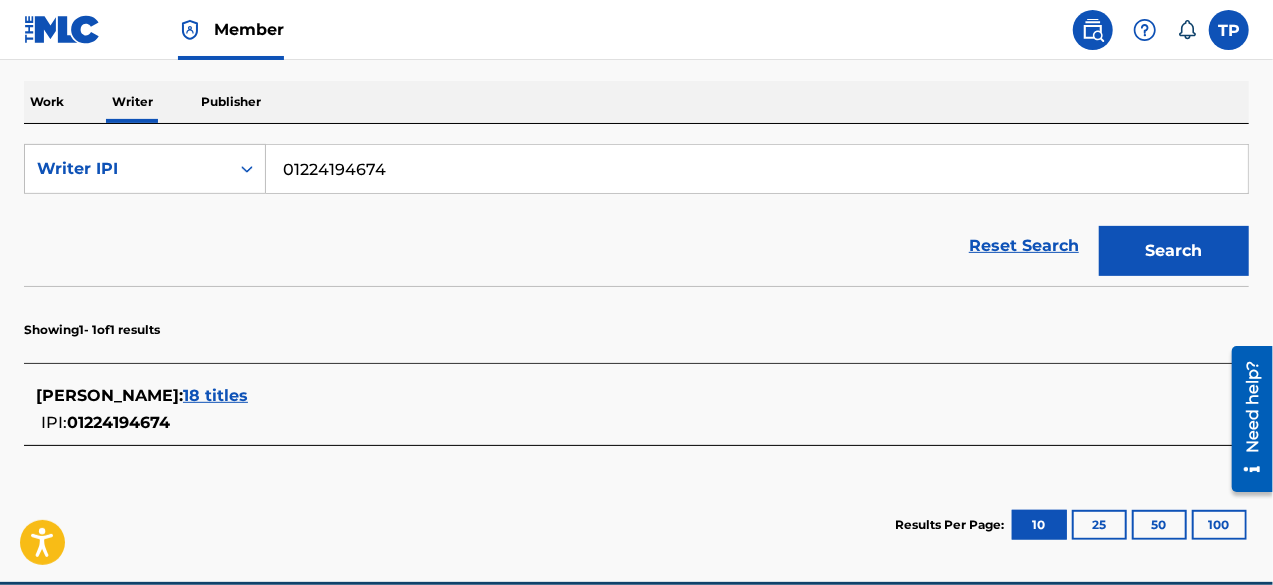 scroll, scrollTop: 392, scrollLeft: 0, axis: vertical 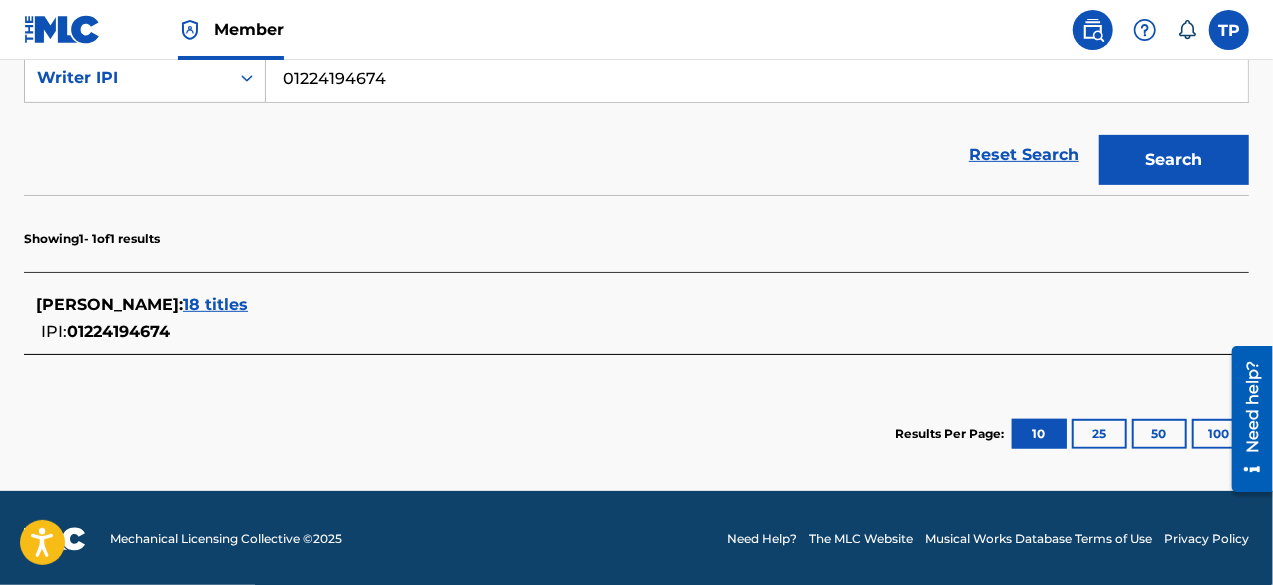 click on "18 titles" at bounding box center [215, 304] 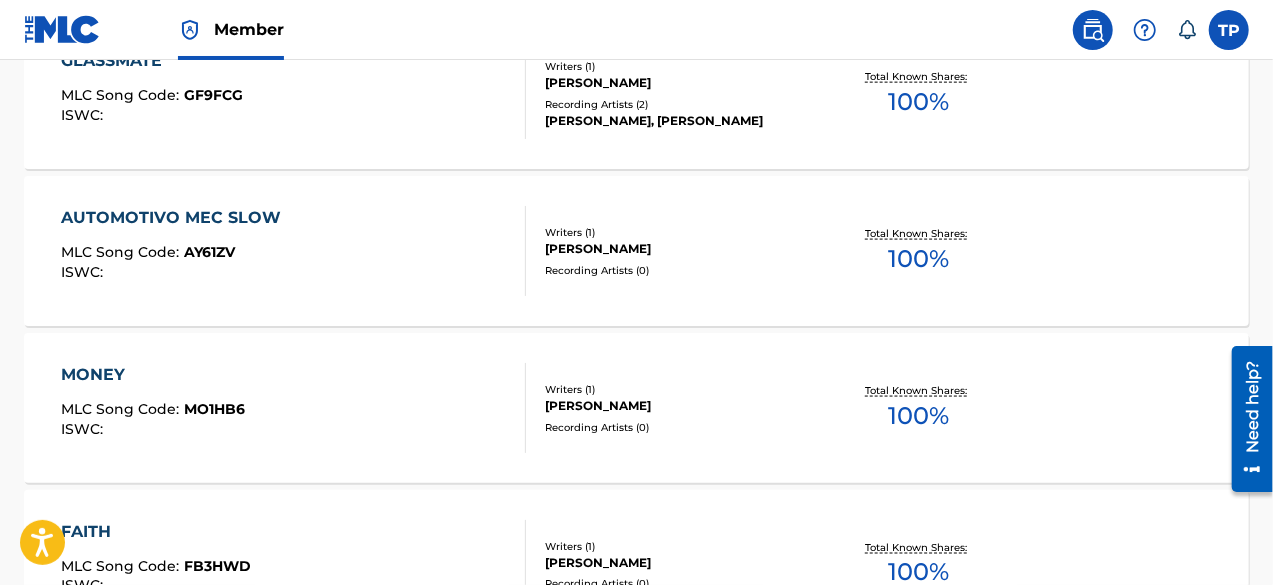 scroll, scrollTop: 1335, scrollLeft: 0, axis: vertical 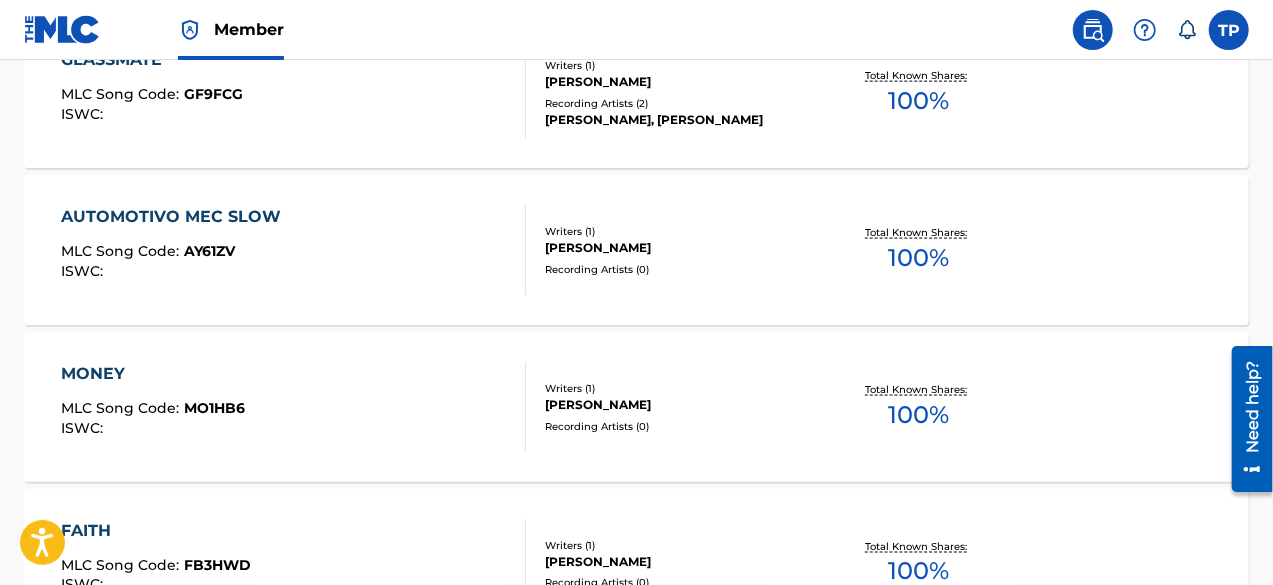 click on "AUTOMOTIVO MEC SLOW MLC Song Code : AY61ZV ISWC :" at bounding box center (294, 250) 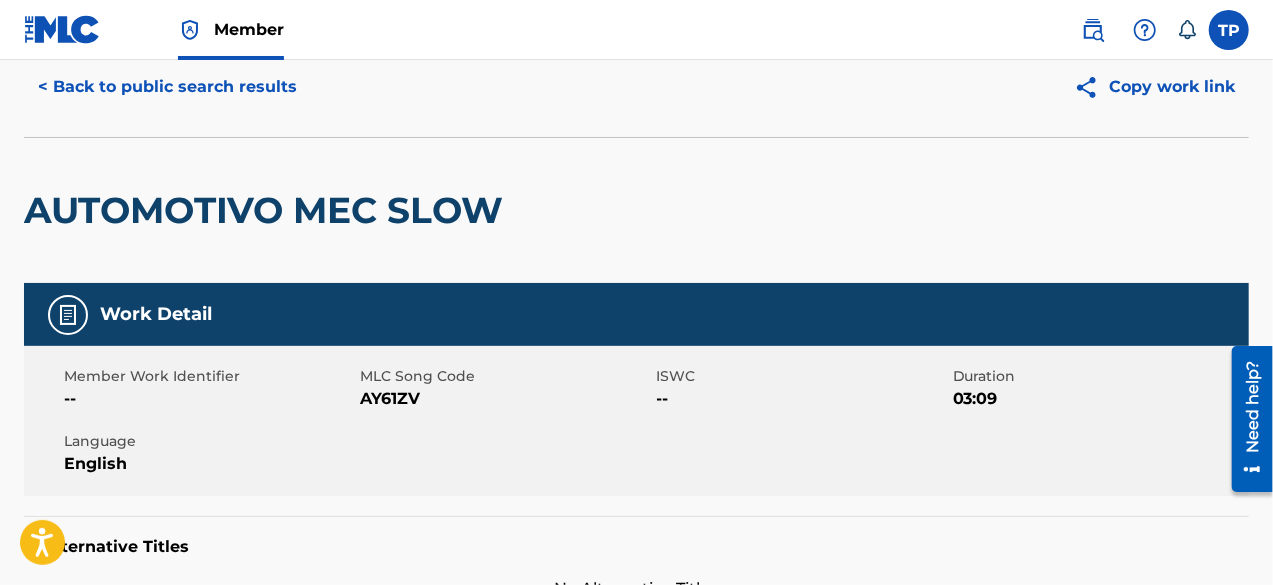 scroll, scrollTop: 29, scrollLeft: 0, axis: vertical 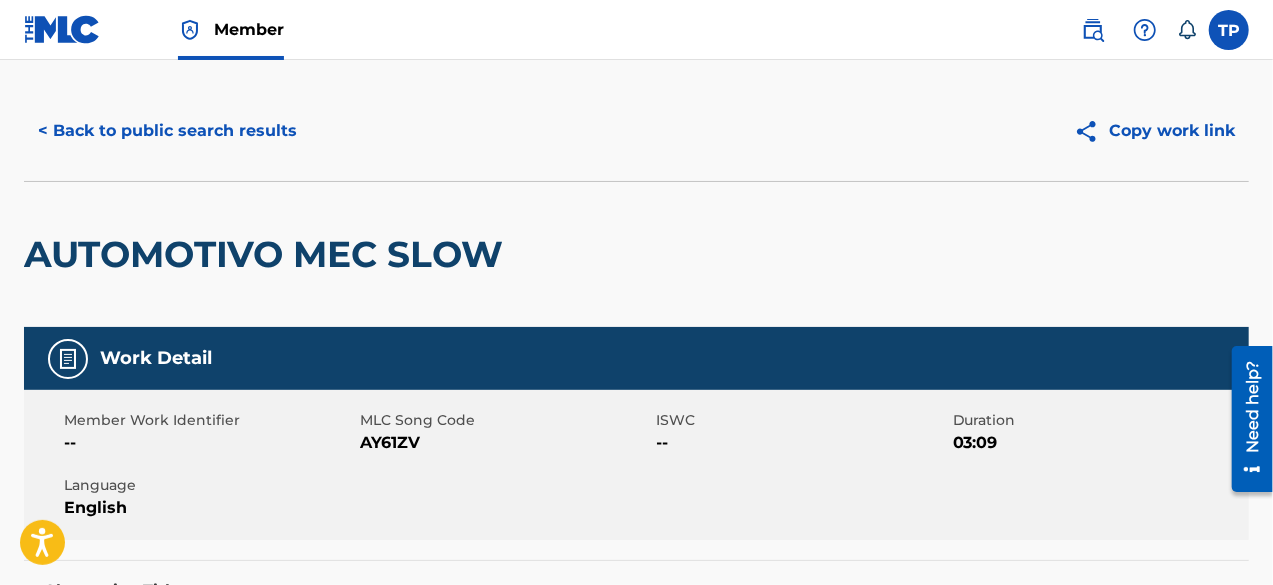 click on "< Back to public search results" at bounding box center (167, 131) 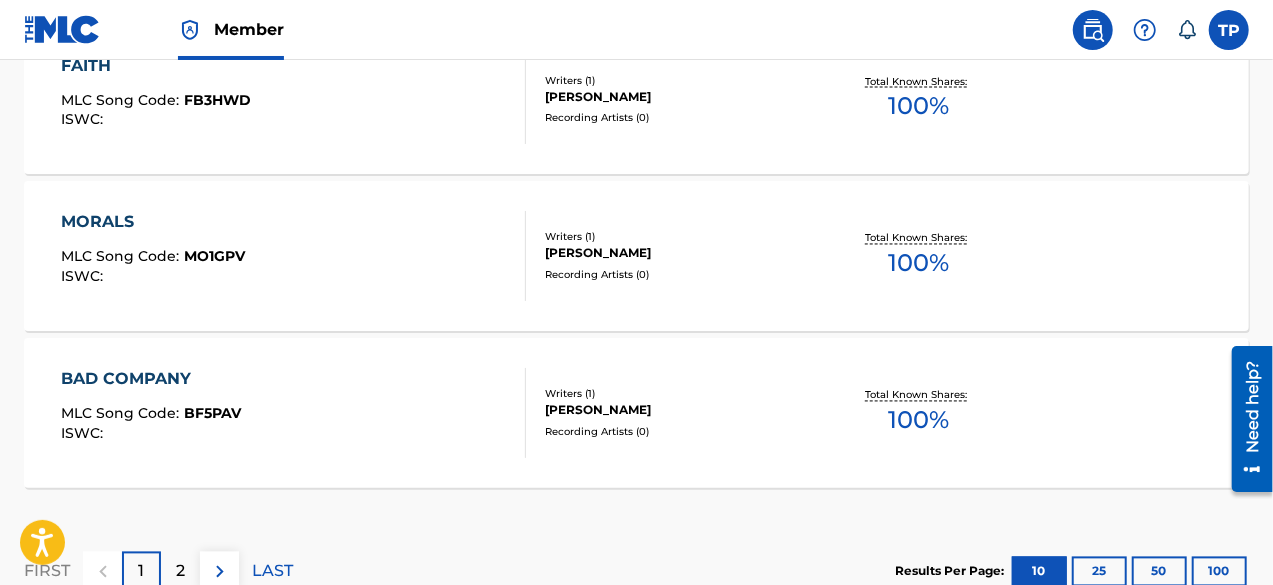scroll, scrollTop: 1942, scrollLeft: 0, axis: vertical 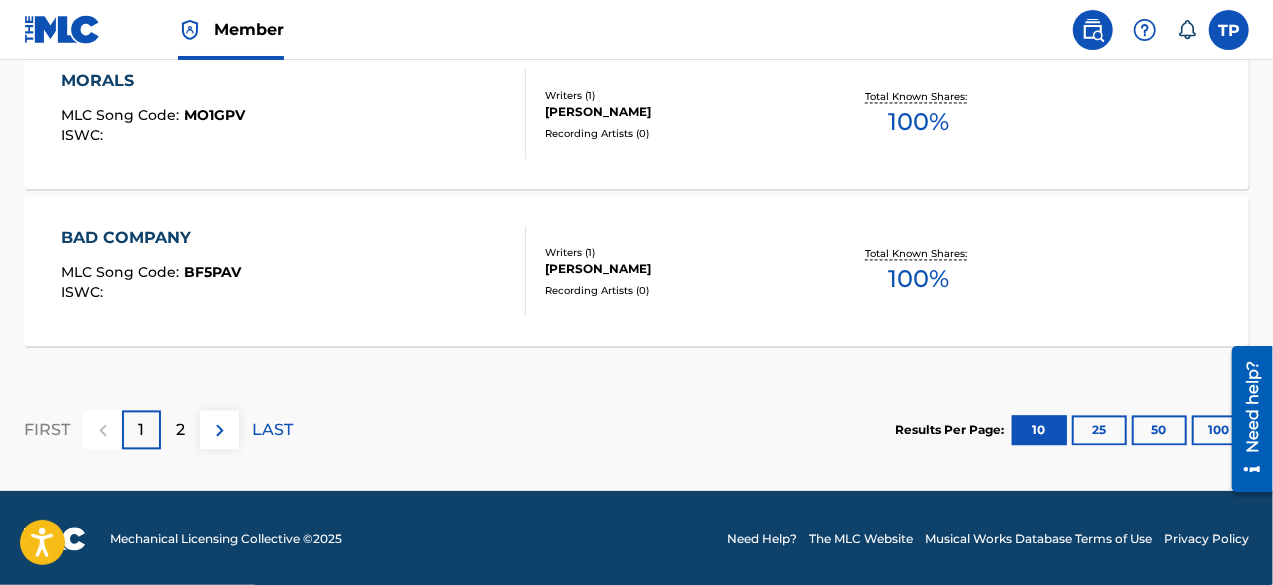 click on "FIRST 1 2 LAST" at bounding box center (158, 429) 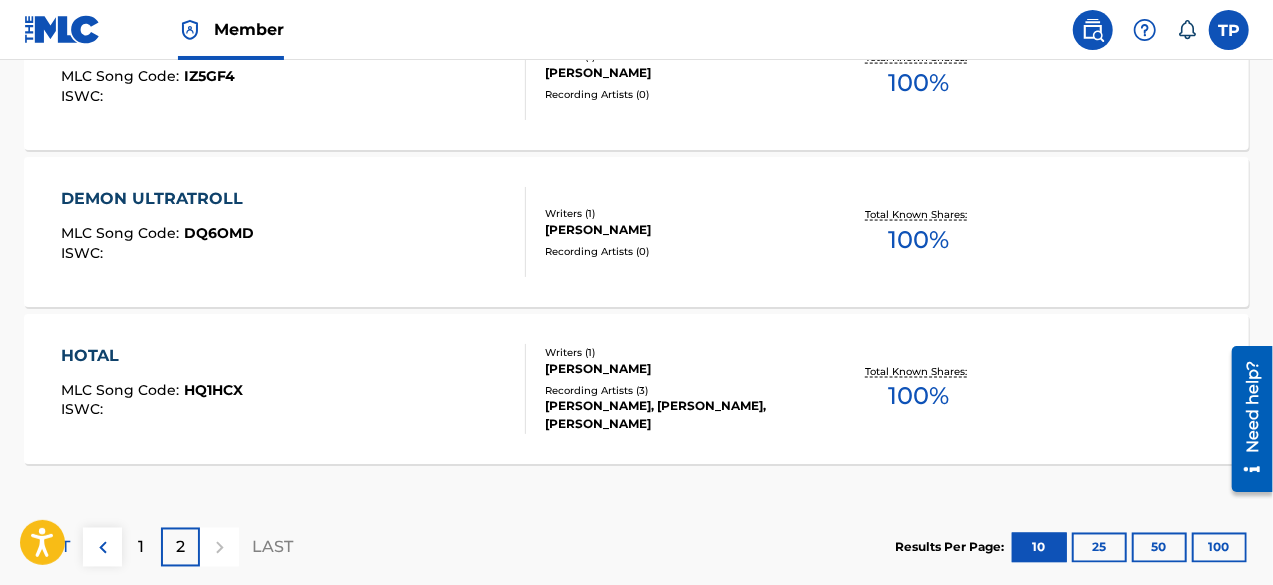 scroll, scrollTop: 1384, scrollLeft: 0, axis: vertical 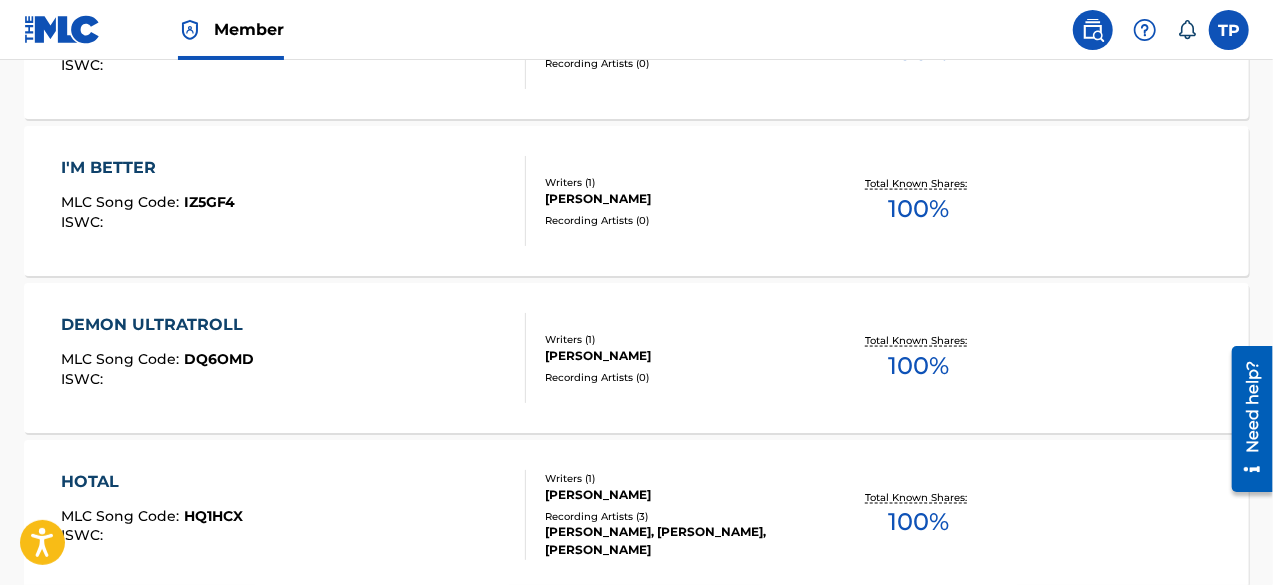 click on "DEMON ULTRATROLL MLC Song Code : DQ6OMD ISWC :" at bounding box center [294, 358] 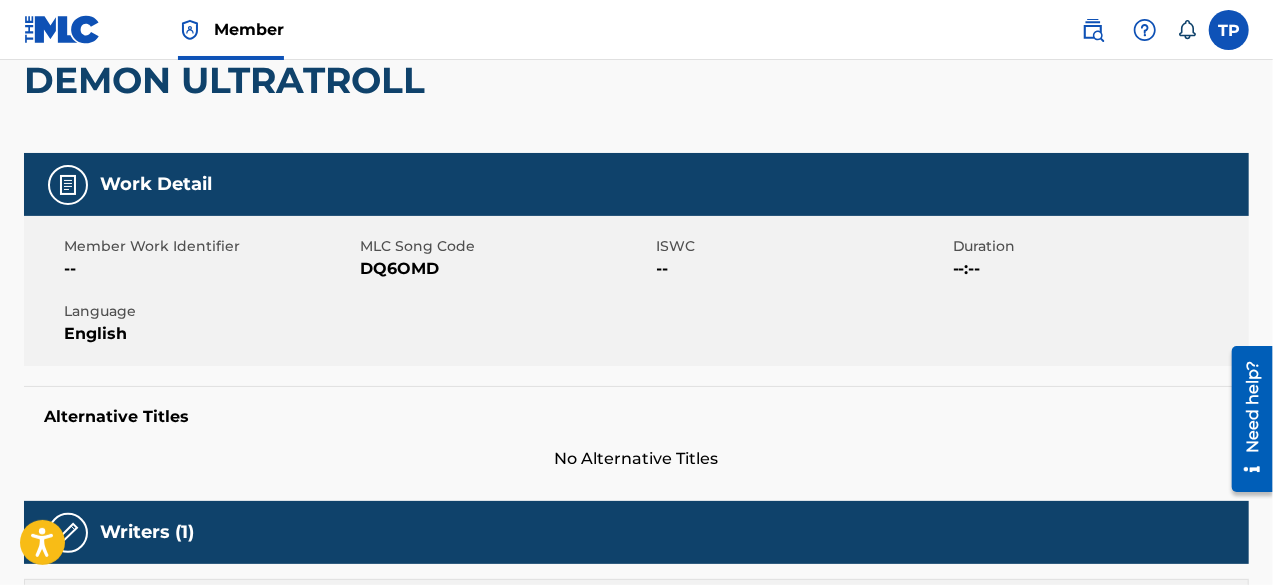 scroll, scrollTop: 0, scrollLeft: 0, axis: both 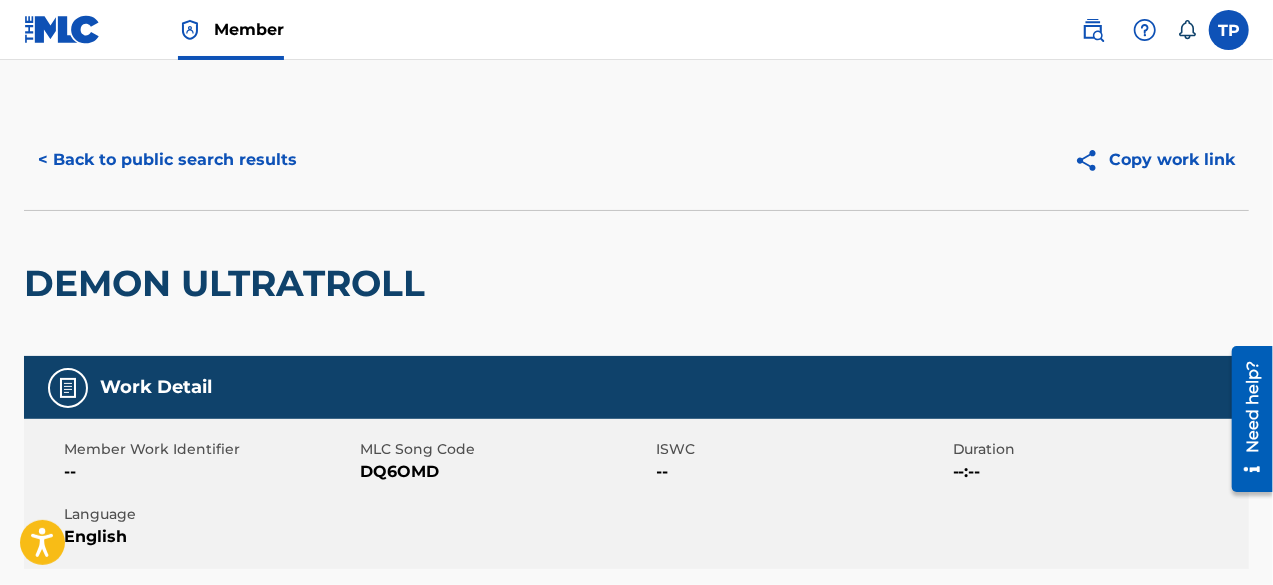 click on "< Back to public search results" at bounding box center (167, 160) 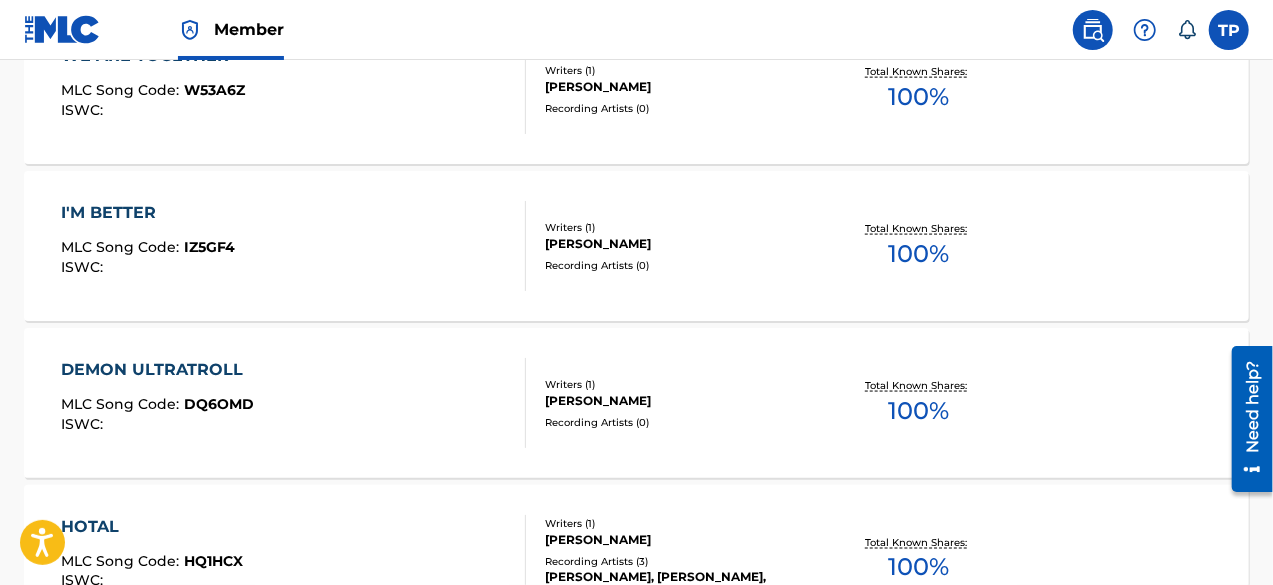 scroll, scrollTop: 1338, scrollLeft: 0, axis: vertical 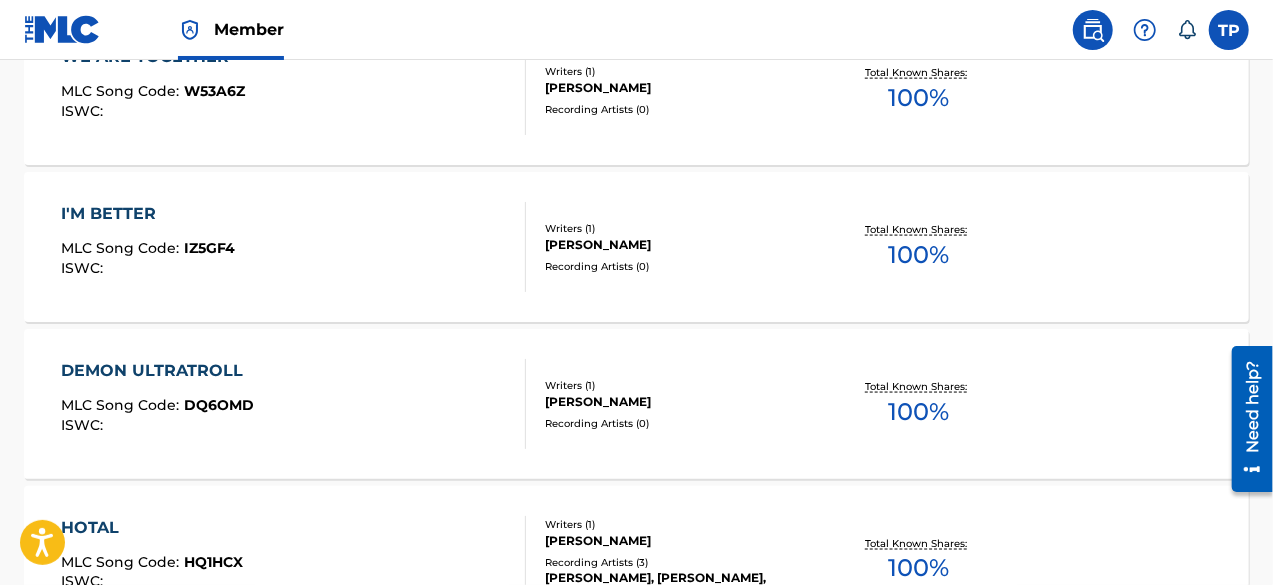 click on "I'M BETTER MLC Song Code : IZ5GF4 ISWC :" at bounding box center (294, 247) 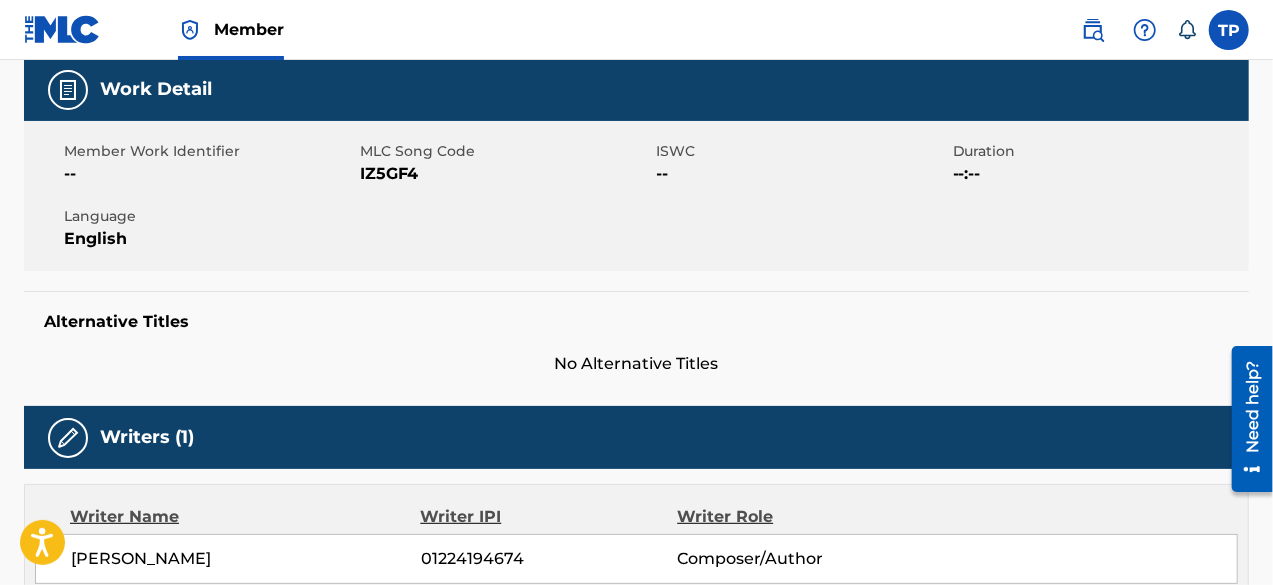 scroll, scrollTop: 0, scrollLeft: 0, axis: both 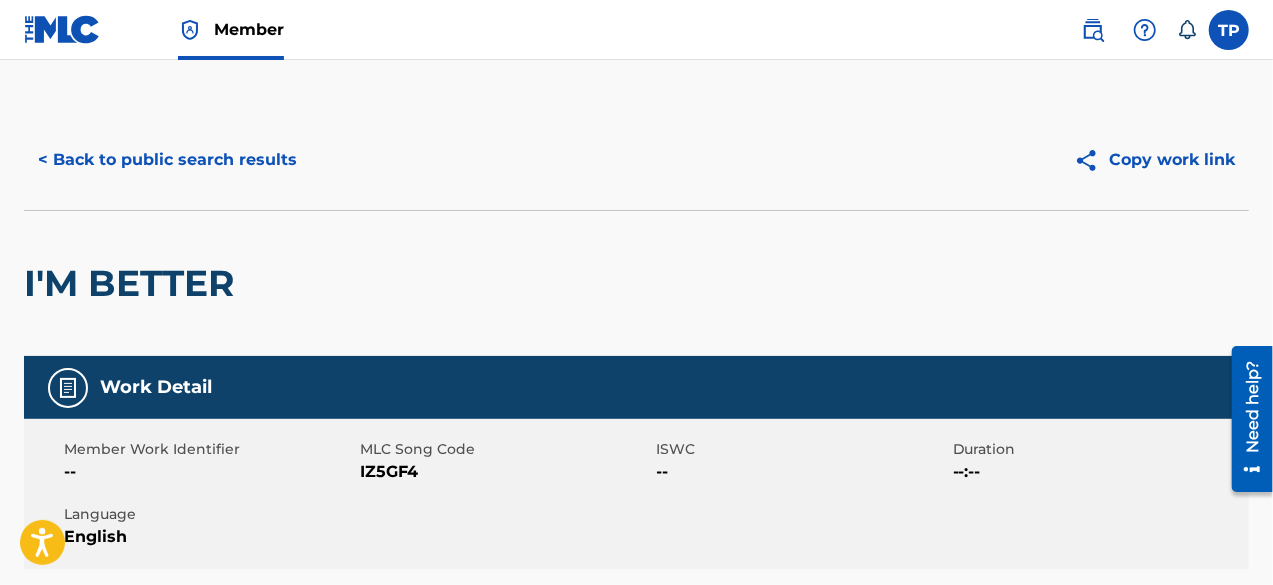 click on "< Back to public search results" at bounding box center (167, 160) 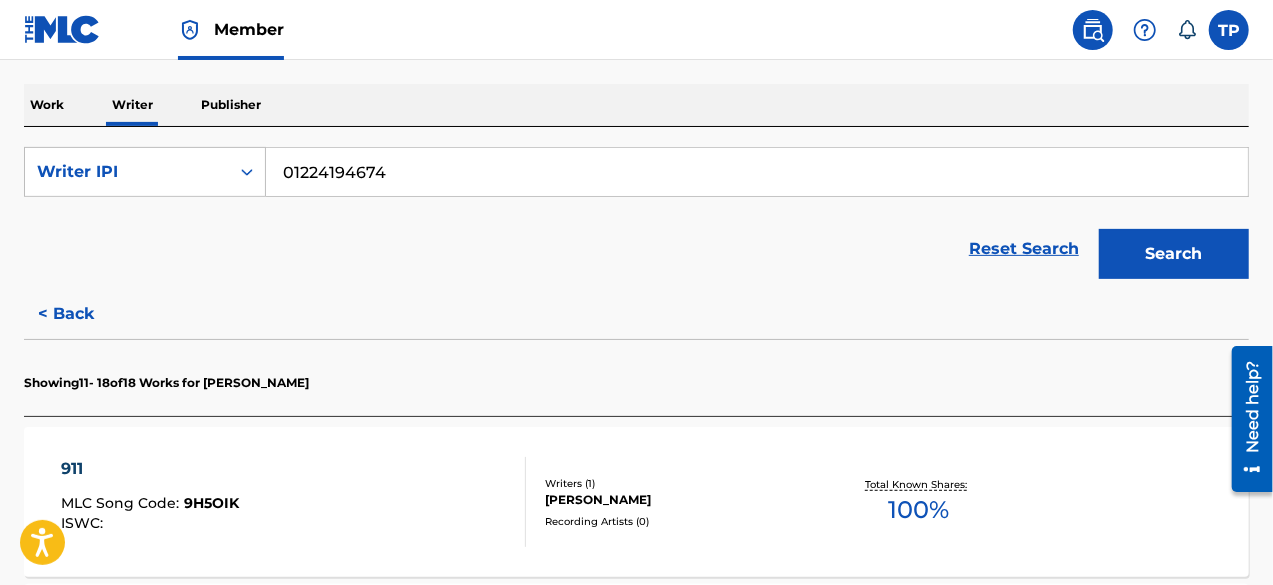 scroll, scrollTop: 297, scrollLeft: 0, axis: vertical 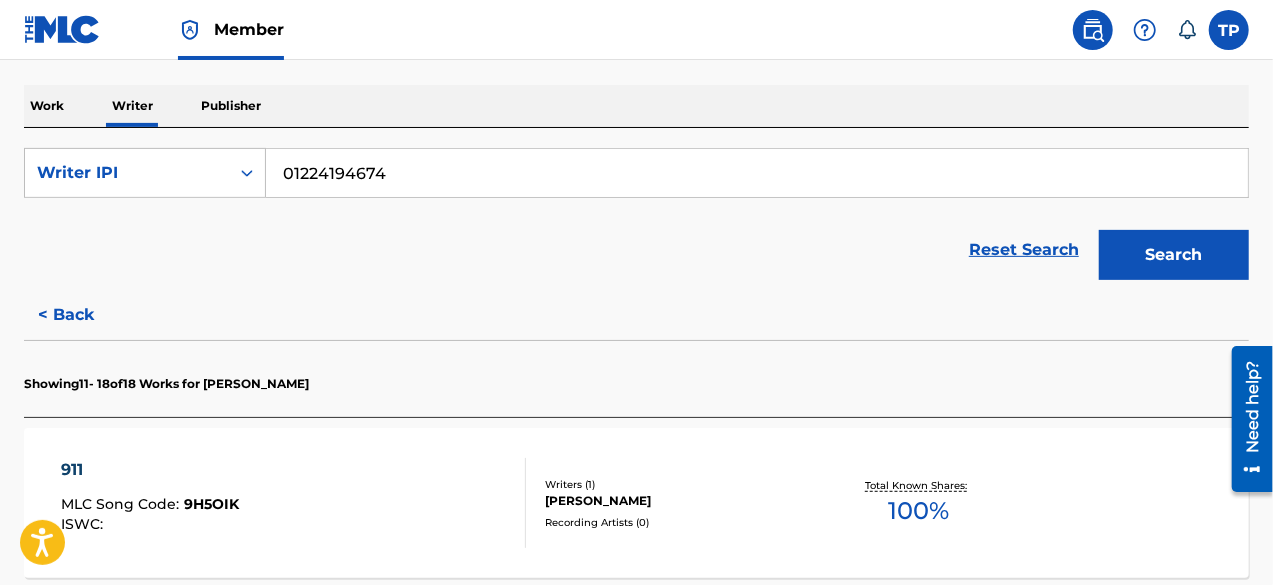 click on "Publisher" at bounding box center (231, 106) 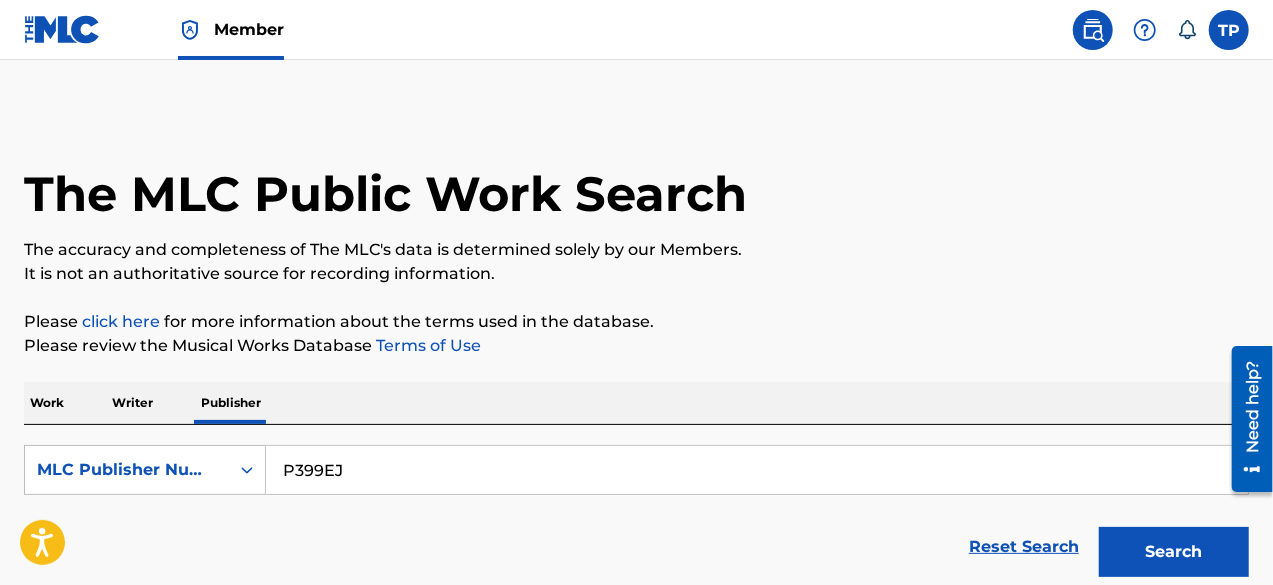 click on "P399EJ" at bounding box center (757, 470) 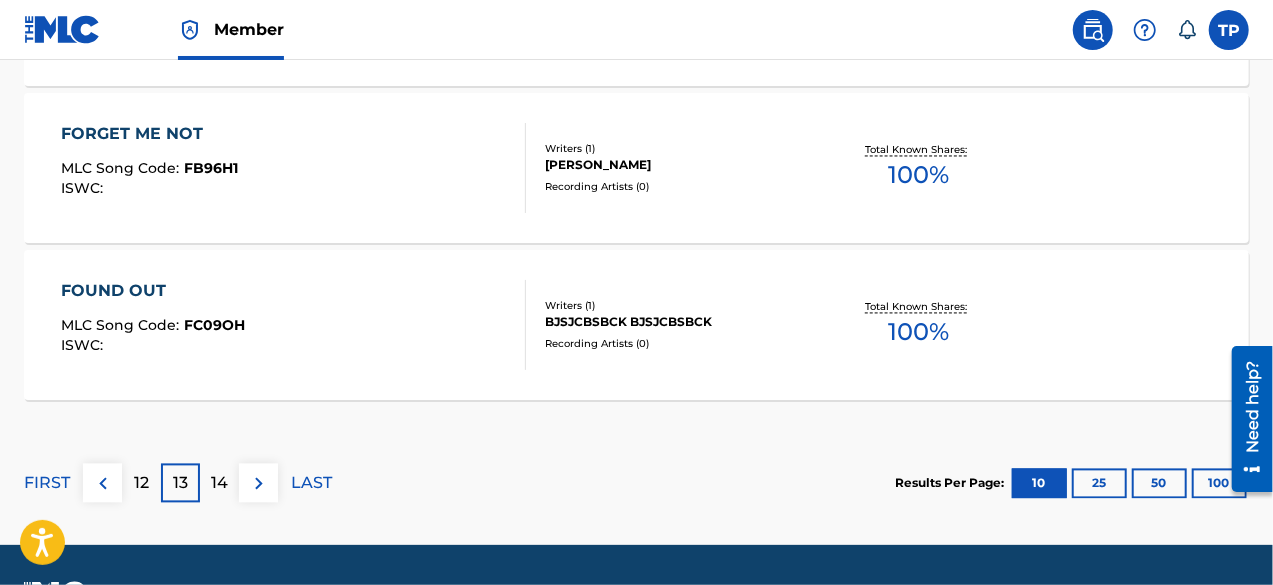 scroll, scrollTop: 1942, scrollLeft: 0, axis: vertical 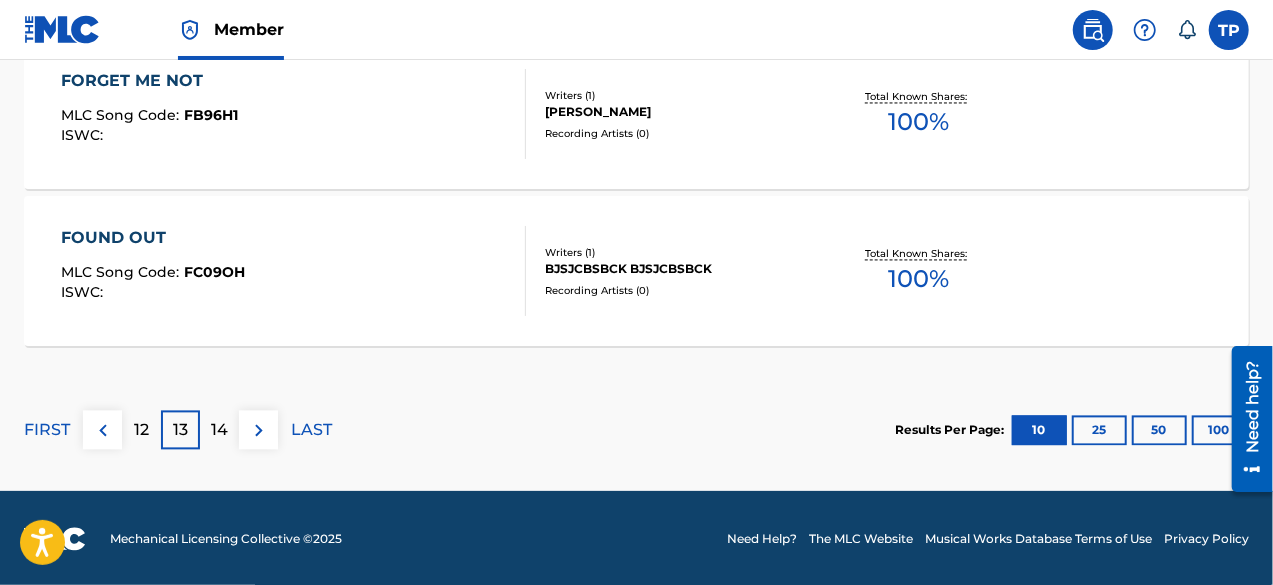 click on "100" at bounding box center [1219, 430] 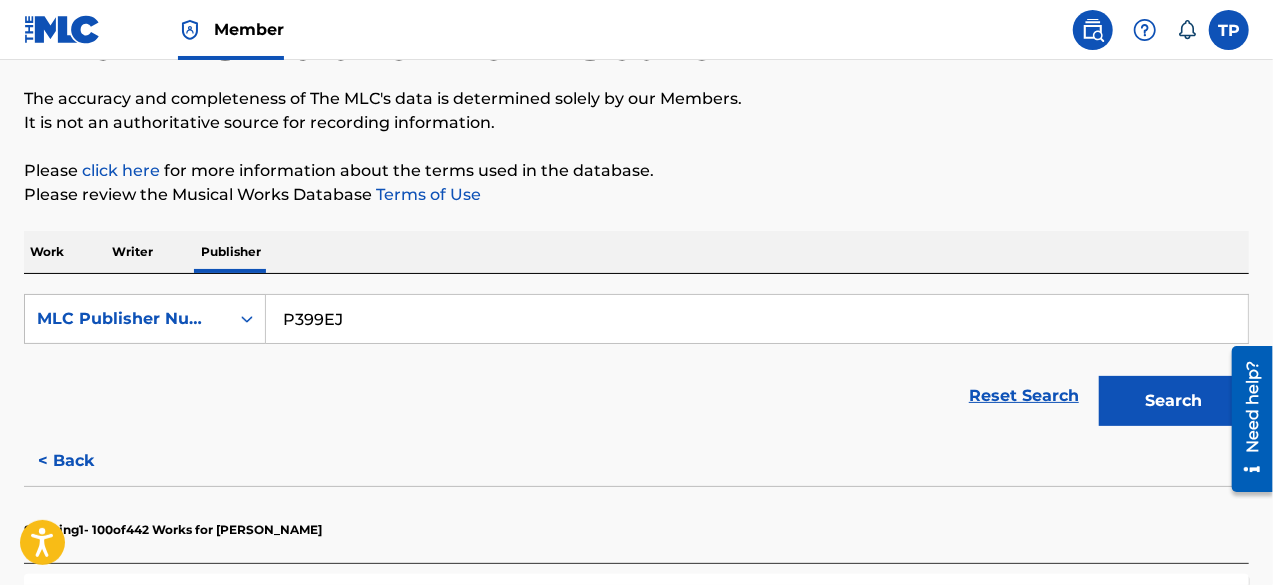 scroll, scrollTop: 0, scrollLeft: 0, axis: both 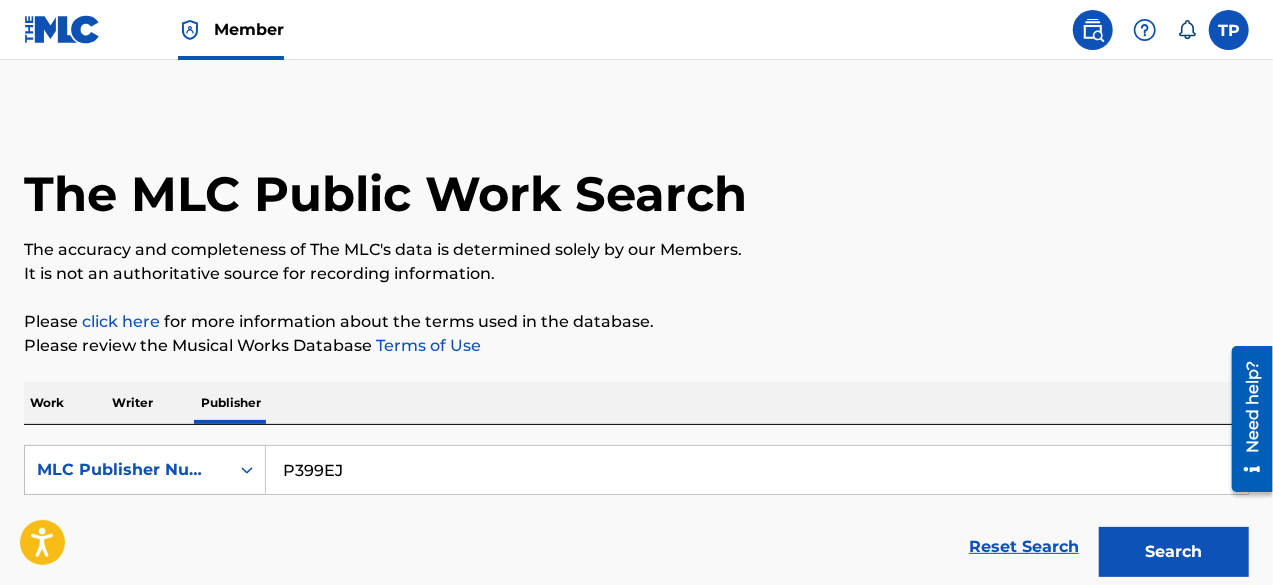 click on "Writer" at bounding box center (132, 403) 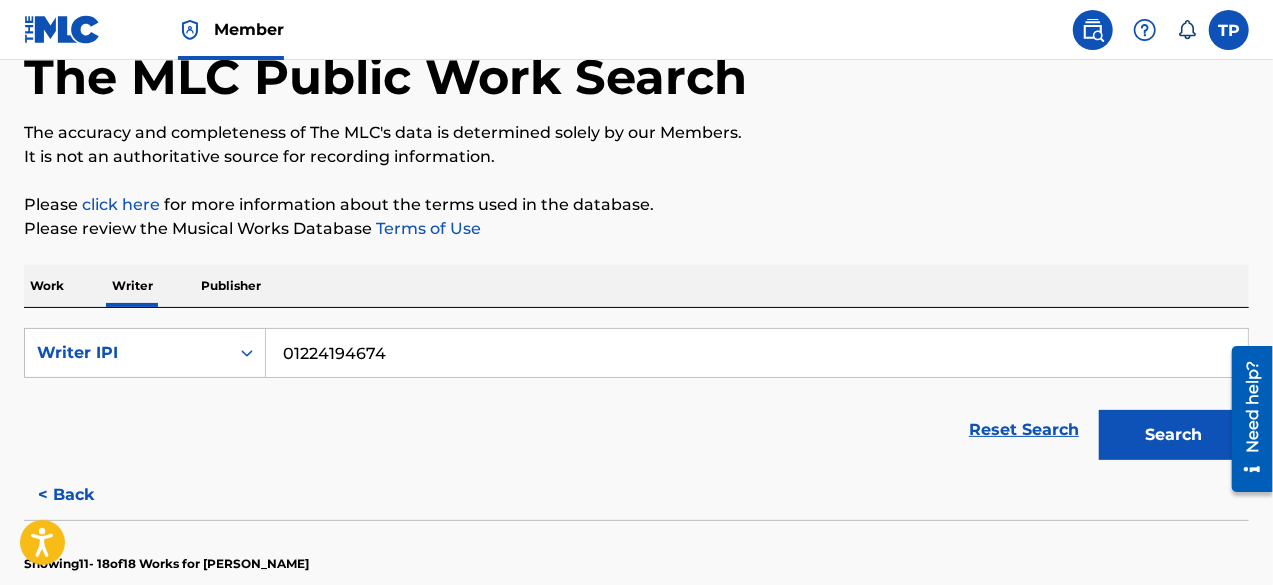 scroll, scrollTop: 99, scrollLeft: 0, axis: vertical 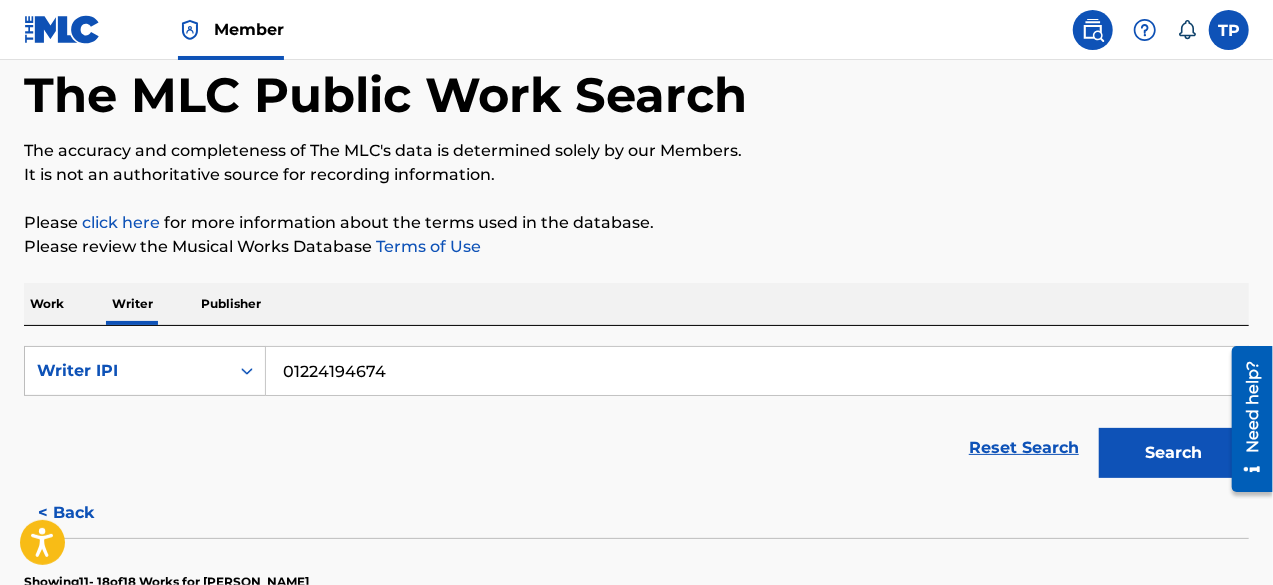 click on "01224194674" at bounding box center [757, 371] 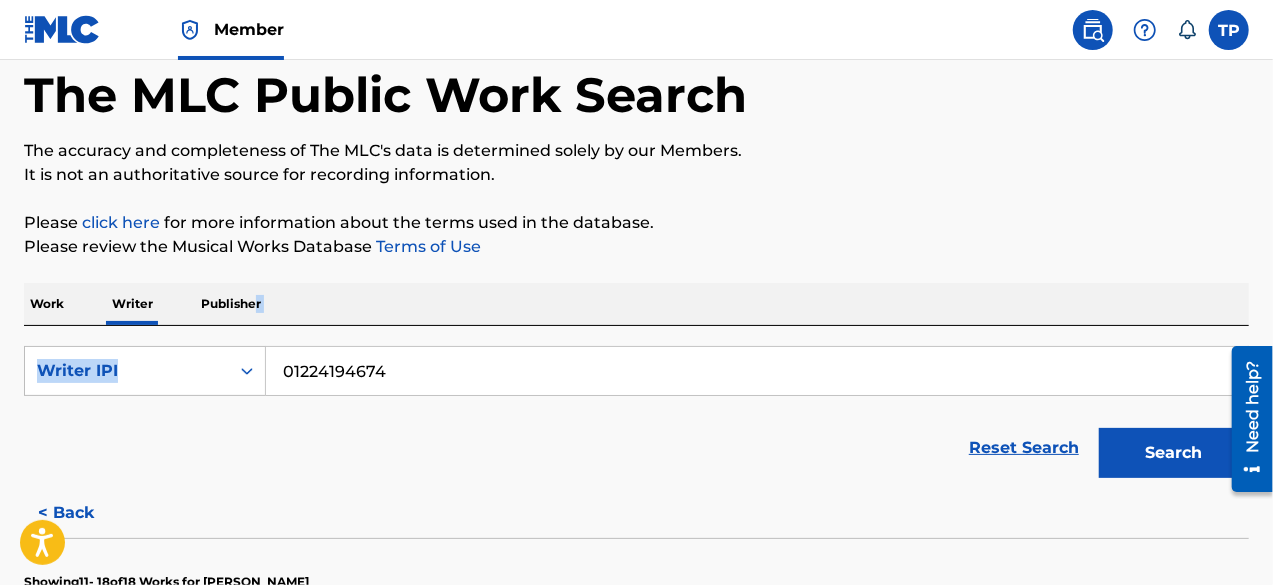 drag, startPoint x: 257, startPoint y: 327, endPoint x: 252, endPoint y: 310, distance: 17.720045 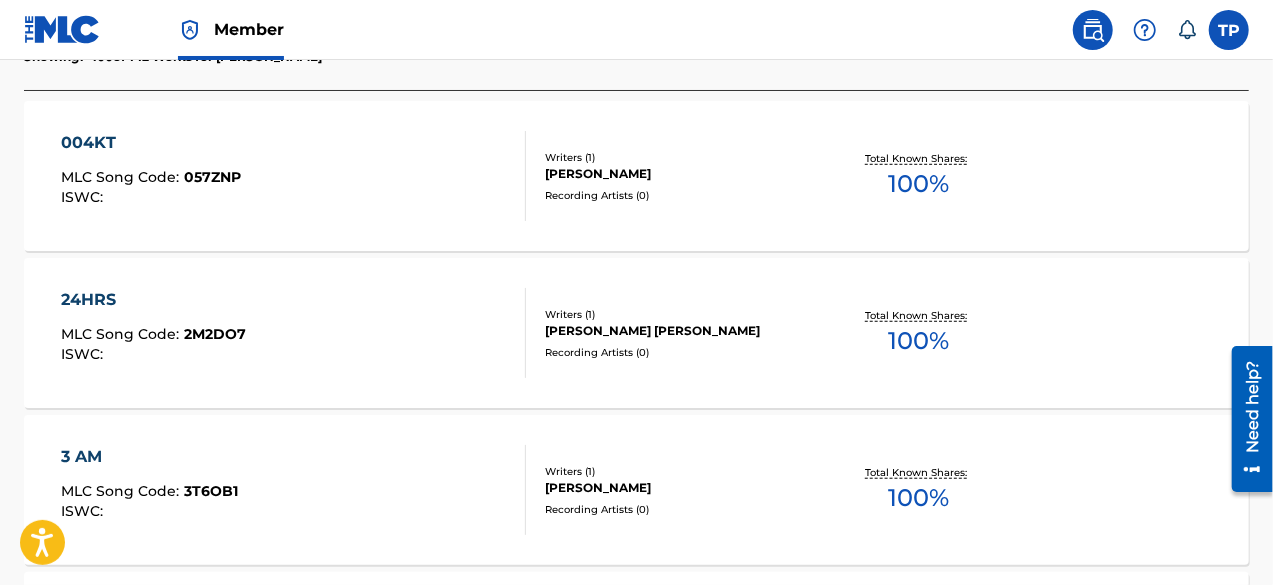 scroll, scrollTop: 620, scrollLeft: 0, axis: vertical 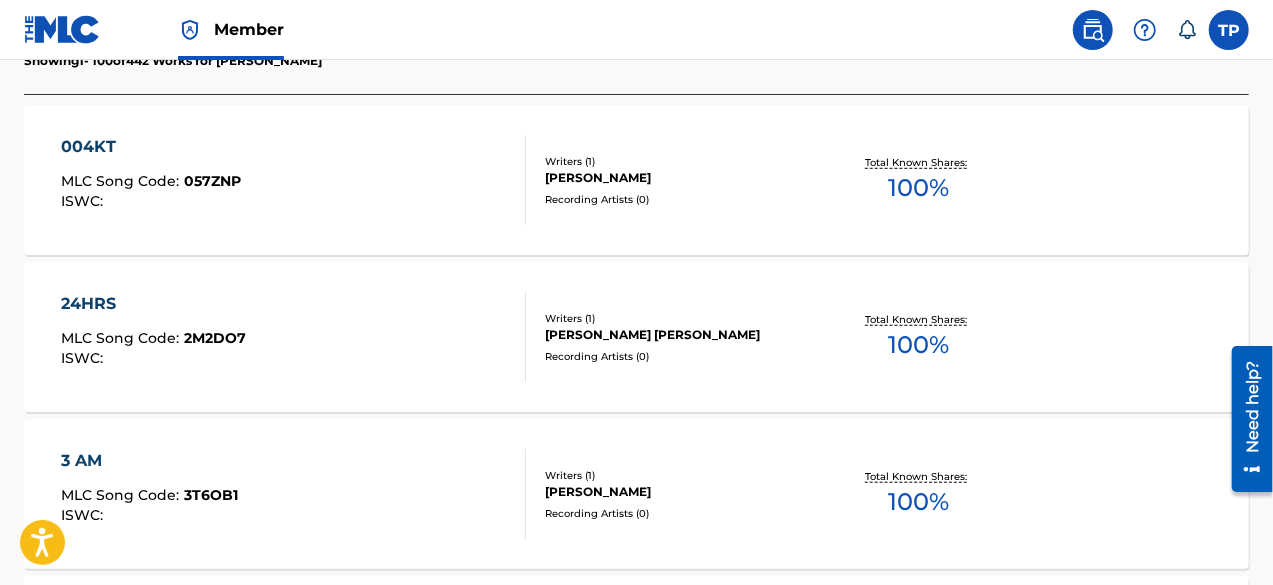 click on "24HRS MLC Song Code : 2M2DO7 ISWC : Writers ( 1 ) BEN ARNOLD Recording Artists ( 0 ) Total Known Shares: 100 %" at bounding box center [636, 337] 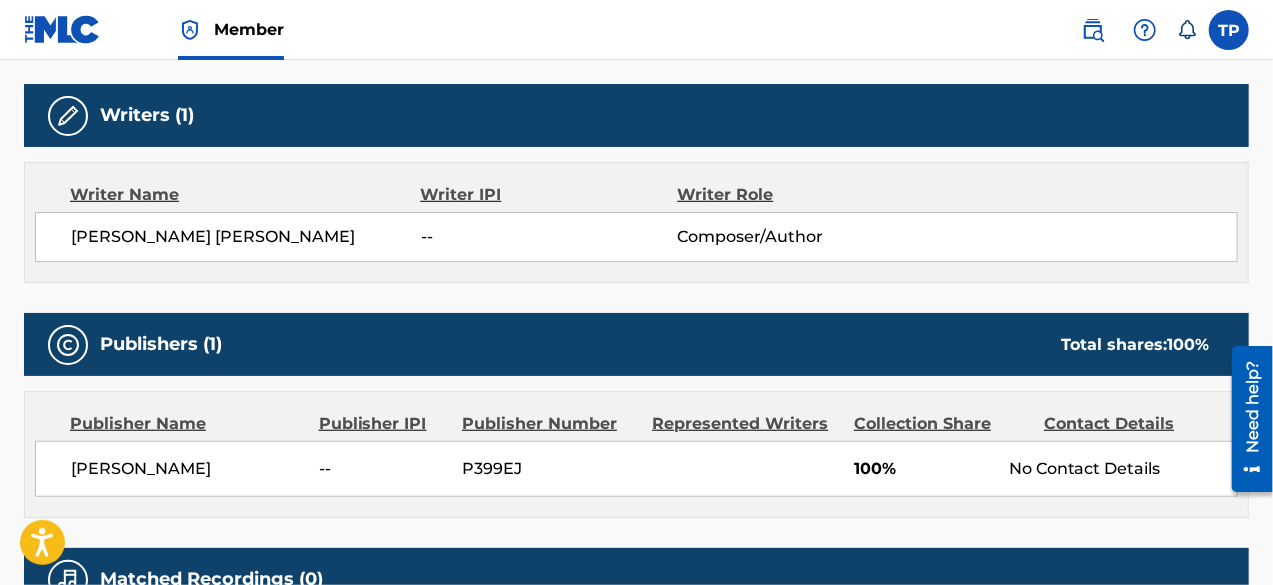 scroll, scrollTop: 0, scrollLeft: 0, axis: both 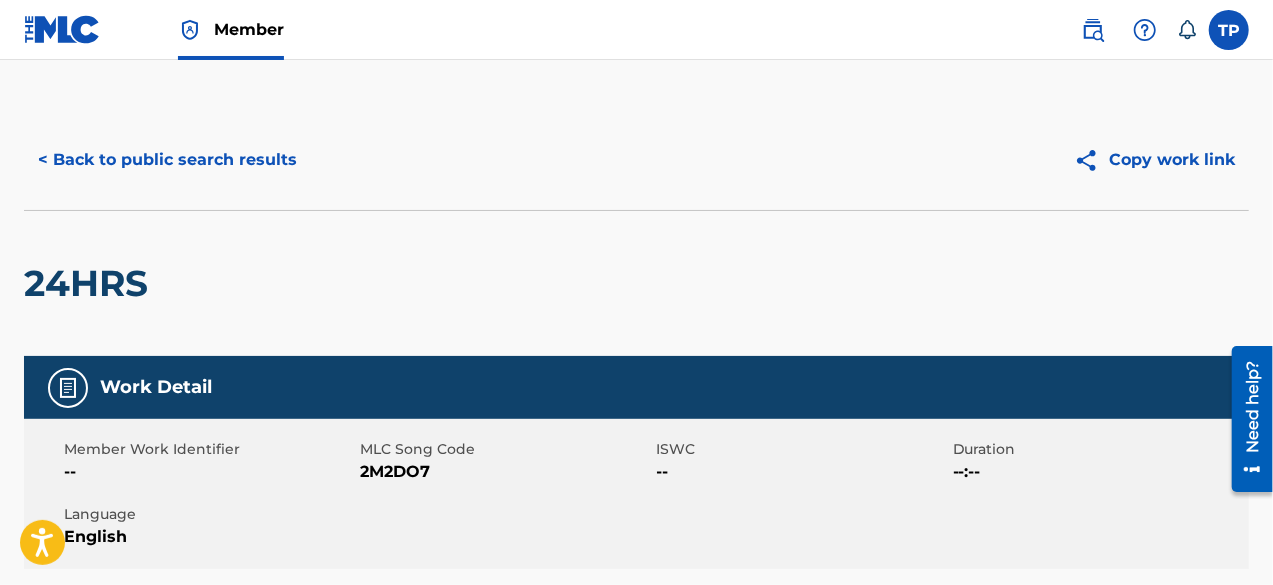 click on "< Back to public search results" at bounding box center (167, 160) 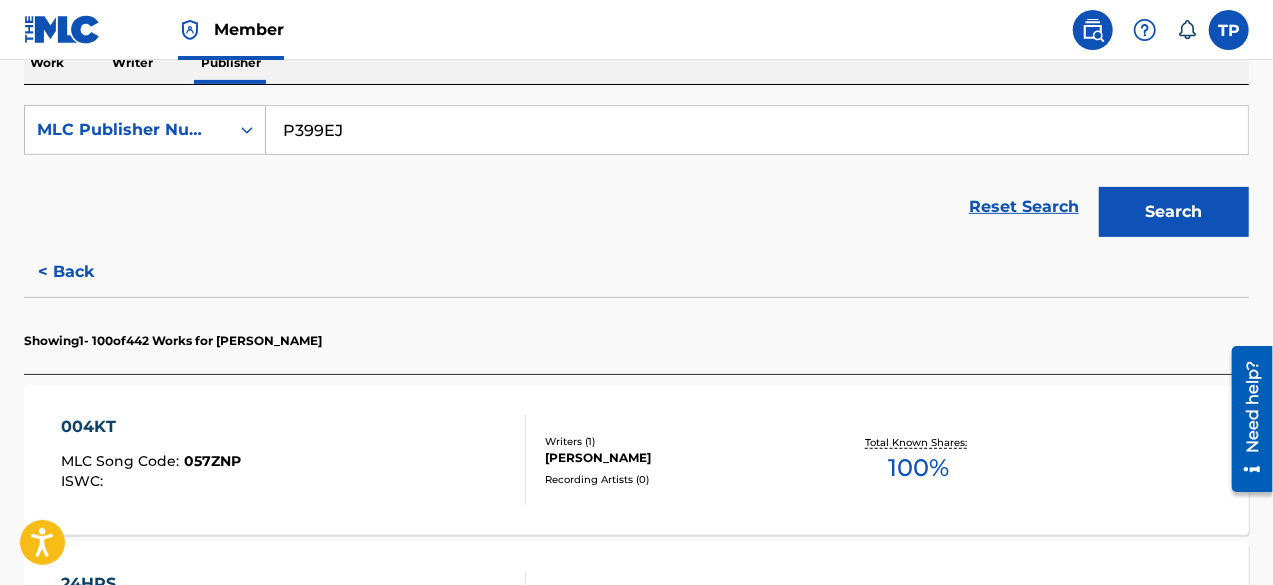 scroll, scrollTop: 335, scrollLeft: 0, axis: vertical 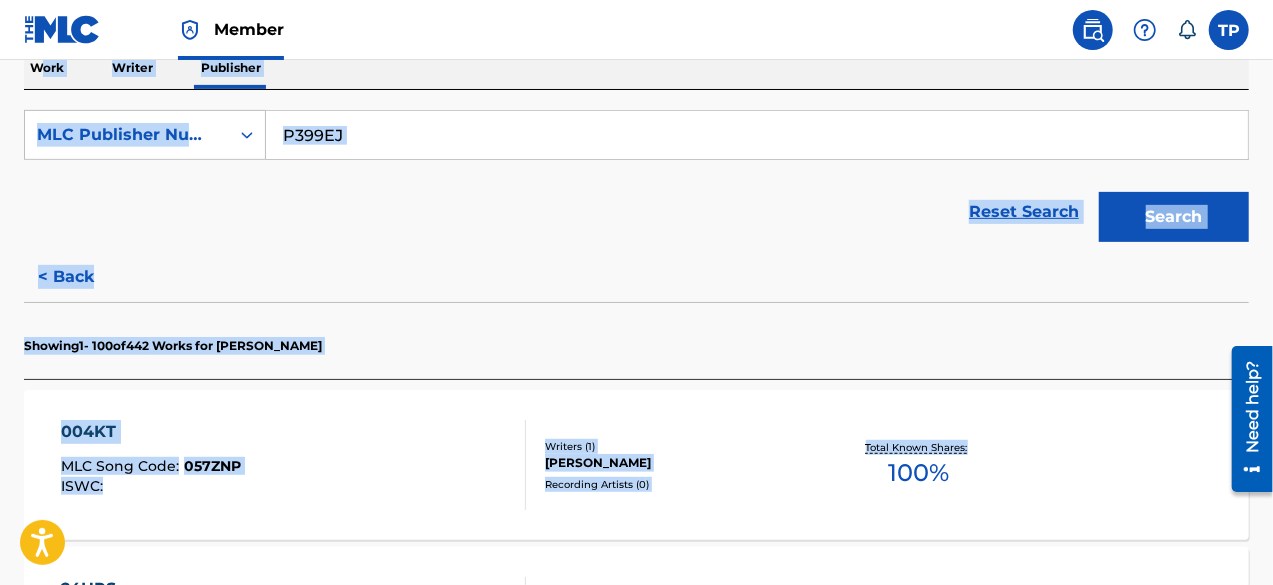 drag, startPoint x: 36, startPoint y: 76, endPoint x: 1082, endPoint y: 507, distance: 1131.3165 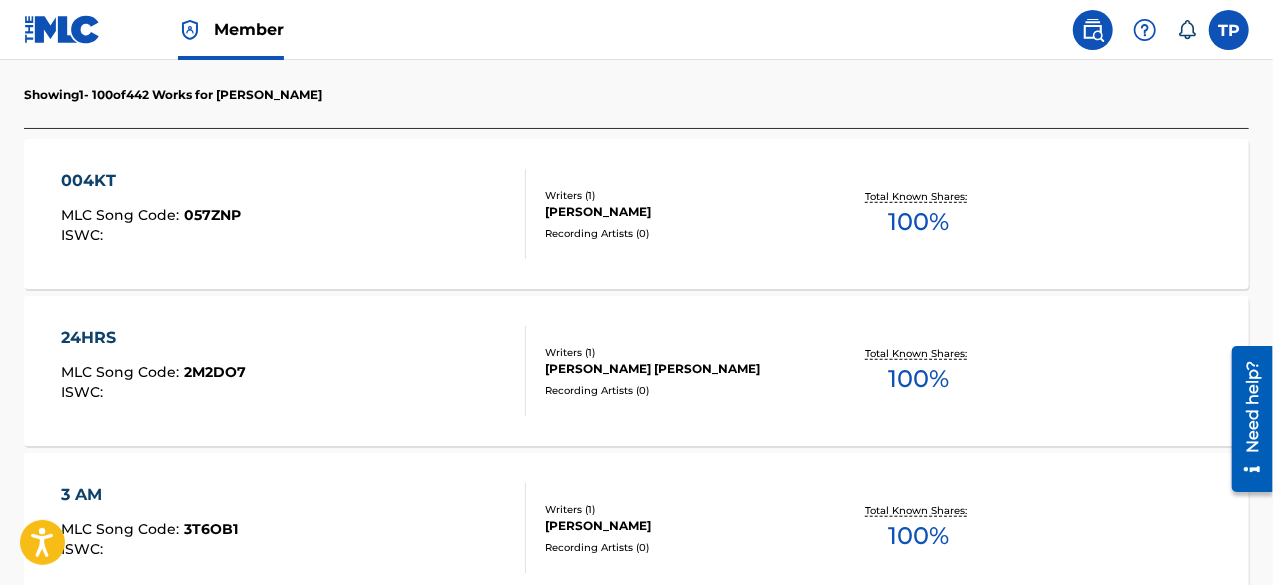 scroll, scrollTop: 606, scrollLeft: 0, axis: vertical 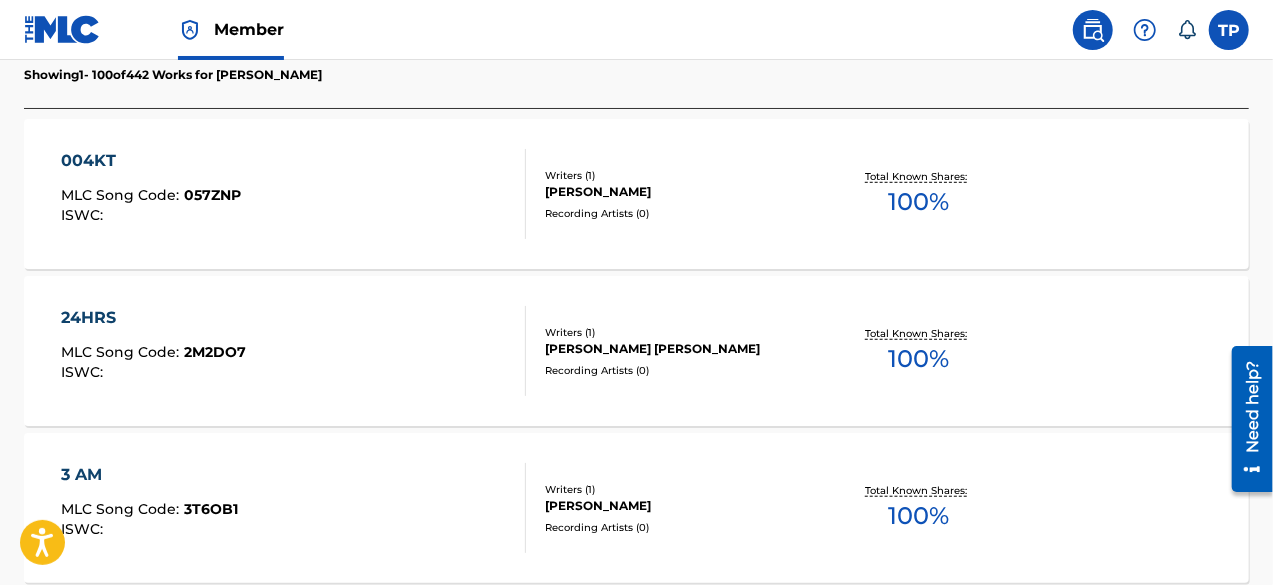 click on "004KT MLC Song Code : 057ZNP ISWC :" at bounding box center [294, 194] 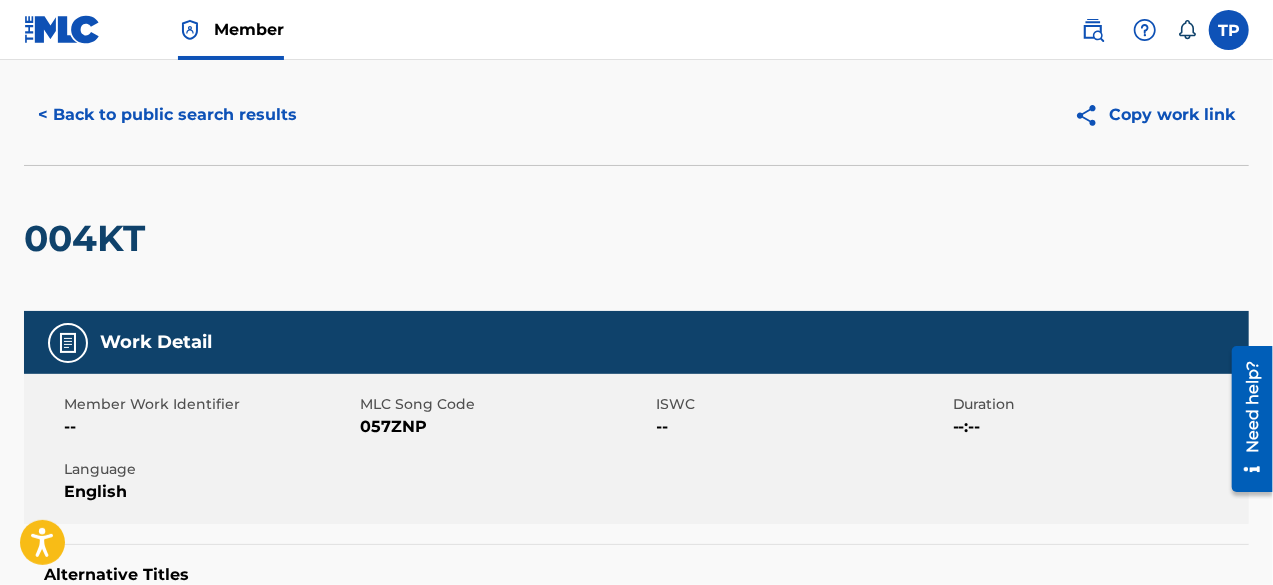 scroll, scrollTop: 0, scrollLeft: 0, axis: both 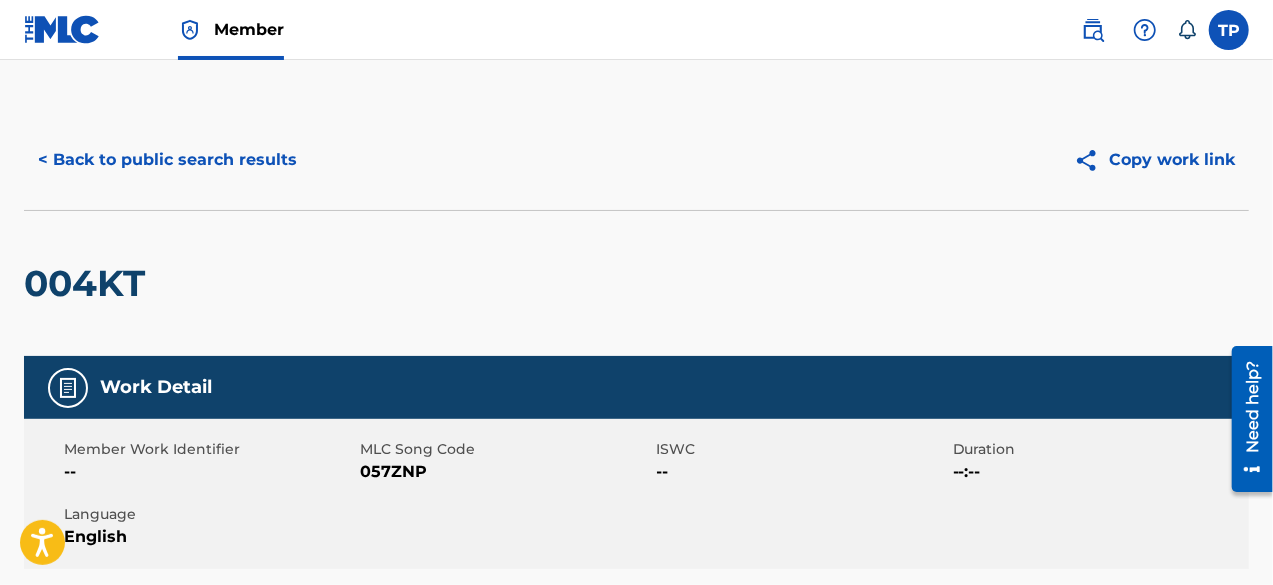 click on "< Back to public search results" at bounding box center [167, 160] 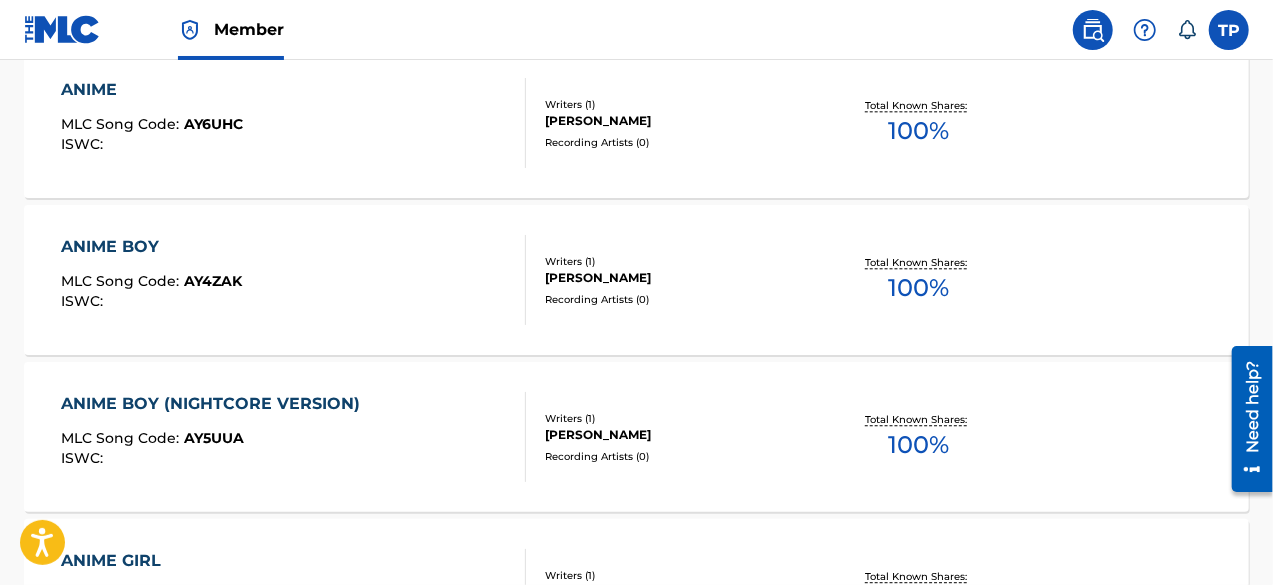 scroll, scrollTop: 2426, scrollLeft: 0, axis: vertical 